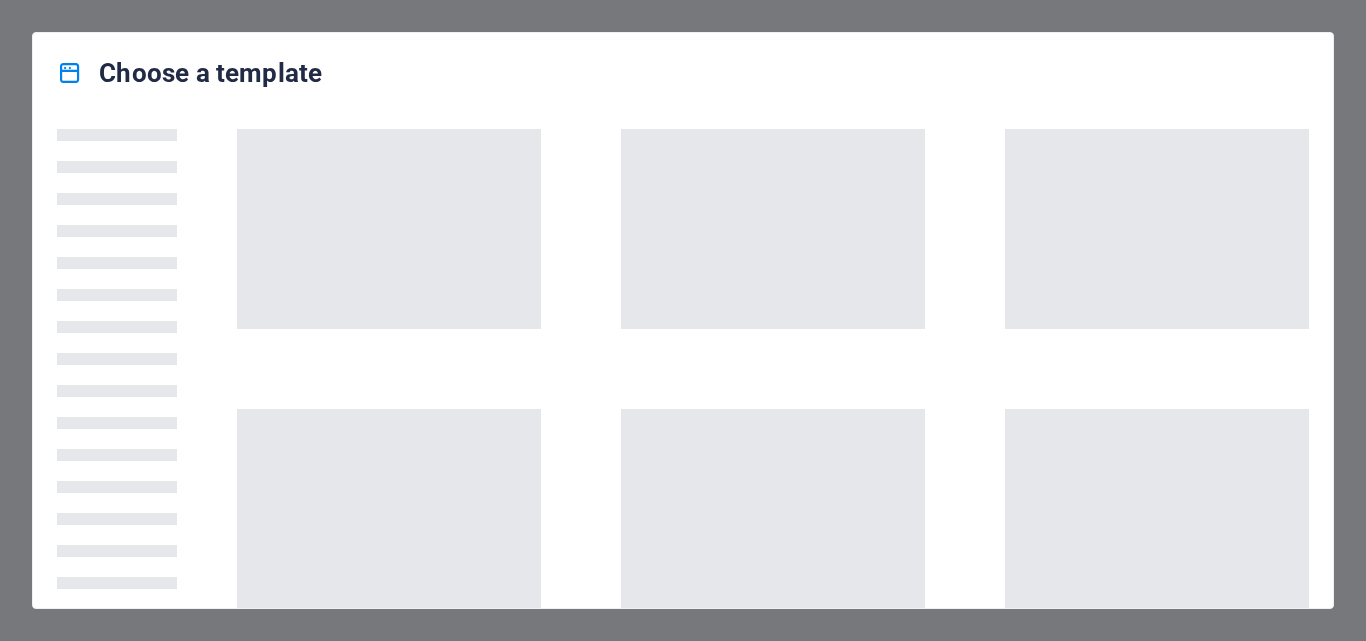 scroll, scrollTop: 0, scrollLeft: 0, axis: both 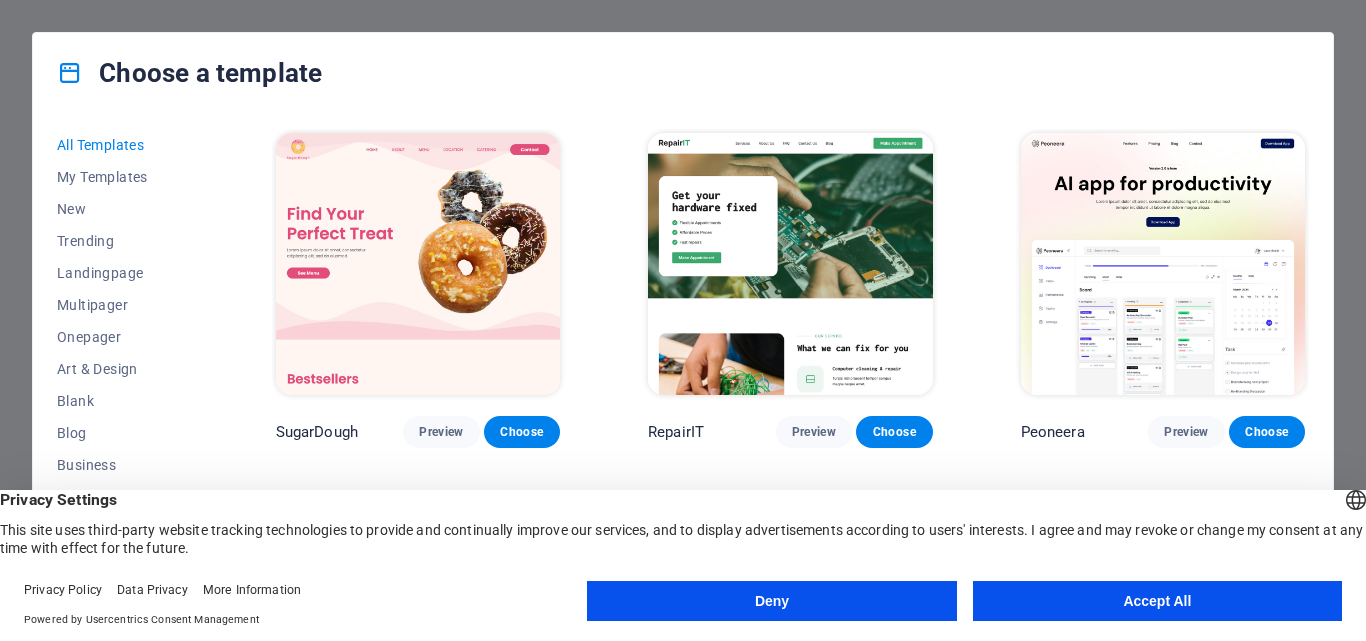 click on "Accept All" at bounding box center (1157, 601) 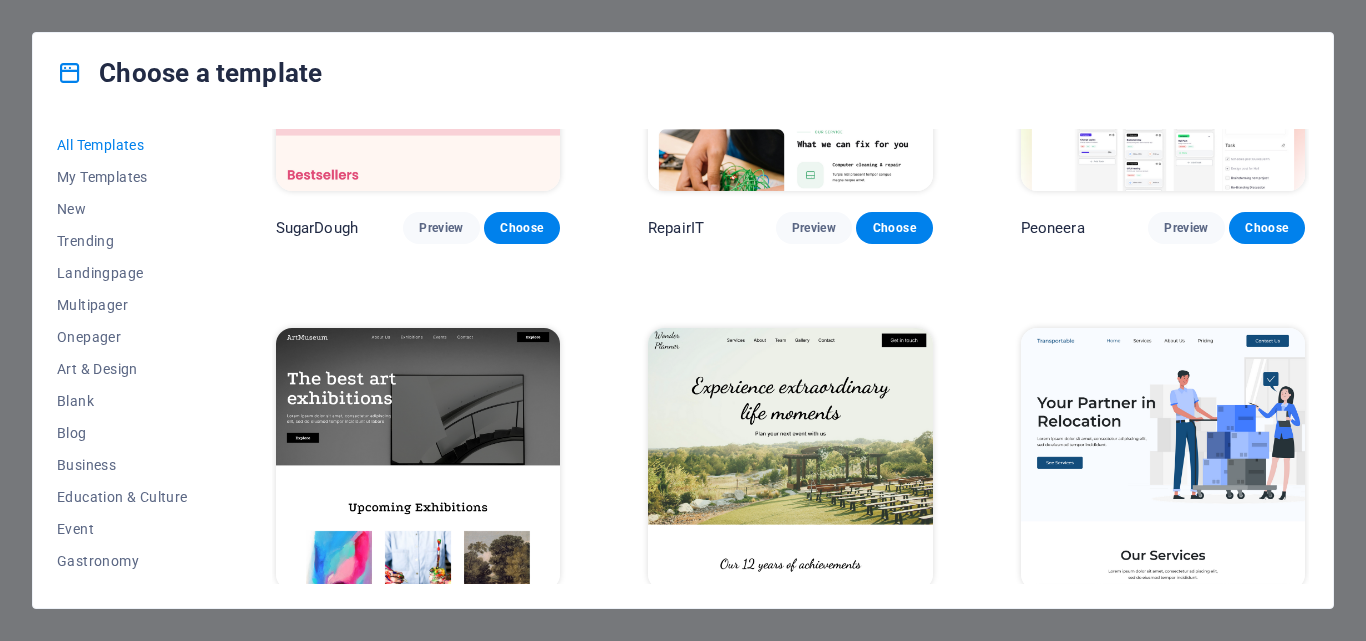 scroll, scrollTop: 206, scrollLeft: 0, axis: vertical 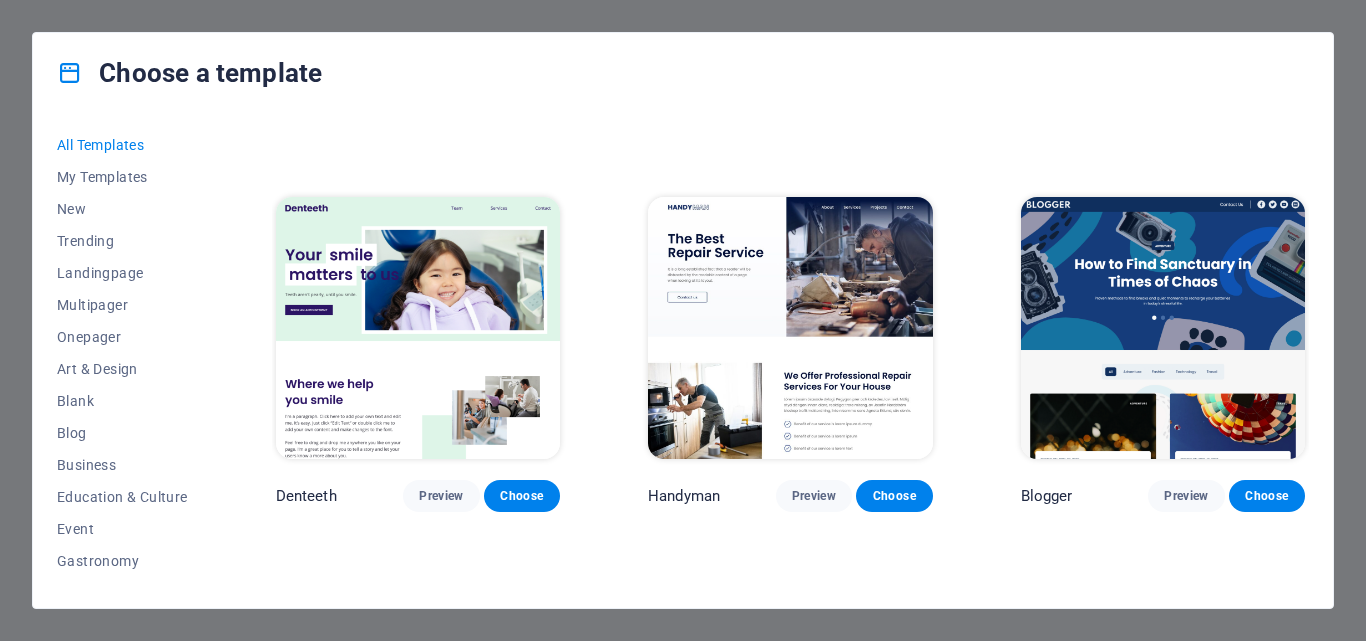 click on "SugarDough Preview Choose RepairIT Preview Choose Peoneera Preview Choose Art Museum Preview Choose Wonder Planner Preview Choose Transportable Preview Choose S&L Preview Choose WePaint Preview Choose Eco-Con Preview Choose MeetUp Preview Choose Help & Care Preview Choose Podcaster Preview Choose Academix Preview Choose BIG Barber Shop Preview Choose Health & Food Preview Choose UrbanNest Interiors Preview Choose Green Change Preview Choose The Beauty Temple Preview Choose WeTrain Preview Choose Cleaner Preview Choose Johanna James Preview Choose Delicioso Preview Choose Dream Garden Preview Choose LumeDeAqua Preview Choose Pets Care Preview Choose SafeSpace Preview Choose Midnight Rain Bar Preview Choose Drive Preview Choose Estator Preview Choose Health Group Preview Choose MakeIt Agency Preview Choose Wanderlust Preview Choose WeSpa Preview Choose BERLIN Preview Choose Gadgets Preview Choose CoffeeScience Preview Choose CoachLife Preview Choose Cafe de Oceana Preview Choose Max Hatzy Preview Choose Preview" at bounding box center (790, 5939) 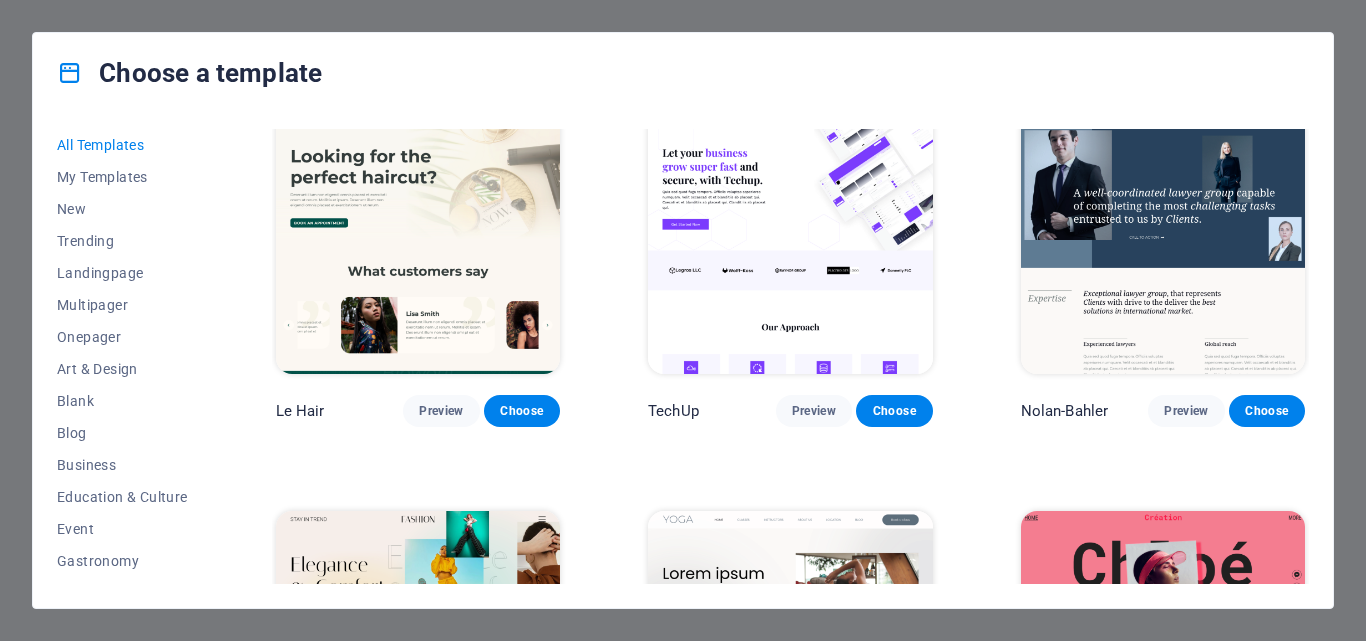 scroll, scrollTop: 5455, scrollLeft: 0, axis: vertical 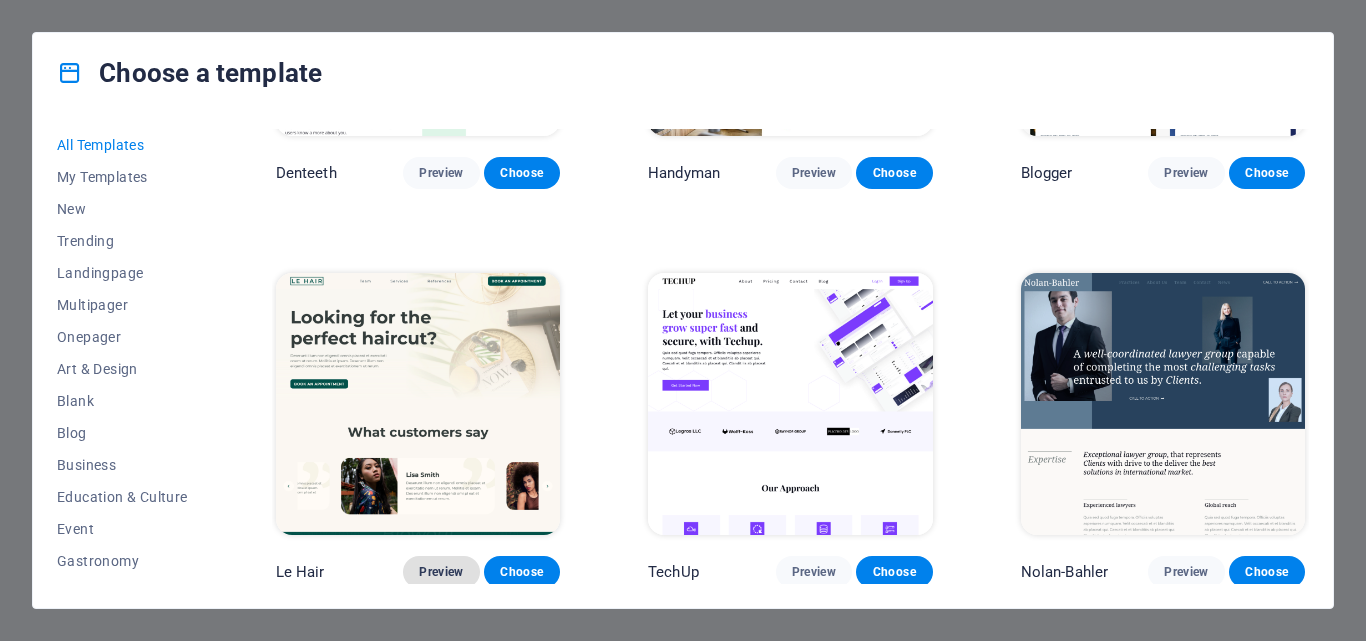 click on "Preview" at bounding box center [441, 572] 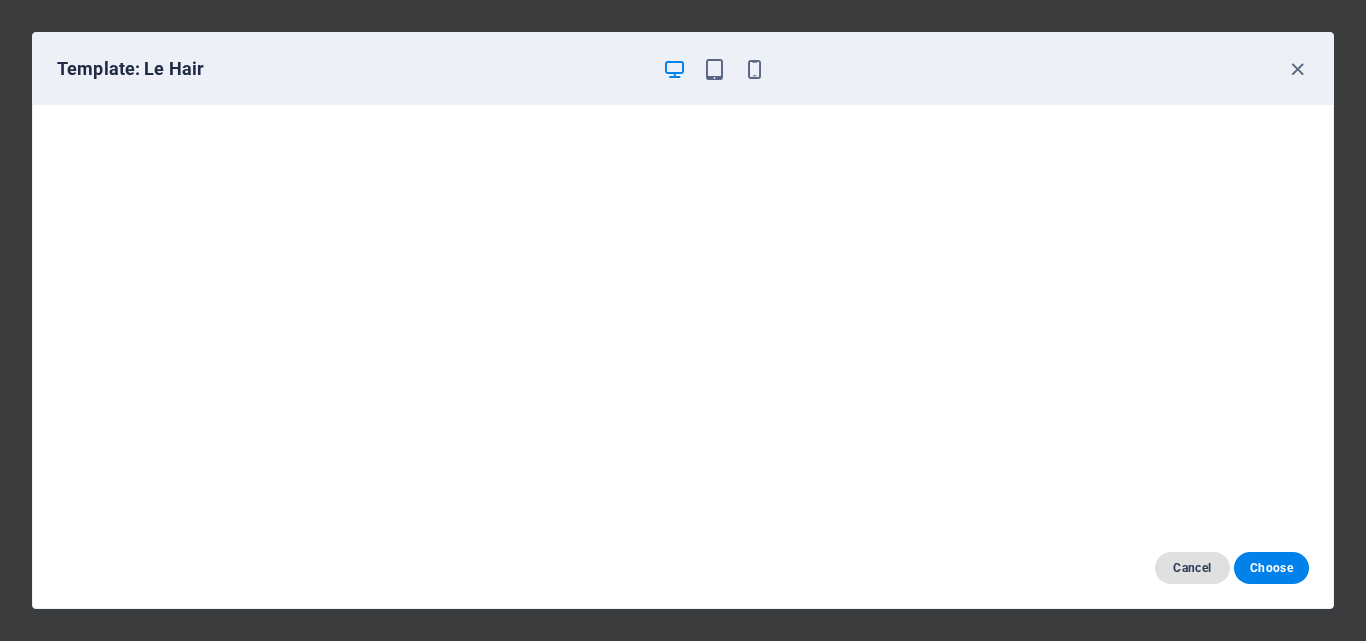 click on "Cancel" at bounding box center (1192, 568) 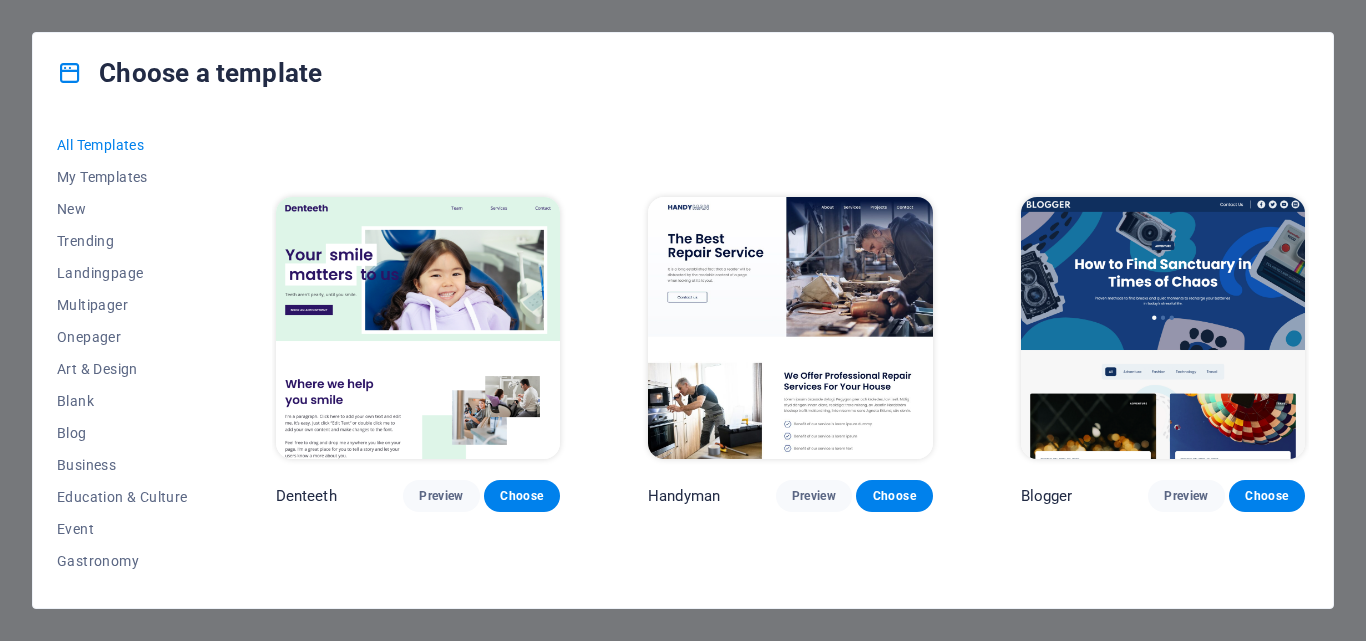 scroll, scrollTop: 5067, scrollLeft: 0, axis: vertical 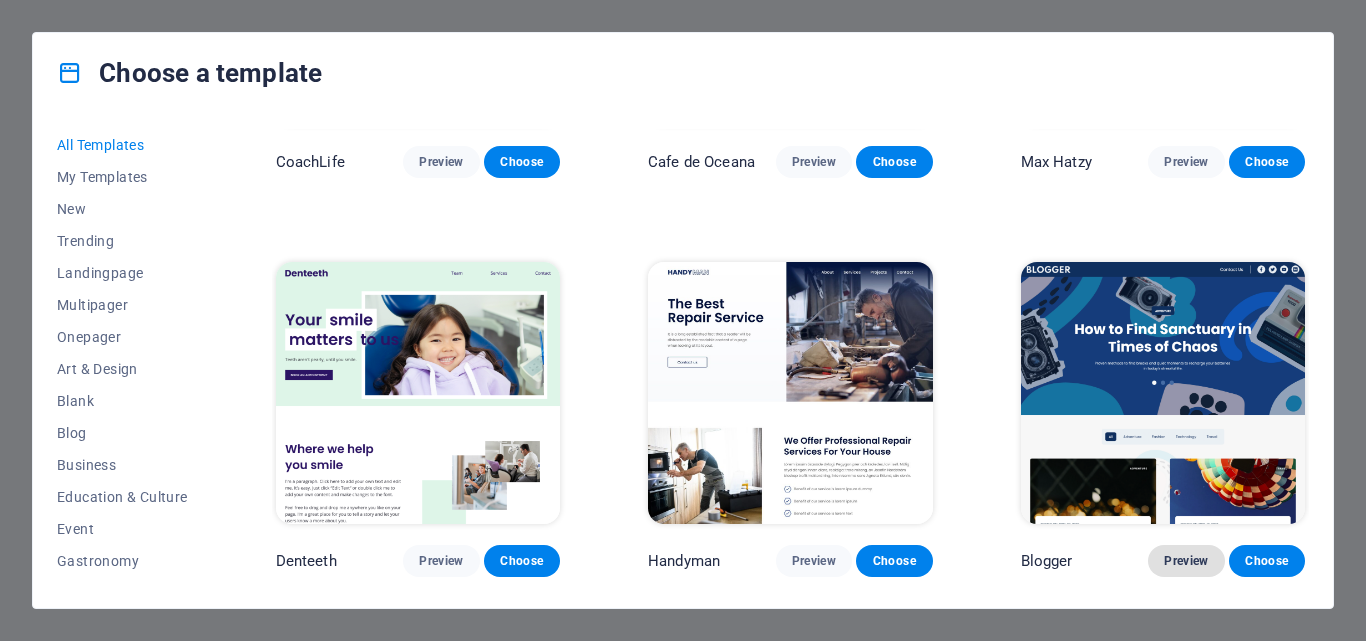 click on "Preview" at bounding box center (1186, 561) 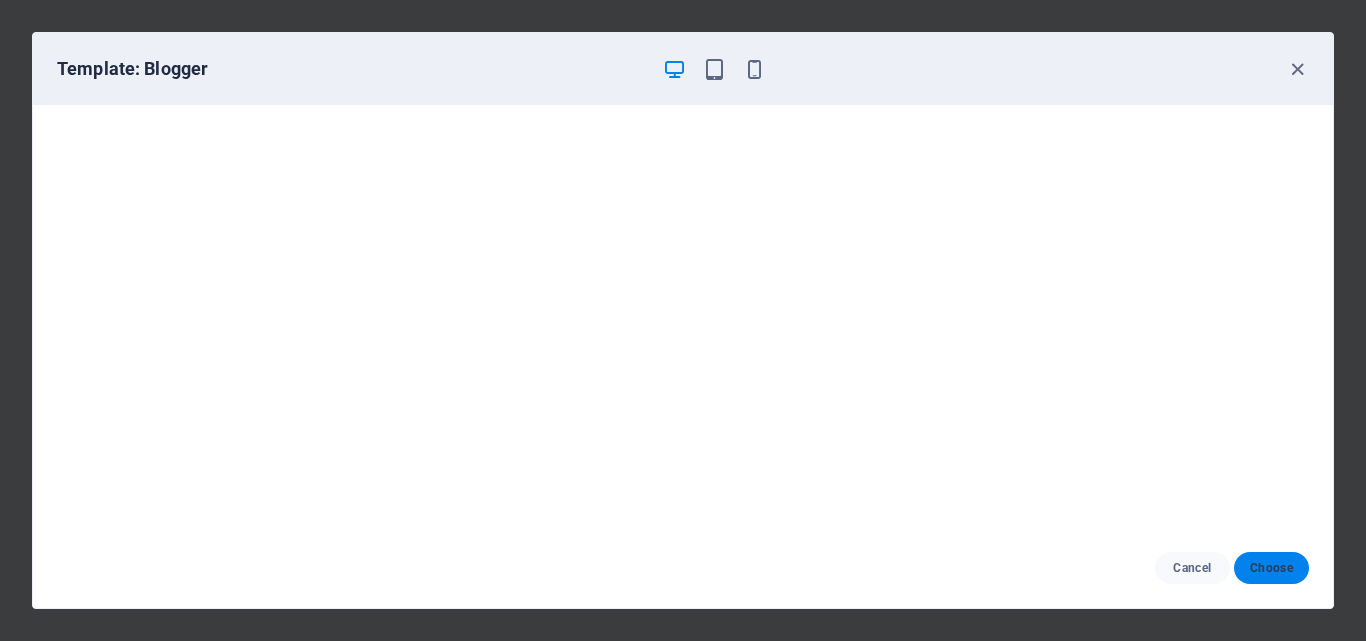 click on "Choose" at bounding box center [1271, 568] 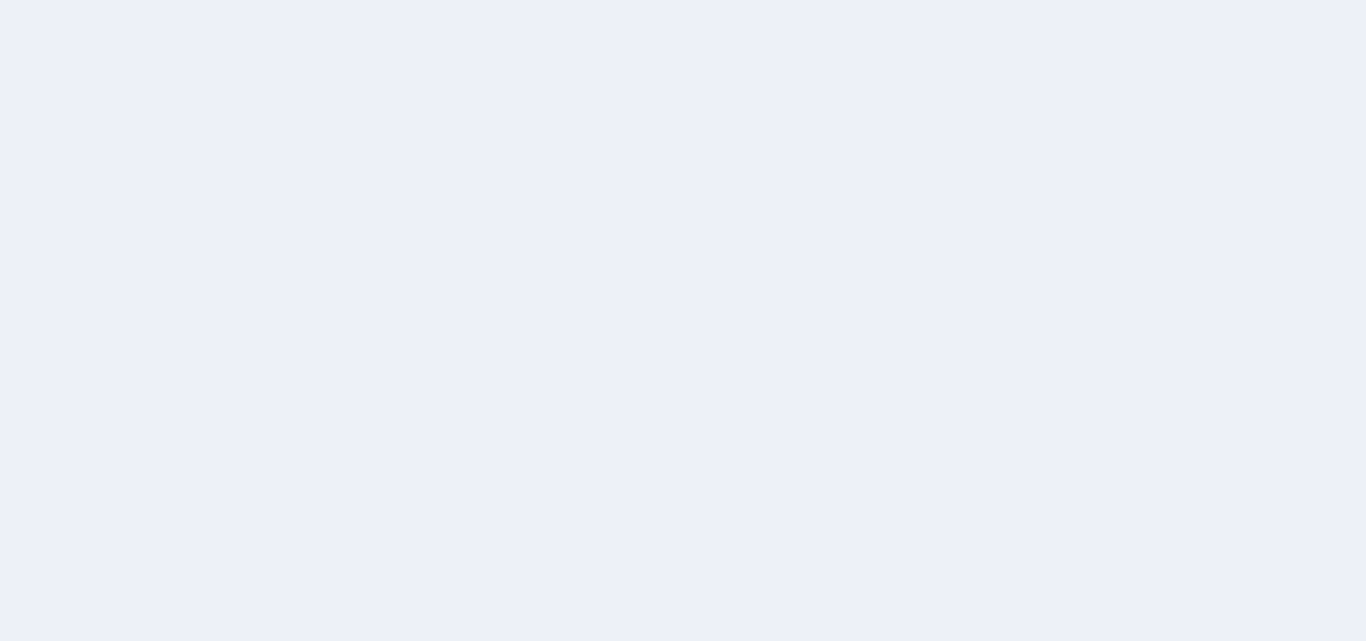 scroll, scrollTop: 0, scrollLeft: 0, axis: both 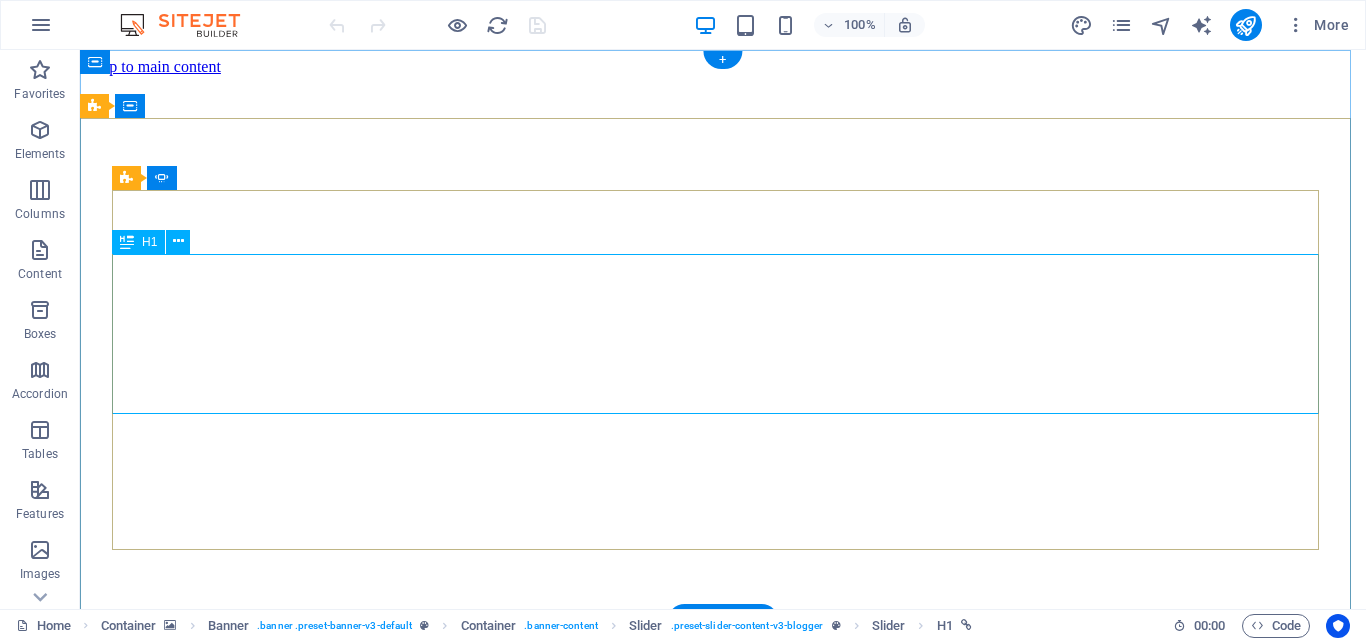 click on "How to Find Sanctuary in Times of Chaos" at bounding box center [-516, 8492] 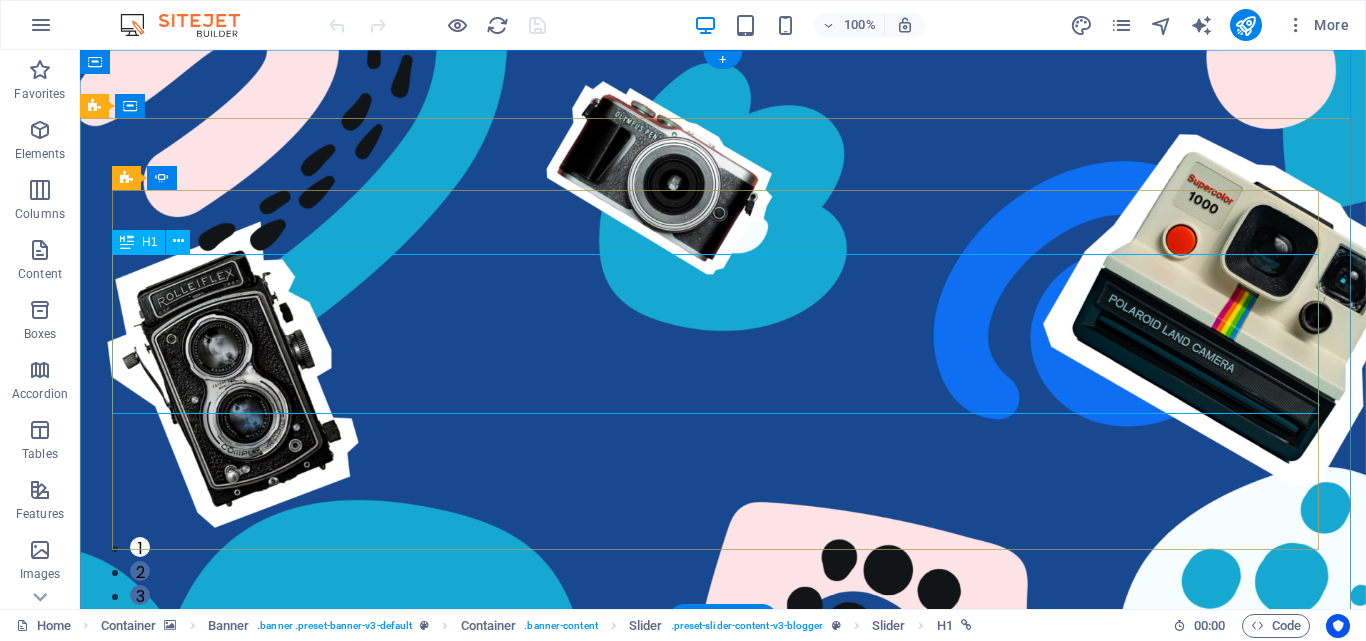 click on "How to Find Sanctuary in Times of Chaos" at bounding box center (-489, 1433) 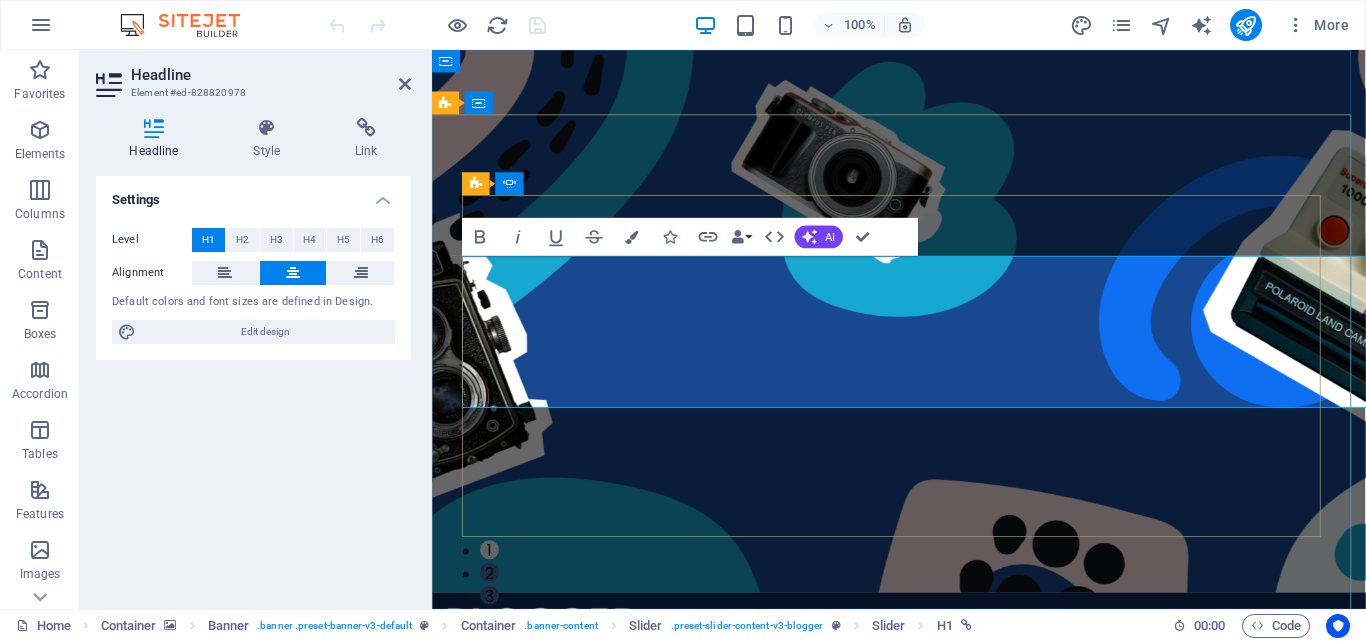click on "How to Find Sanctuary in Times of Chaos" at bounding box center [12, 1497] 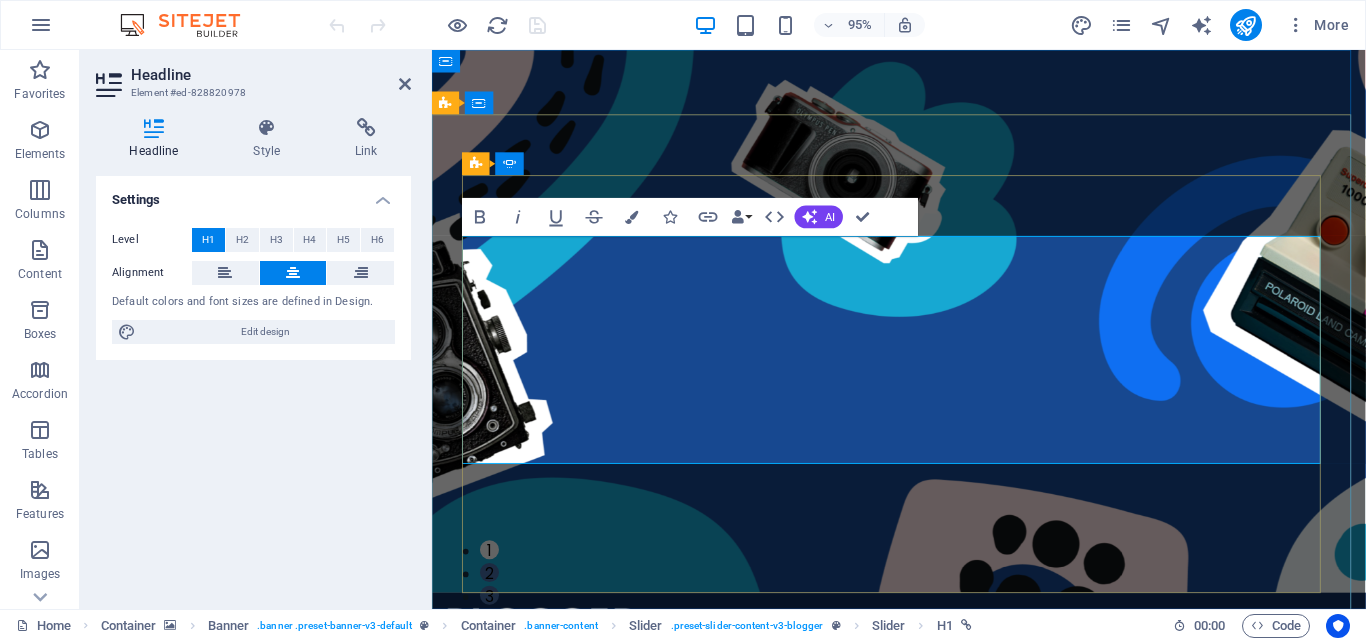 click on "How to Find Sanctuary in Times of Chaos" at bounding box center [12, 1496] 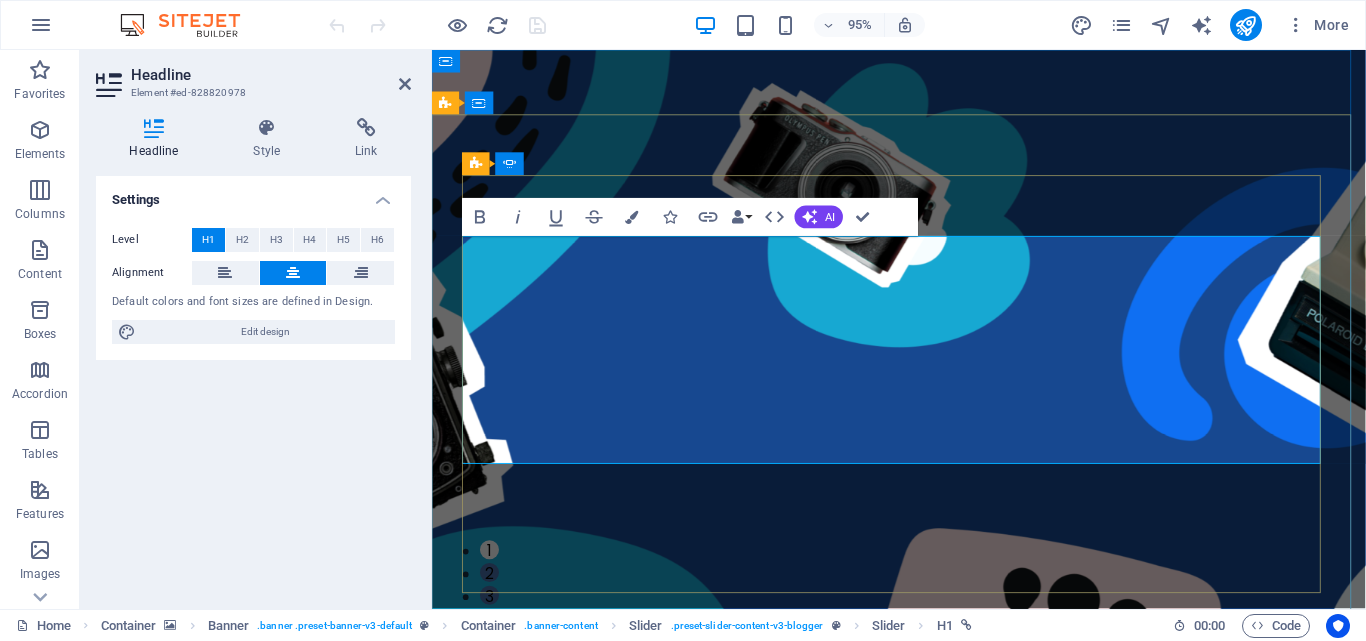 drag, startPoint x: 737, startPoint y: 287, endPoint x: 1163, endPoint y: 441, distance: 452.98123 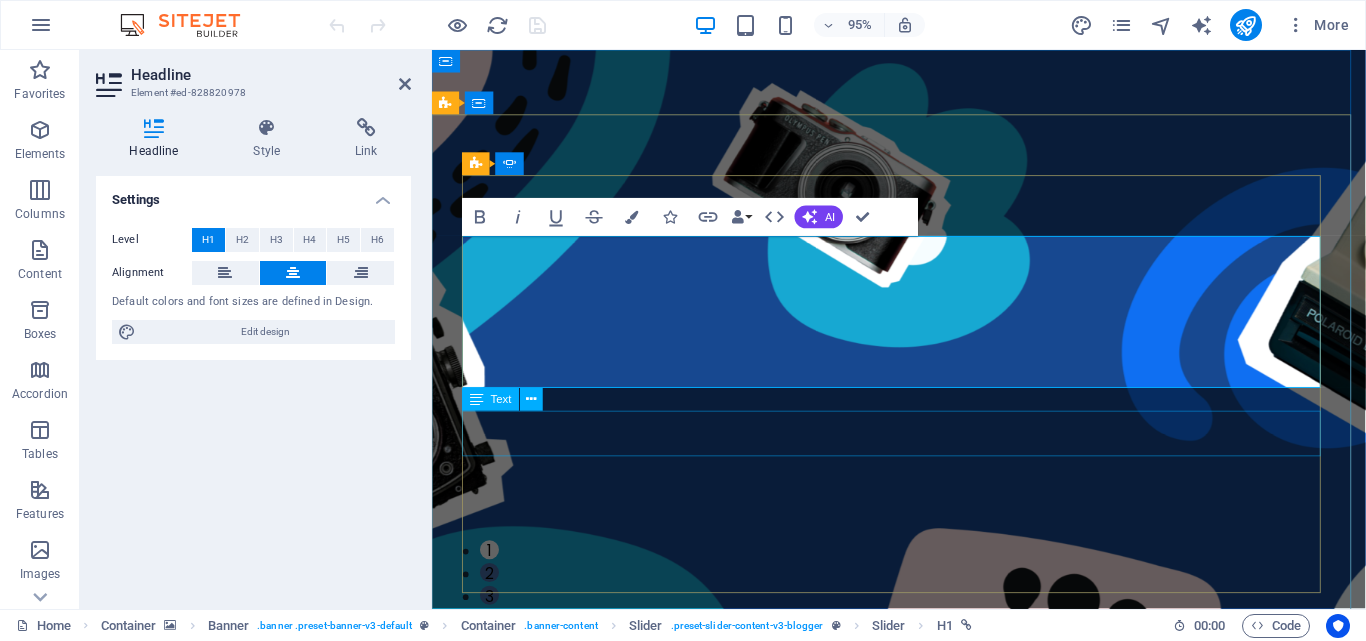 click on "Proven methods to find breaks and quiet moments to recharge your batteries  in today's stressful life." at bounding box center (12, 1650) 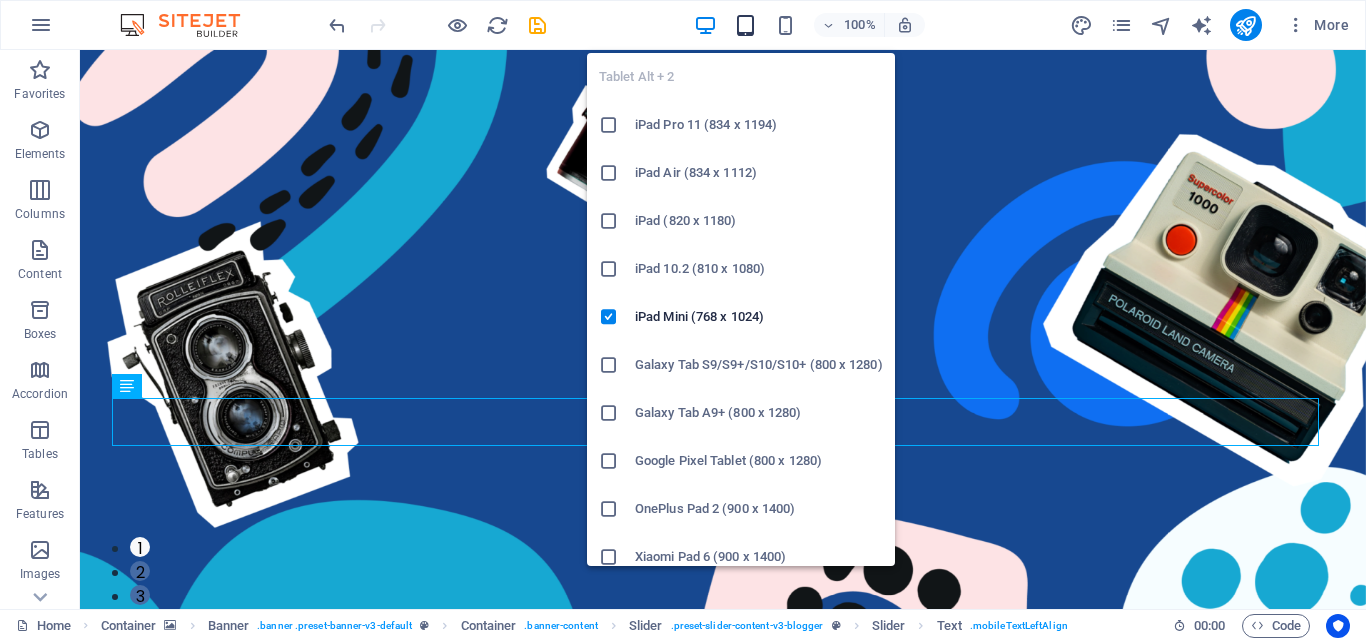 click at bounding box center (745, 25) 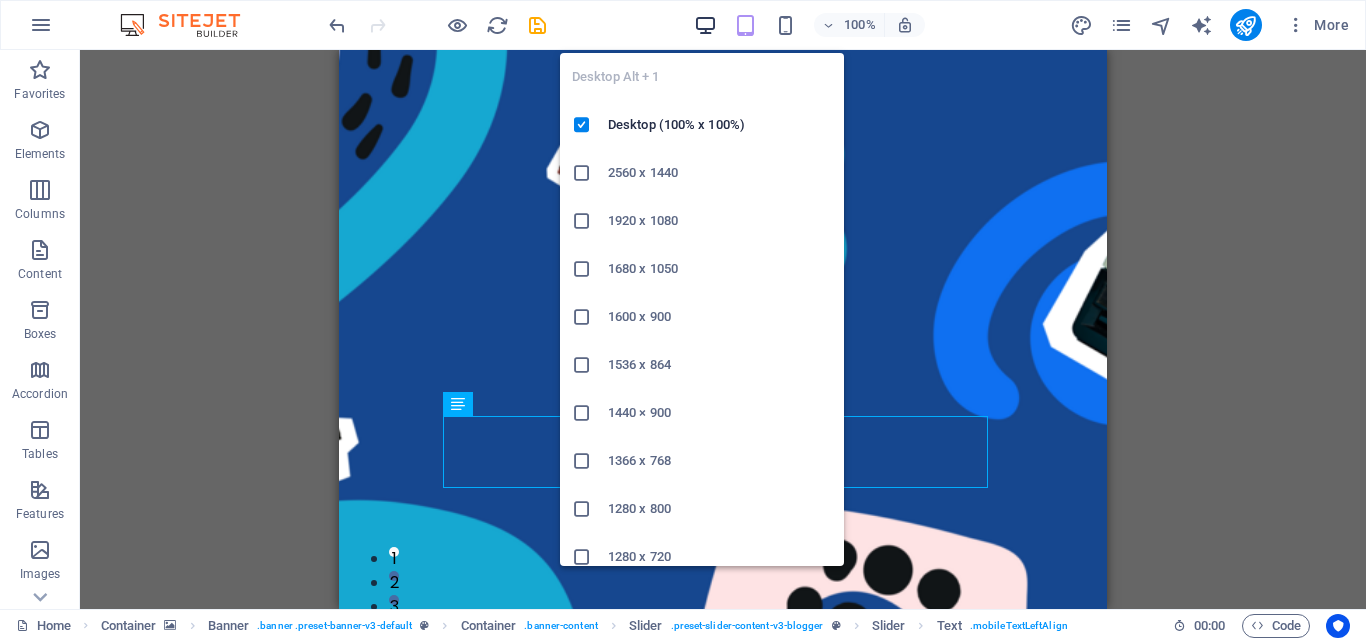 click at bounding box center [705, 25] 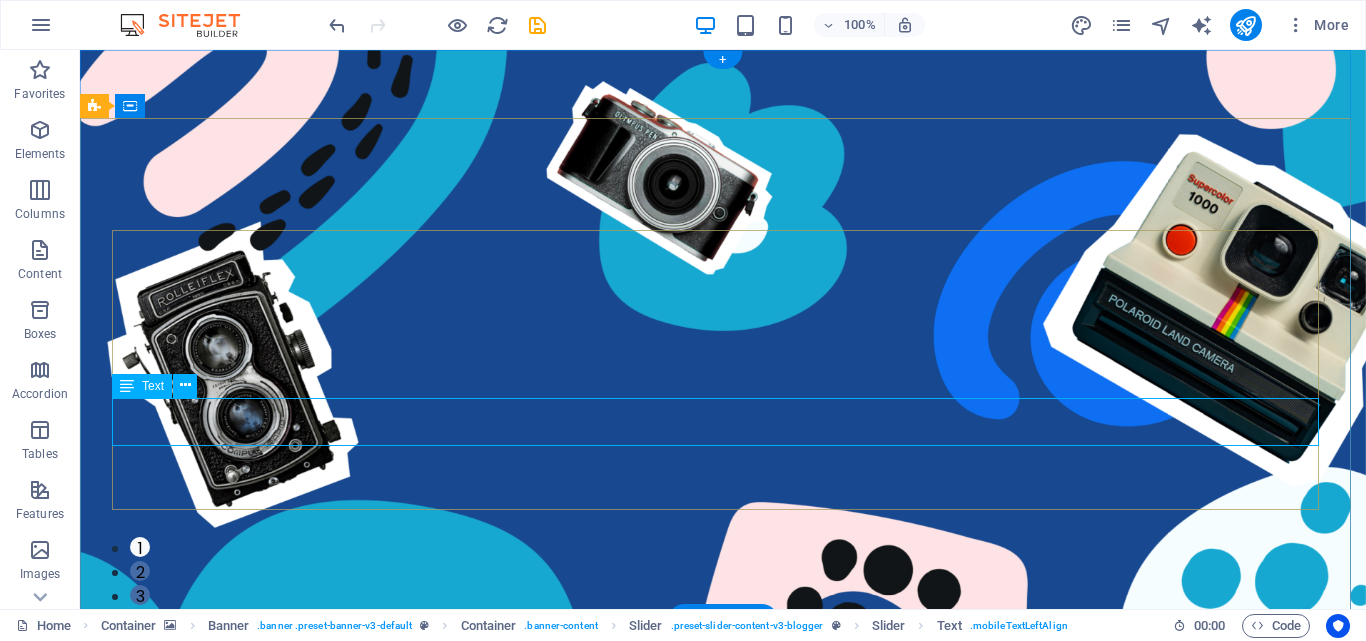 click on "Proven methods to find breaks and quiet moments to recharge your batteries  in today's stressful life." at bounding box center [-489, 1481] 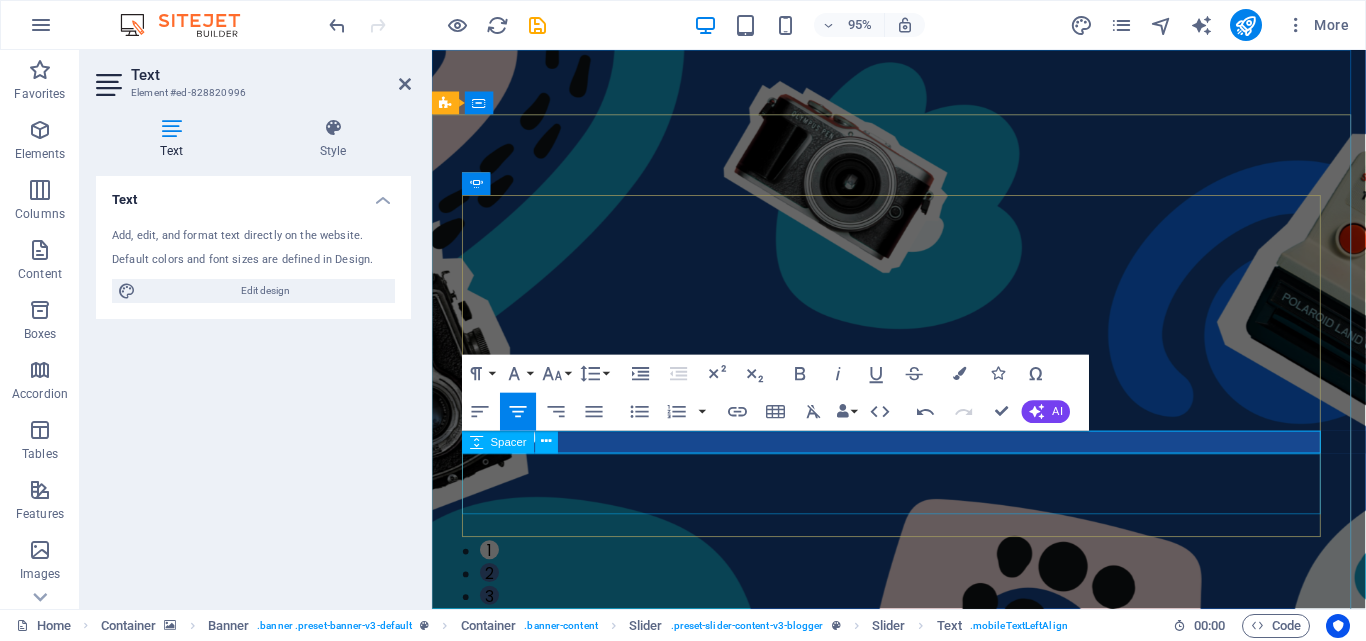 scroll, scrollTop: 446, scrollLeft: 9, axis: both 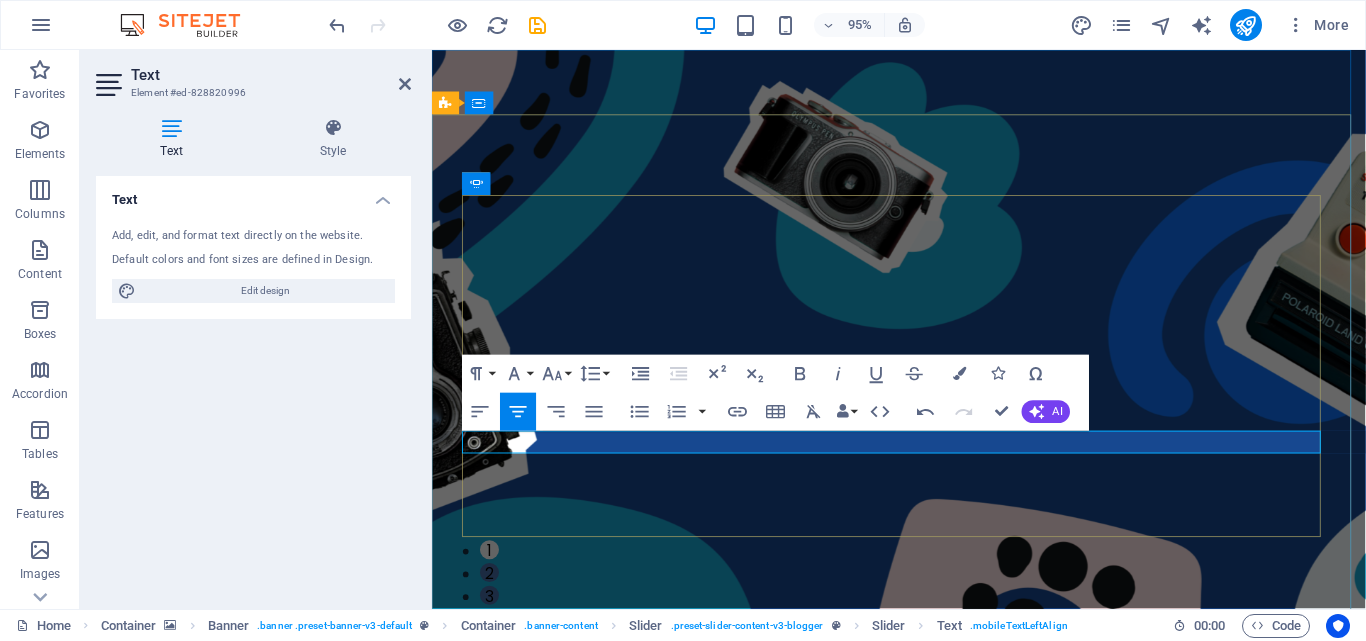 drag, startPoint x: 742, startPoint y: 461, endPoint x: 1097, endPoint y: 453, distance: 355.09012 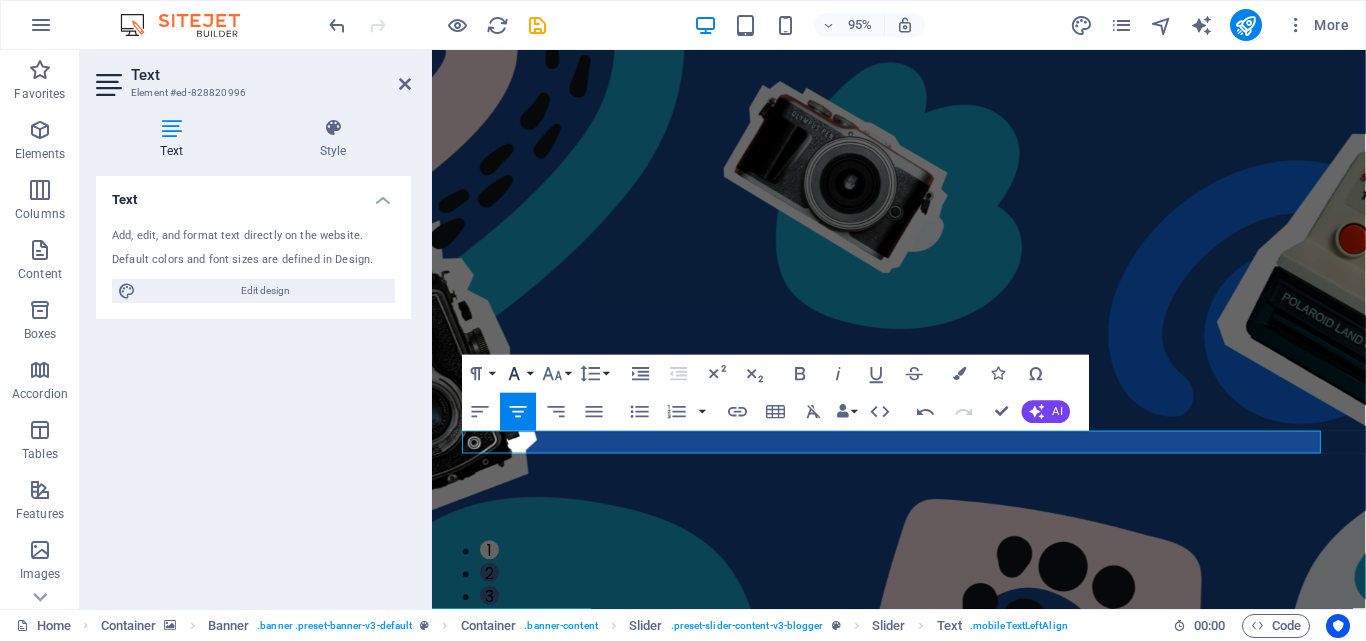 click 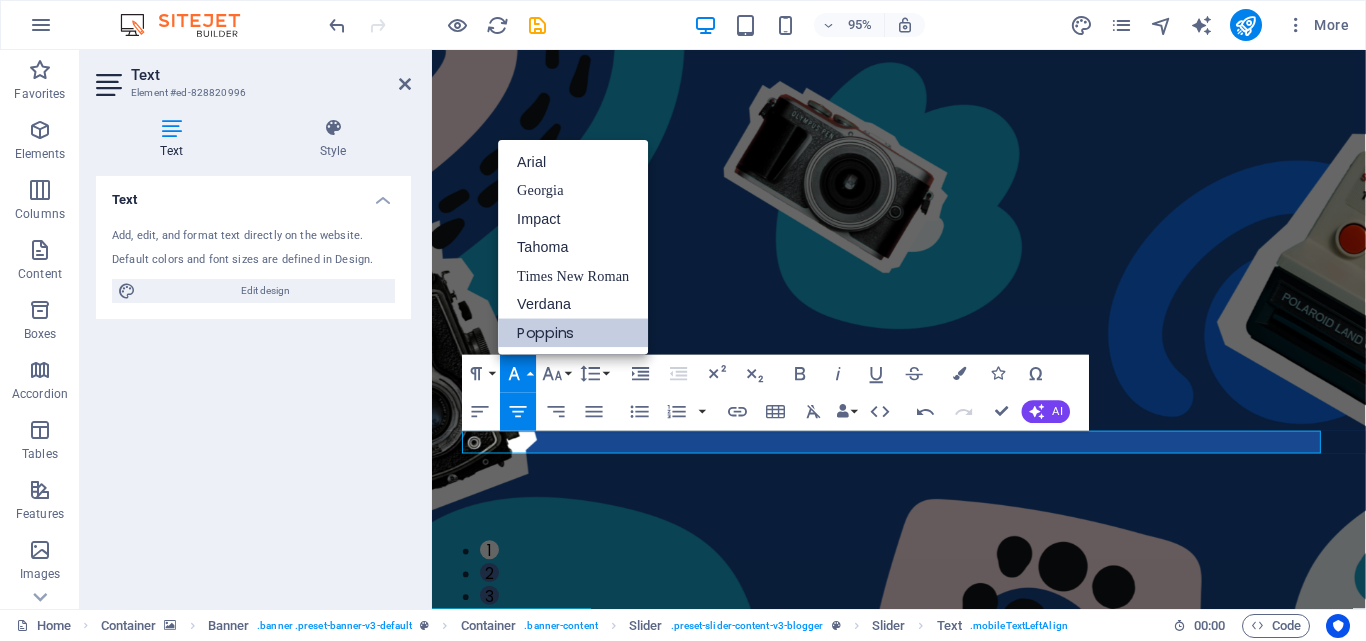 scroll, scrollTop: 0, scrollLeft: 0, axis: both 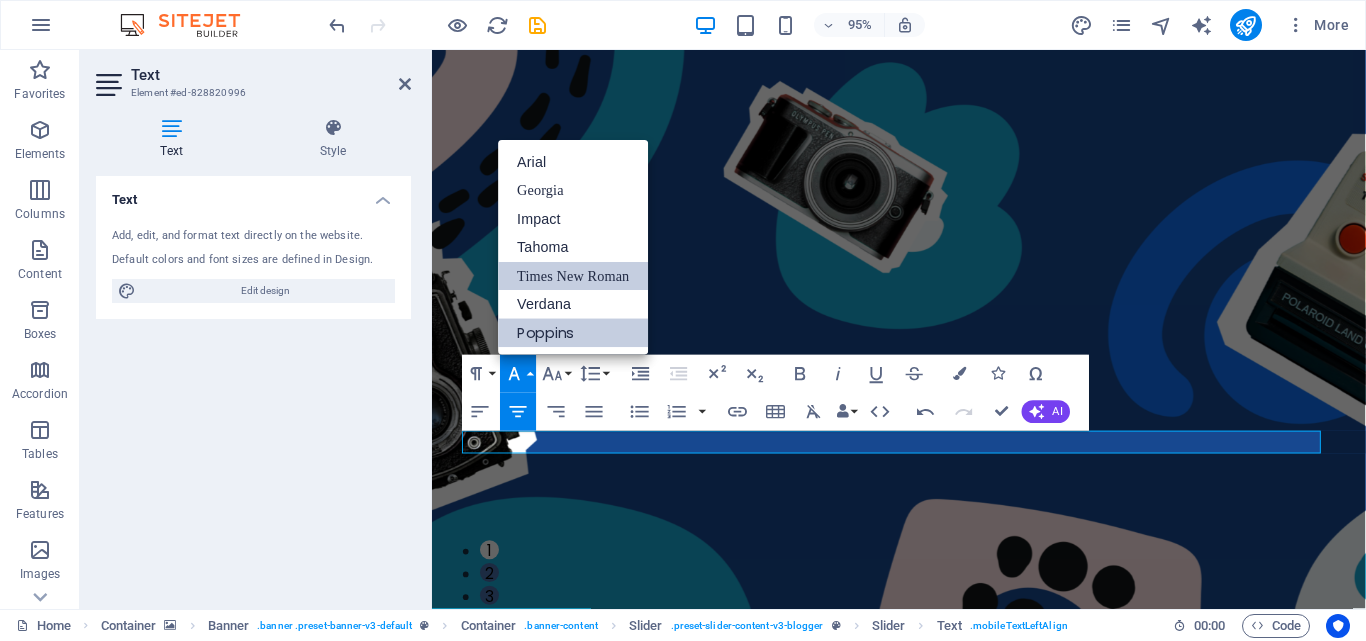 click on "Times New Roman" at bounding box center [574, 275] 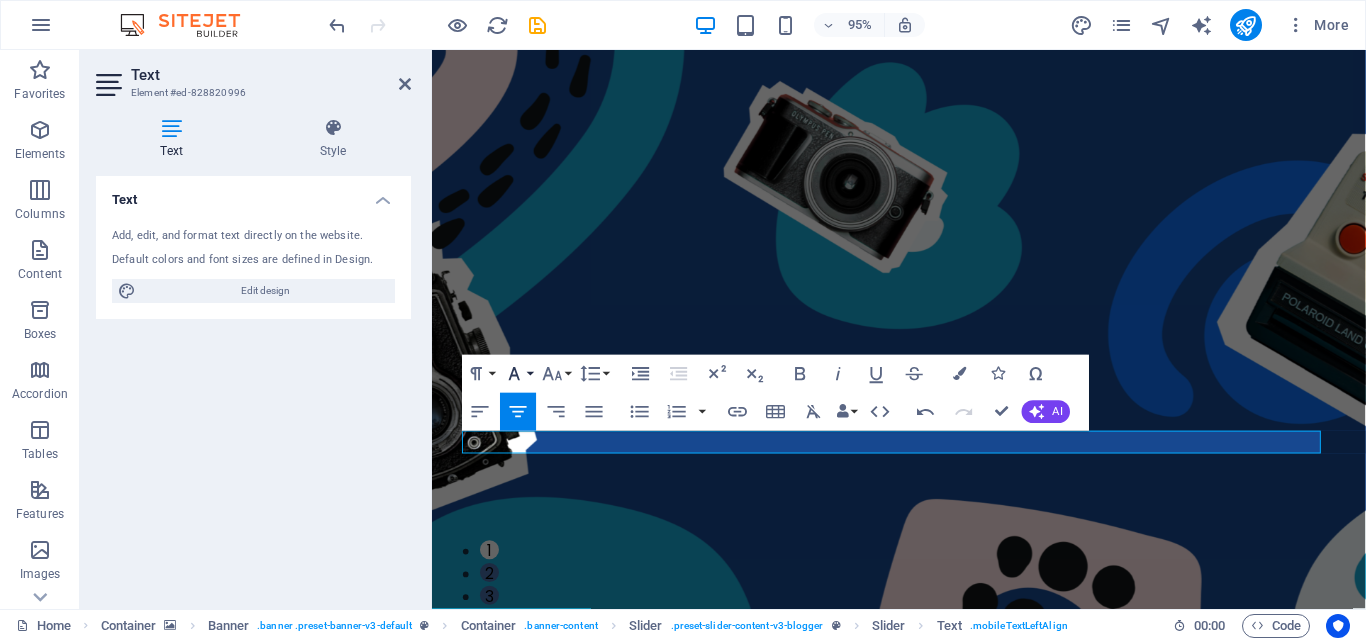 click 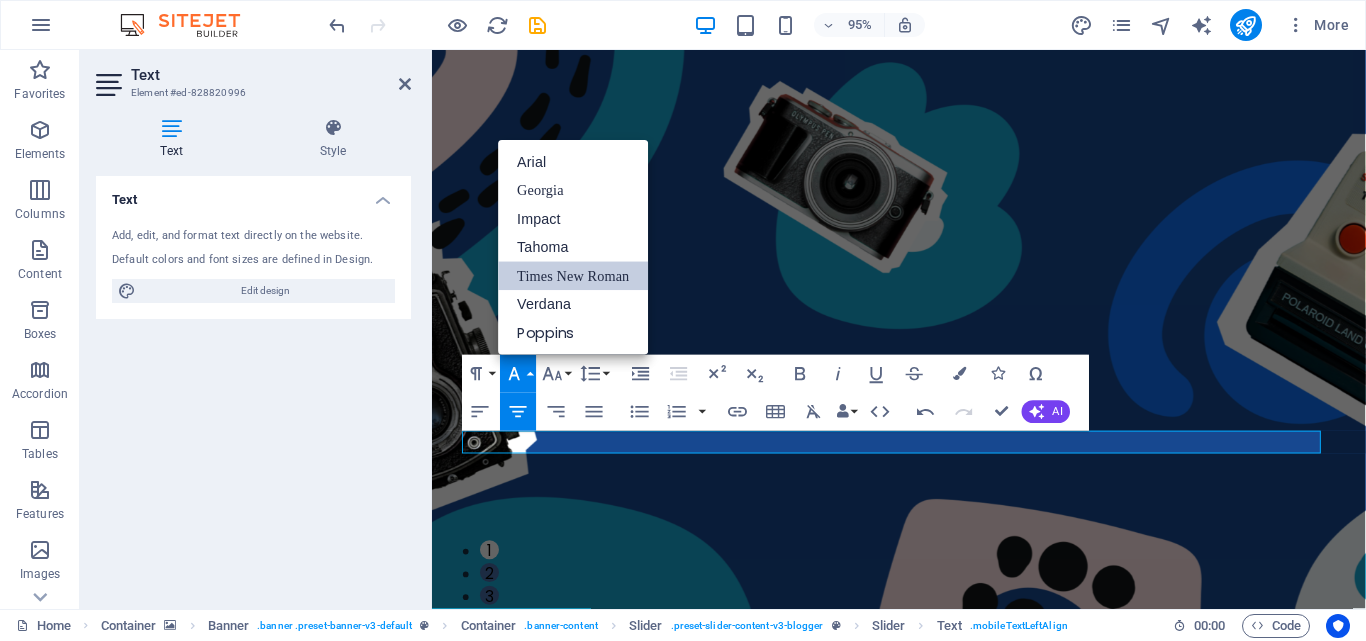 scroll, scrollTop: 0, scrollLeft: 0, axis: both 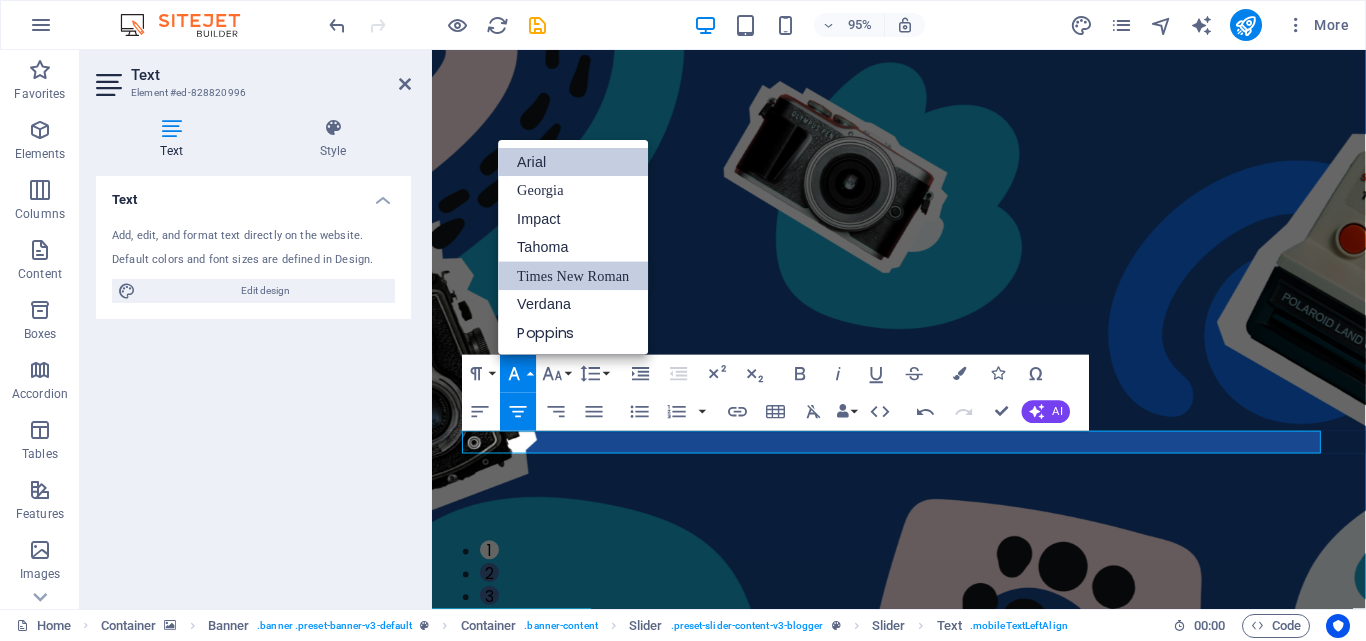 click on "Arial" at bounding box center [574, 161] 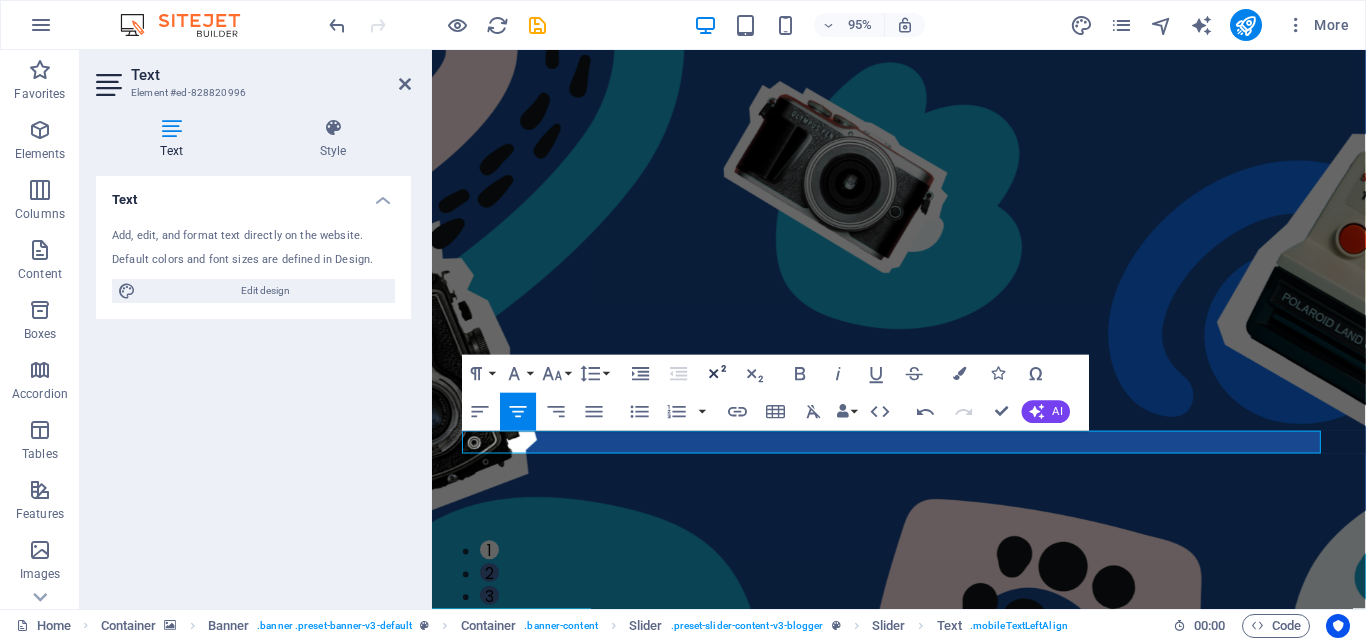 click 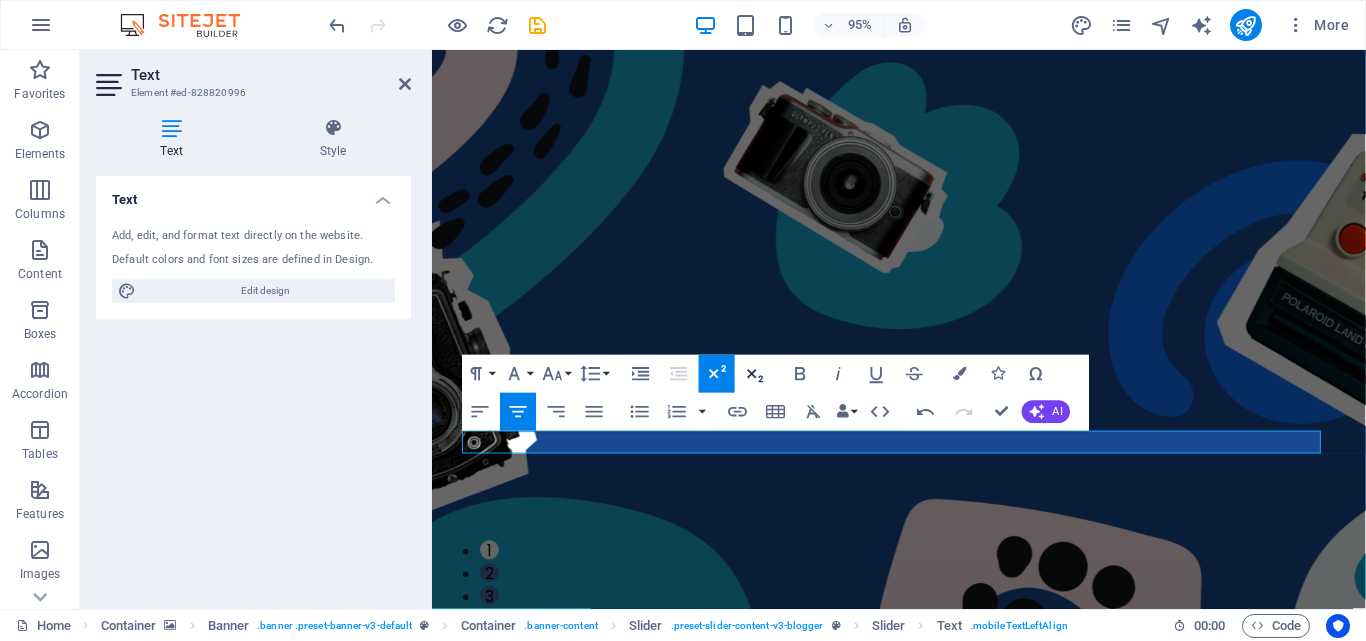 click 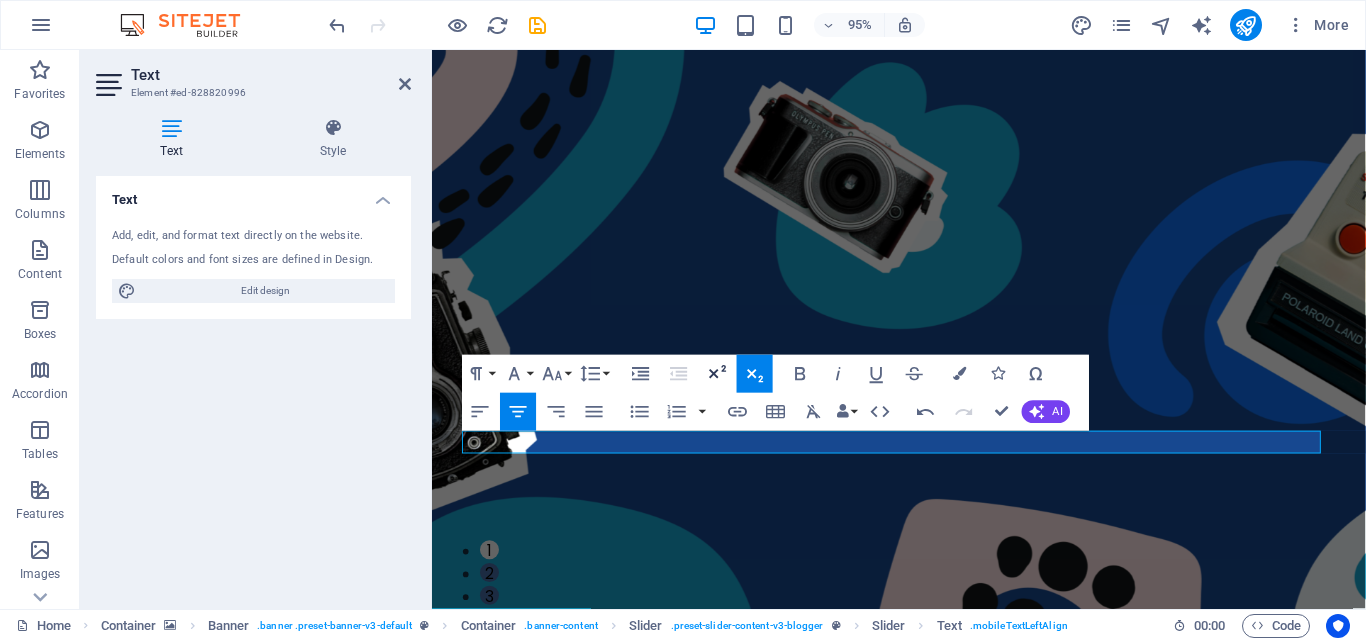 click 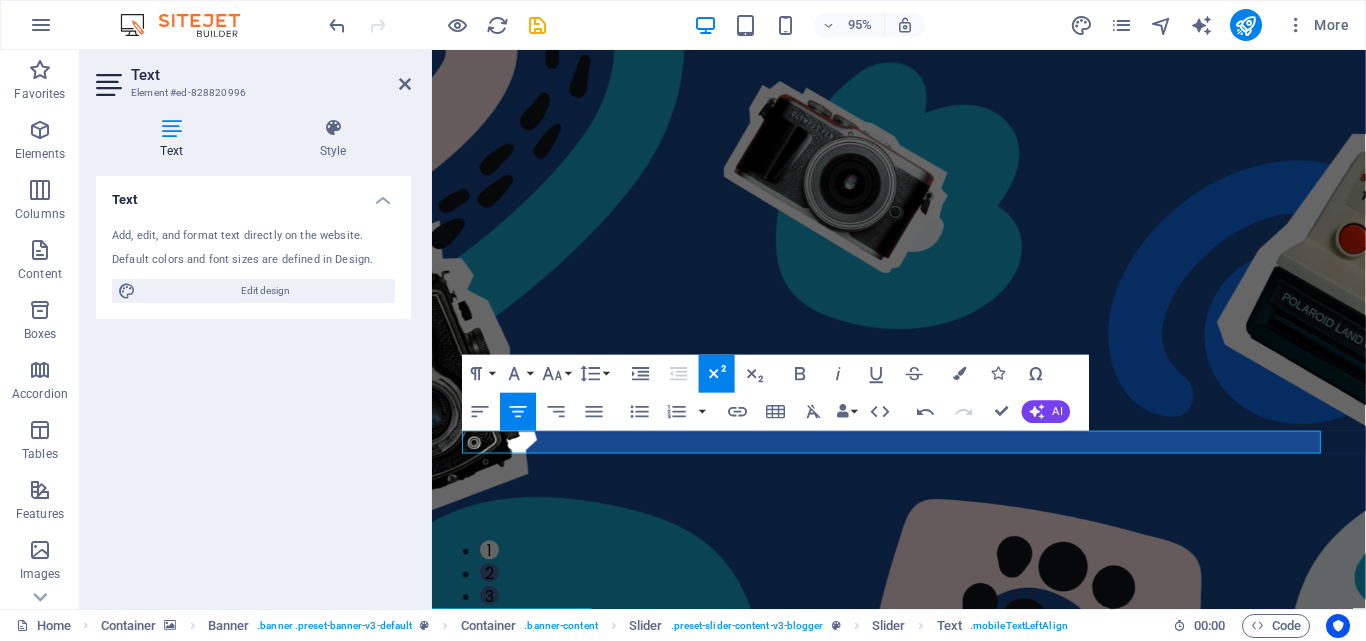 click 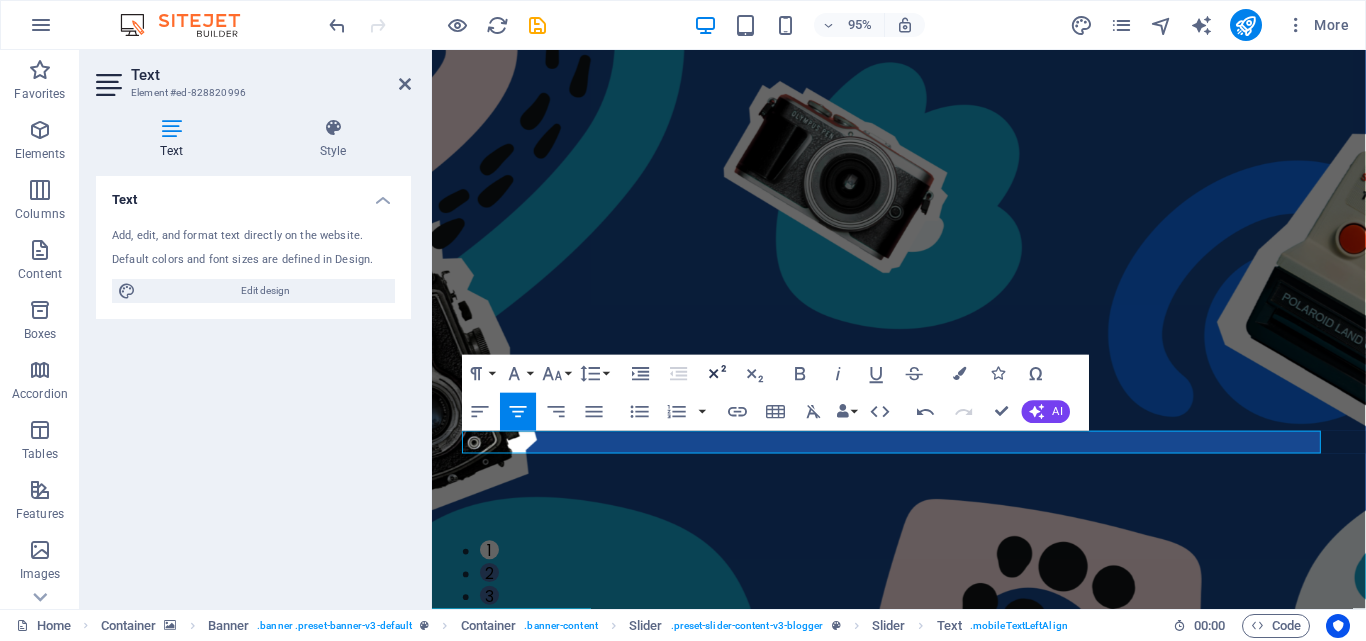 click 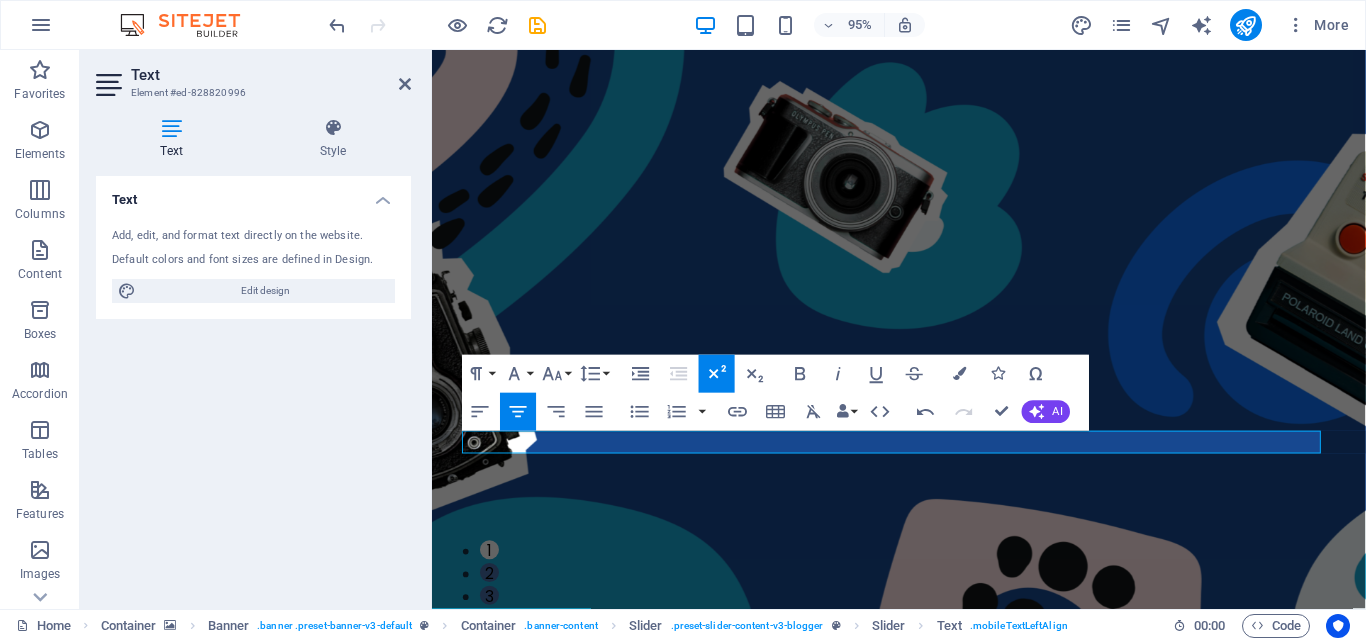 click 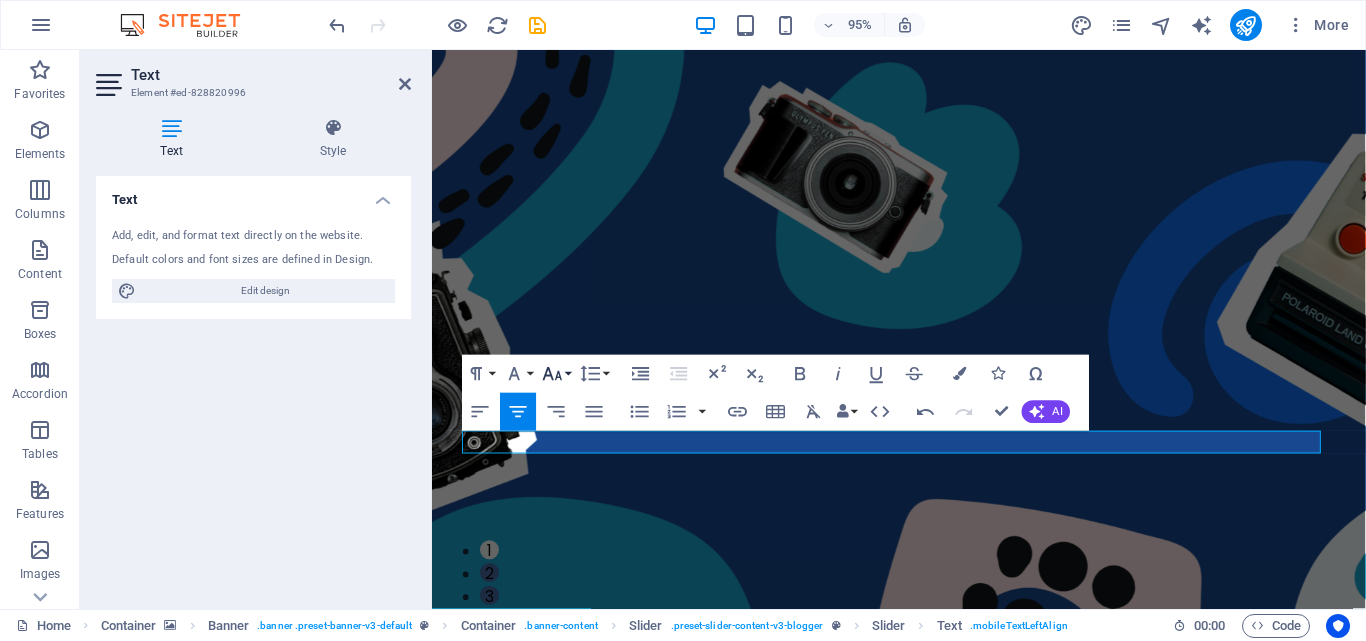click 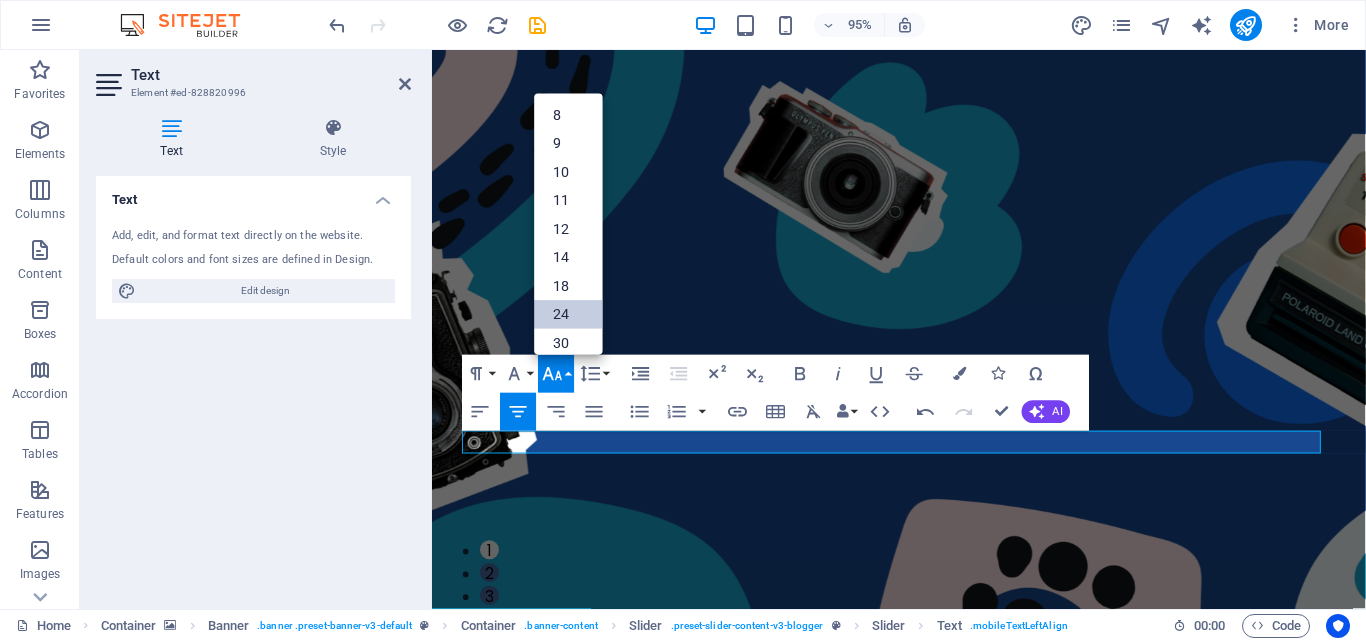 click on "24" at bounding box center (569, 314) 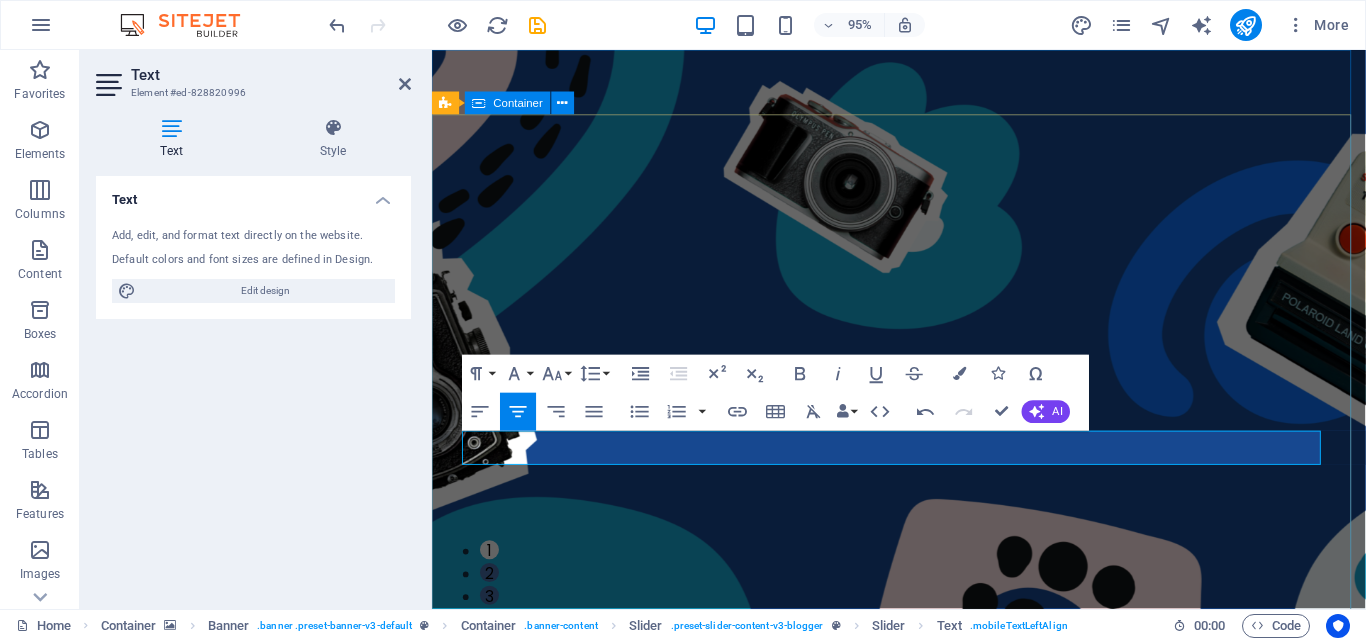 click on "TECHNOLOGY Use Technology to Live Healthier How today's technology can improve your quality of life and when to be careful of technology usage ADVENTURE Fast Buraq Technolgies Security is not a word for us, It's what we do Security is not a word for us, It's what we do TRAVEL Ice Cream  Across the World A comprehensive - yet uncomplete - guide about the different types of ice cream that the world has to offer and where to find the best ice cream TECHNOLOGY Use Technology to Live Healthier How today's technology can improve your quality of life and when to be careful of technology usage ADVENTURE Fast Buraq Technolgies Proven methods to find breaks and quiet moments to recharge your batteries  in today's stressful life. 1 2 3" at bounding box center (923, 1159) 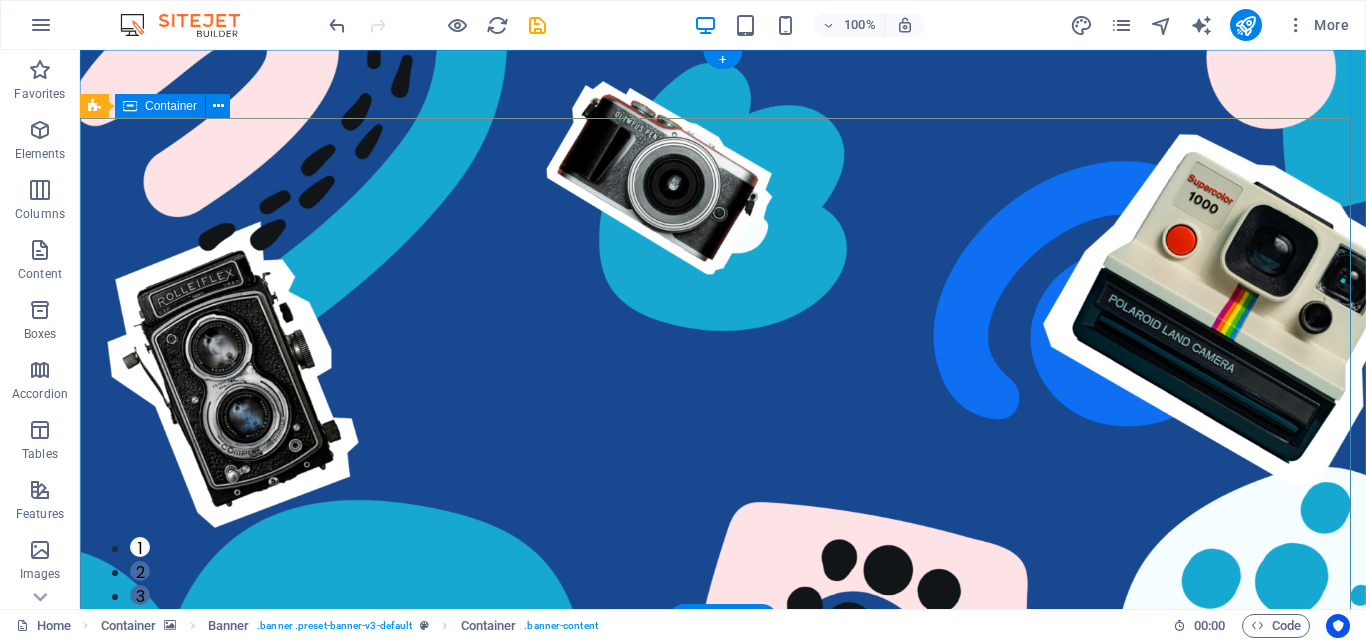 click on "TECHNOLOGY Use Technology to Live Healthier How today's technology can improve your quality of life and when to be careful of technology usage ADVENTURE Fast Buraq Technolgies Security is not a word for us, It's what we do TRAVEL Ice Cream  Across the World A comprehensive - yet uncomplete - guide about the different types of ice cream that the world has to offer and where to find the best ice cream TECHNOLOGY Use Technology to Live Healthier How today's technology can improve your quality of life and when to be careful of technology usage ADVENTURE Fast Buraq Technolgies Security is not a word for us, It's what we do Security is not a word for us, It's what we do 1 2 3" at bounding box center [723, 1087] 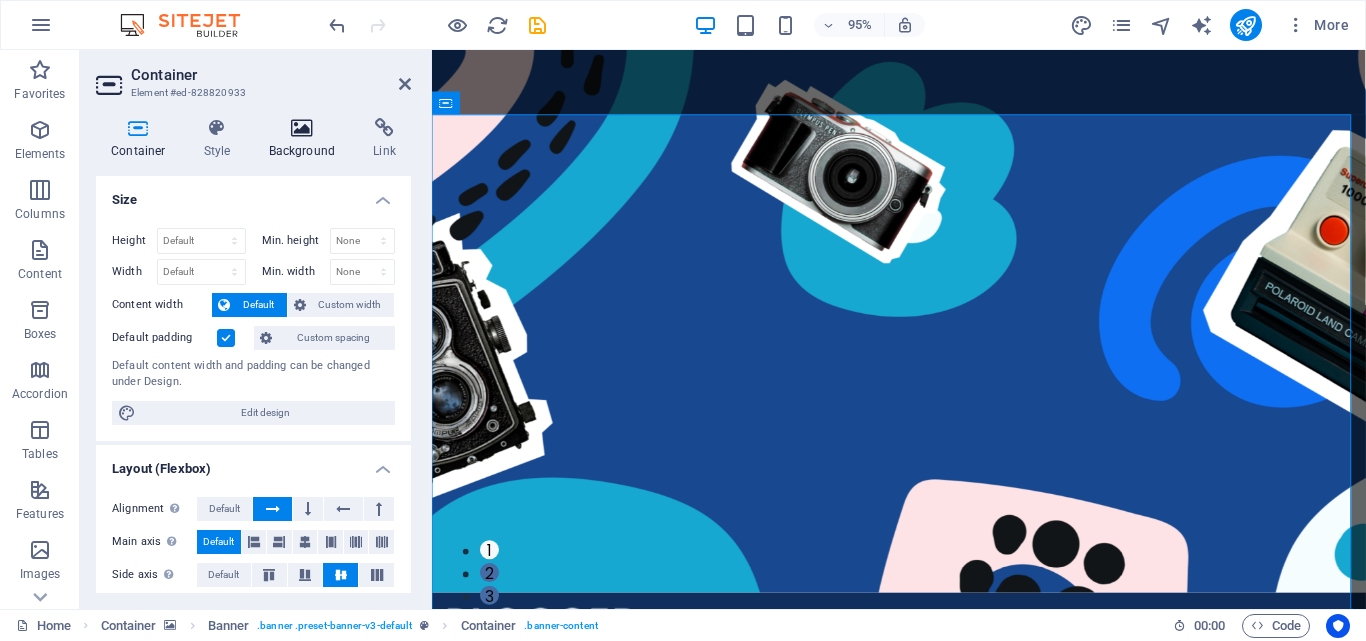 click at bounding box center [302, 128] 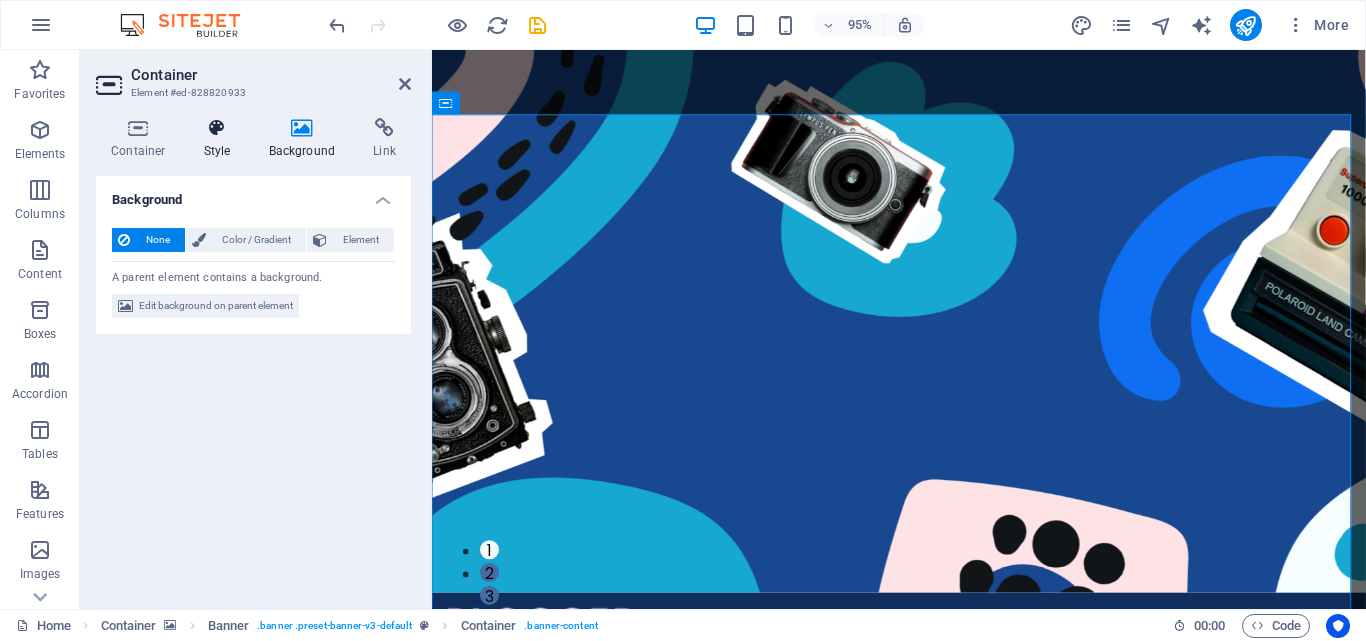 click at bounding box center (217, 128) 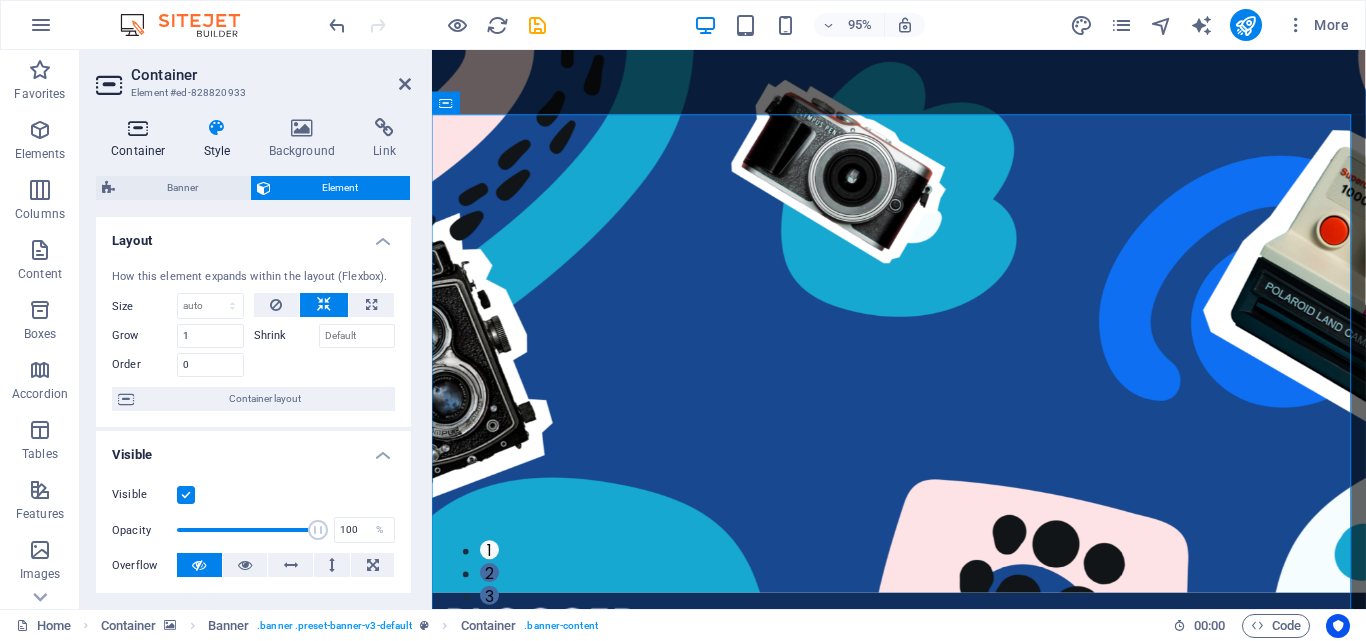 click at bounding box center (138, 128) 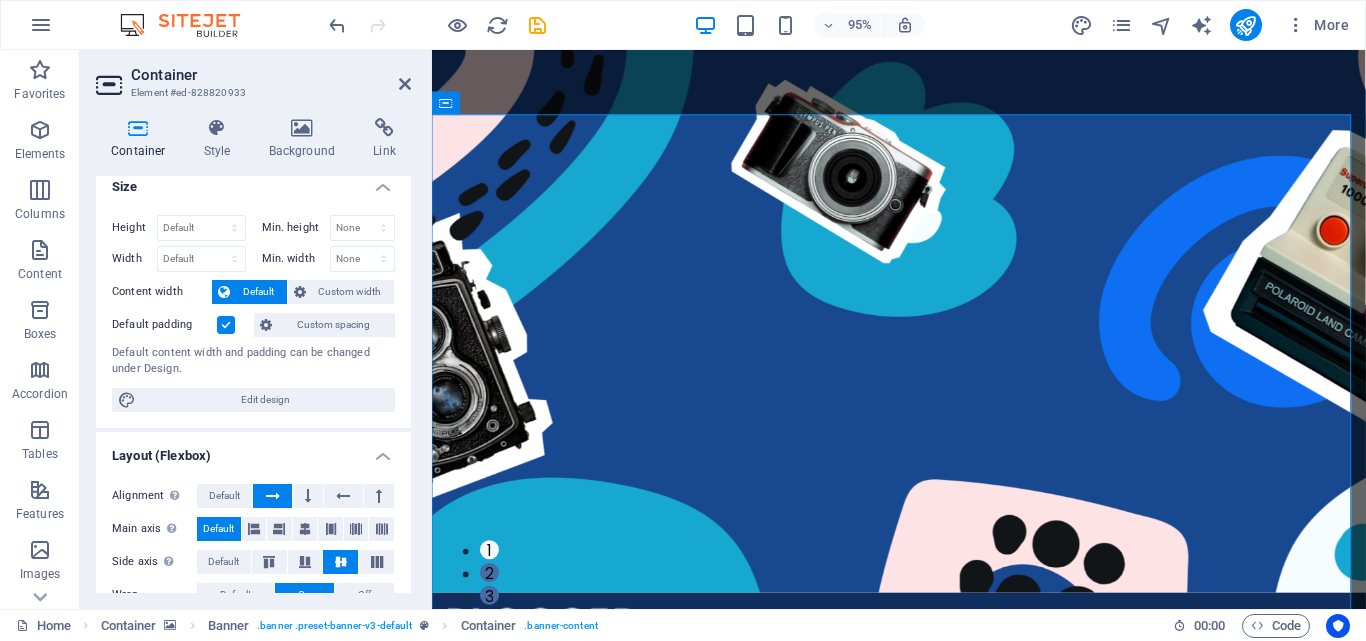 scroll, scrollTop: 0, scrollLeft: 0, axis: both 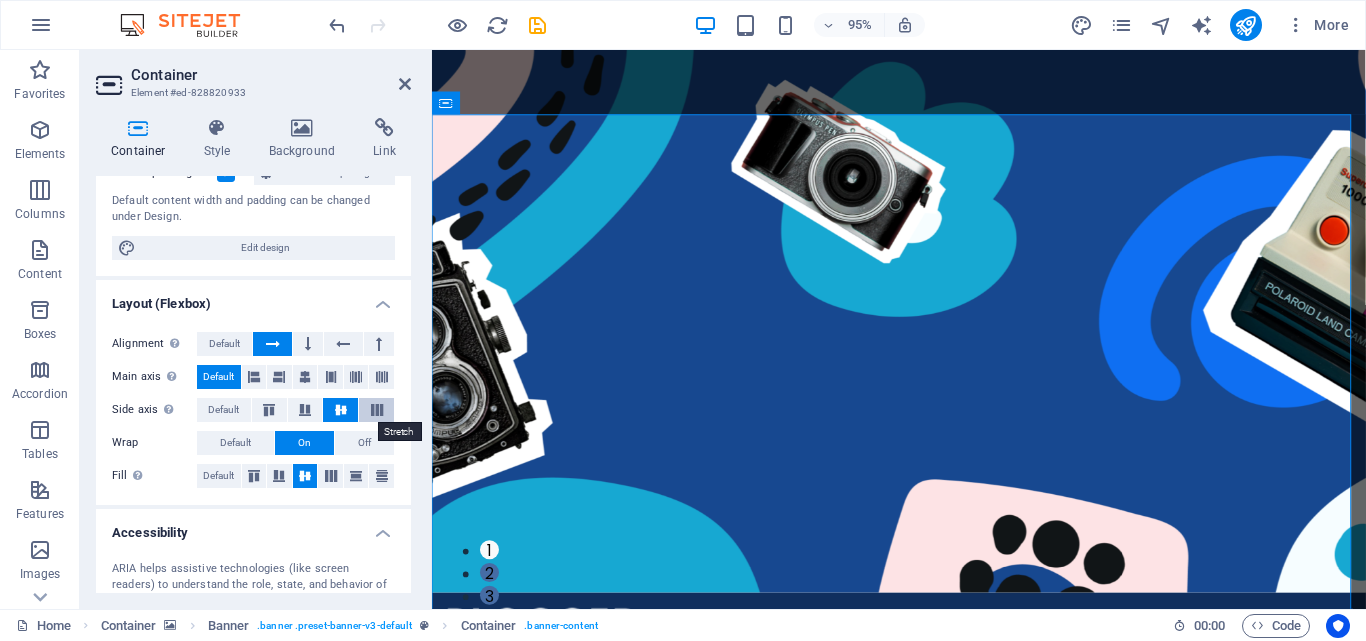 click at bounding box center (376, 410) 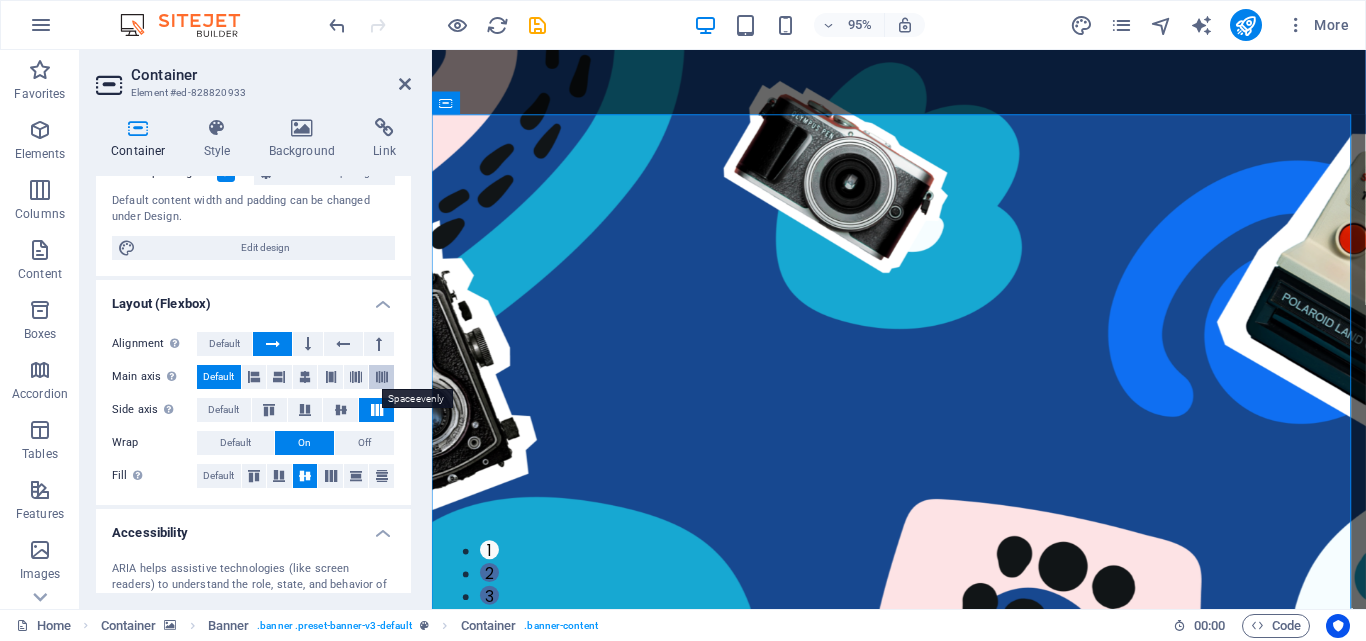 click at bounding box center (382, 377) 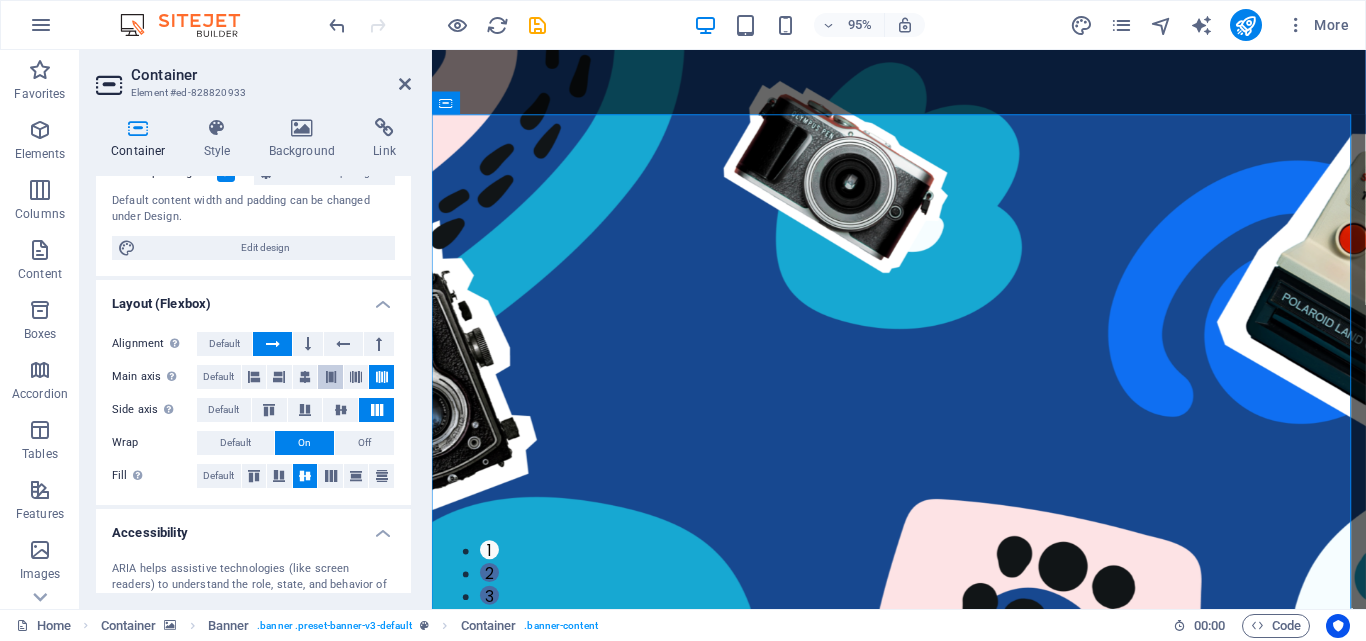 click at bounding box center (331, 377) 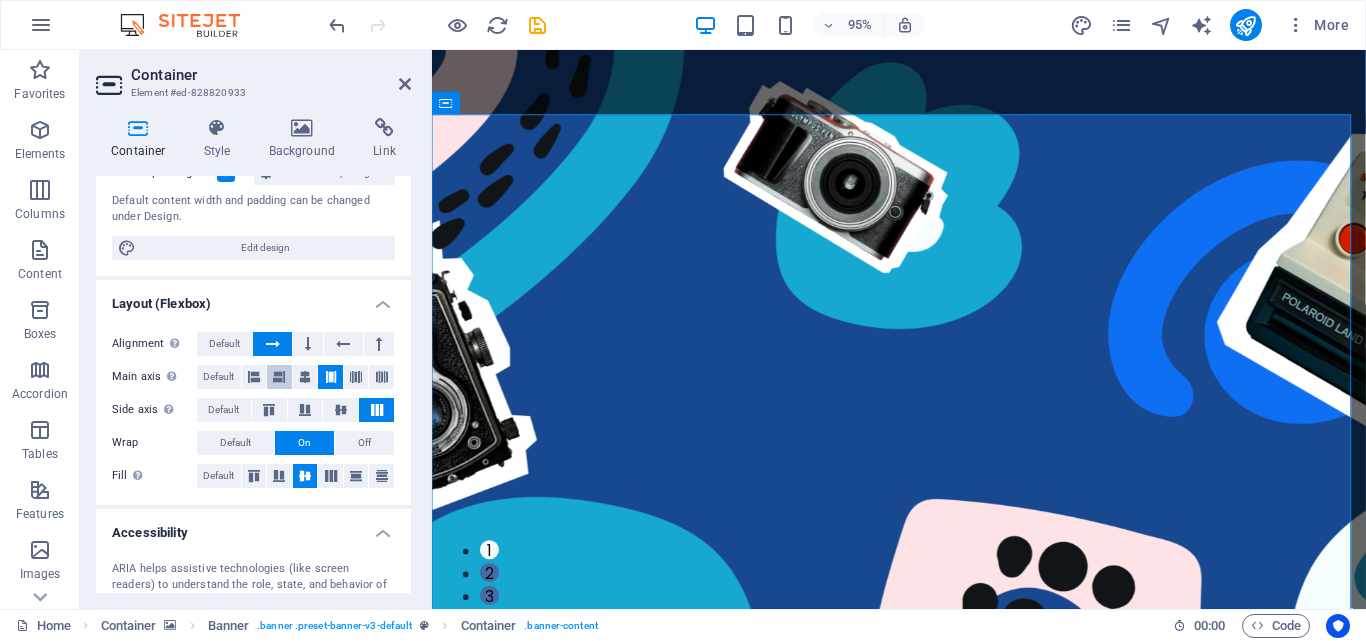 click at bounding box center [279, 377] 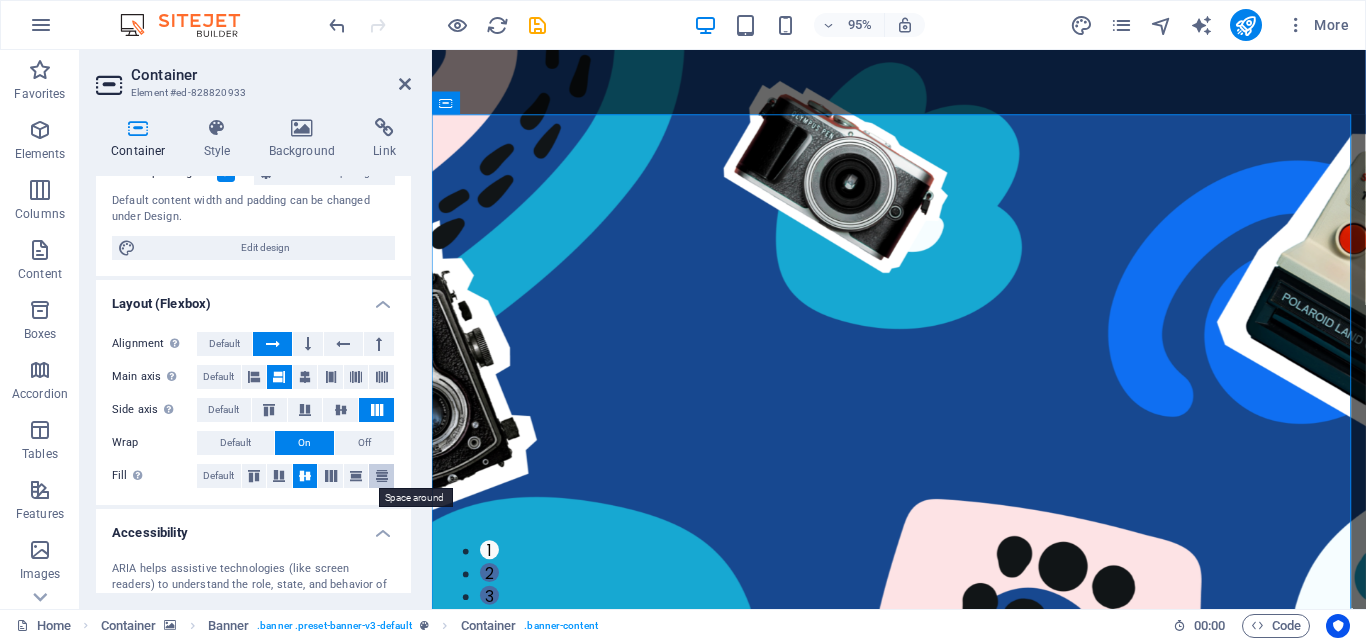 click at bounding box center (382, 476) 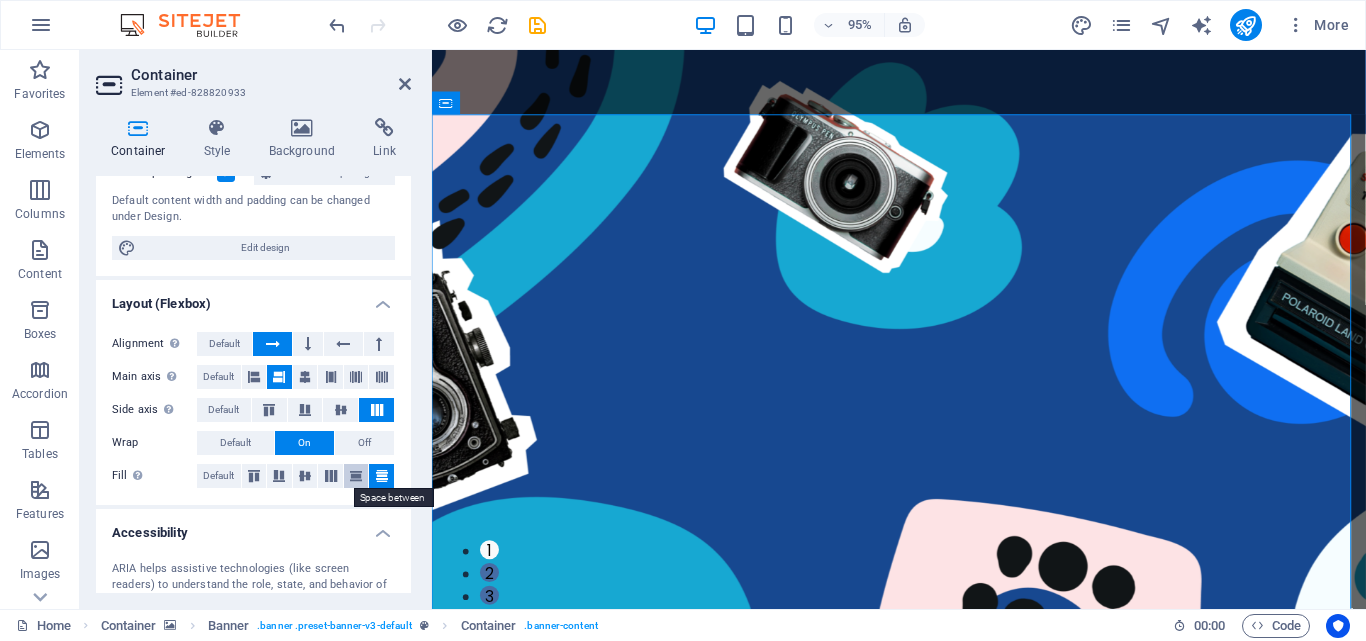 click at bounding box center (356, 476) 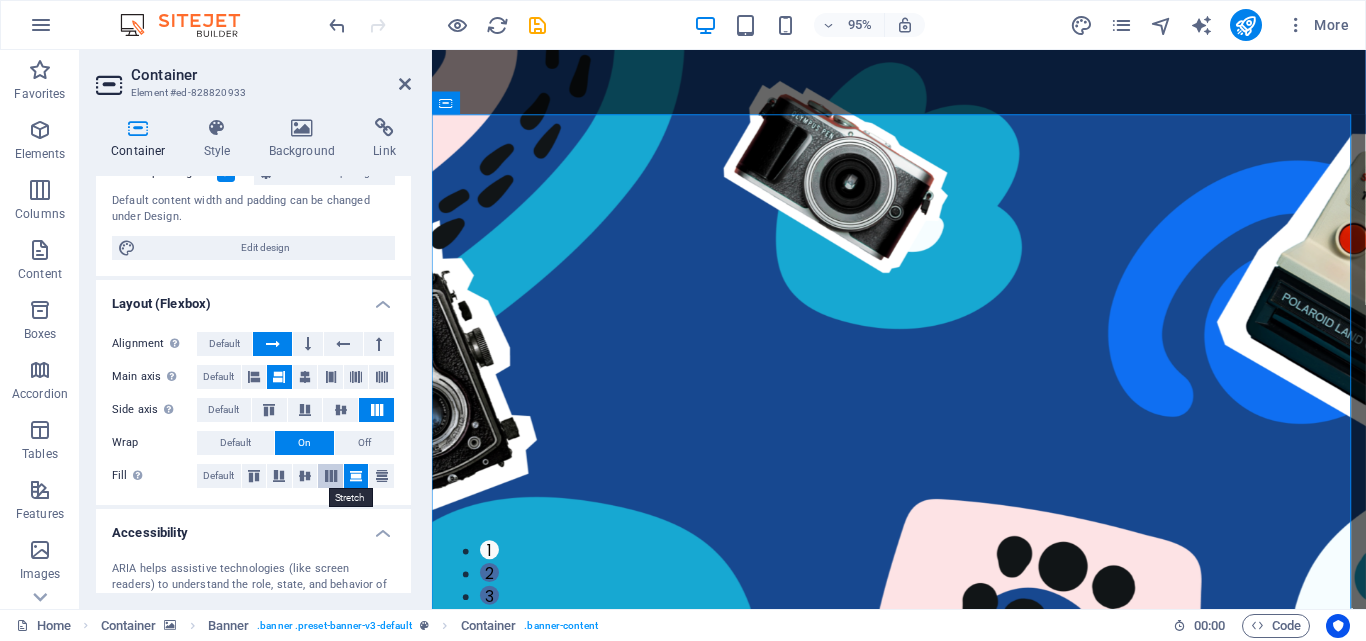 click at bounding box center [331, 476] 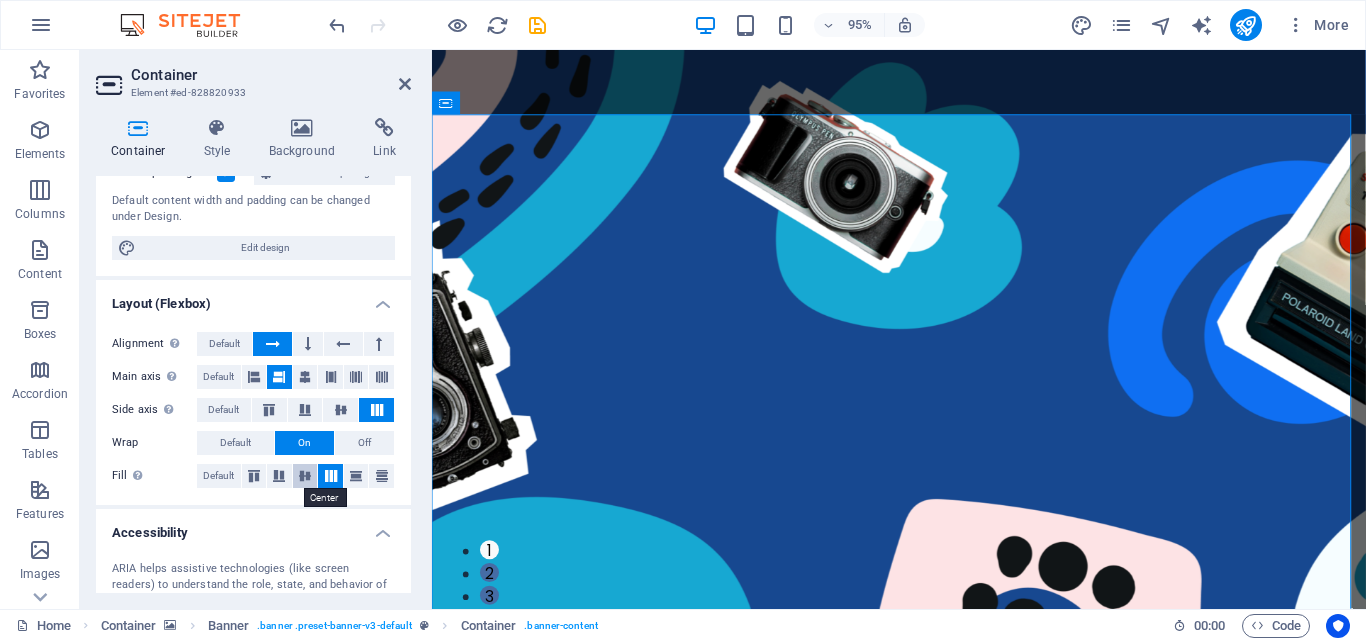 click at bounding box center [305, 476] 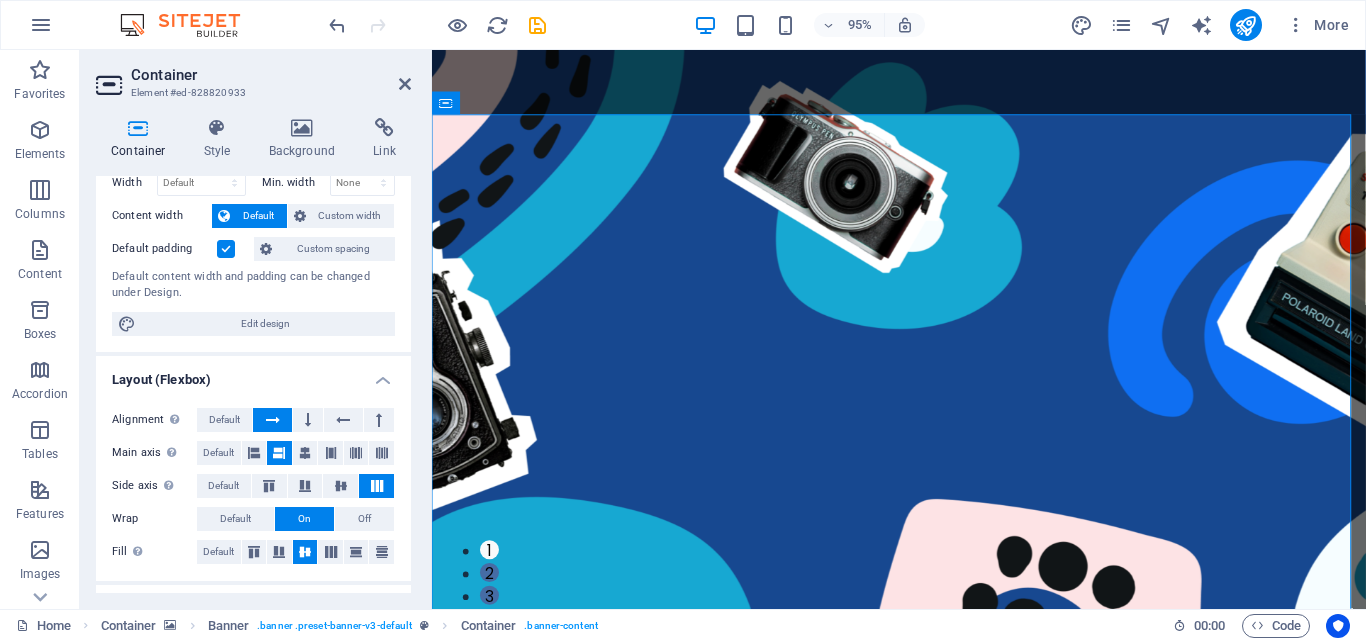 scroll, scrollTop: 0, scrollLeft: 0, axis: both 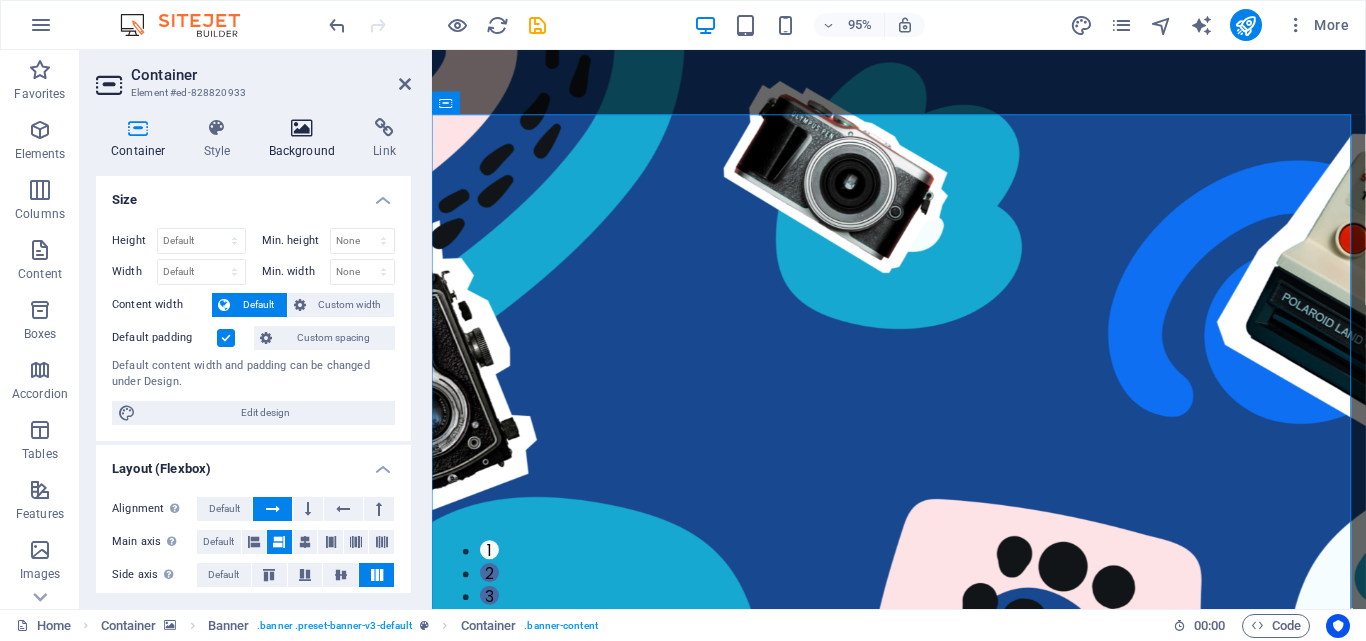 click on "Background" at bounding box center (306, 139) 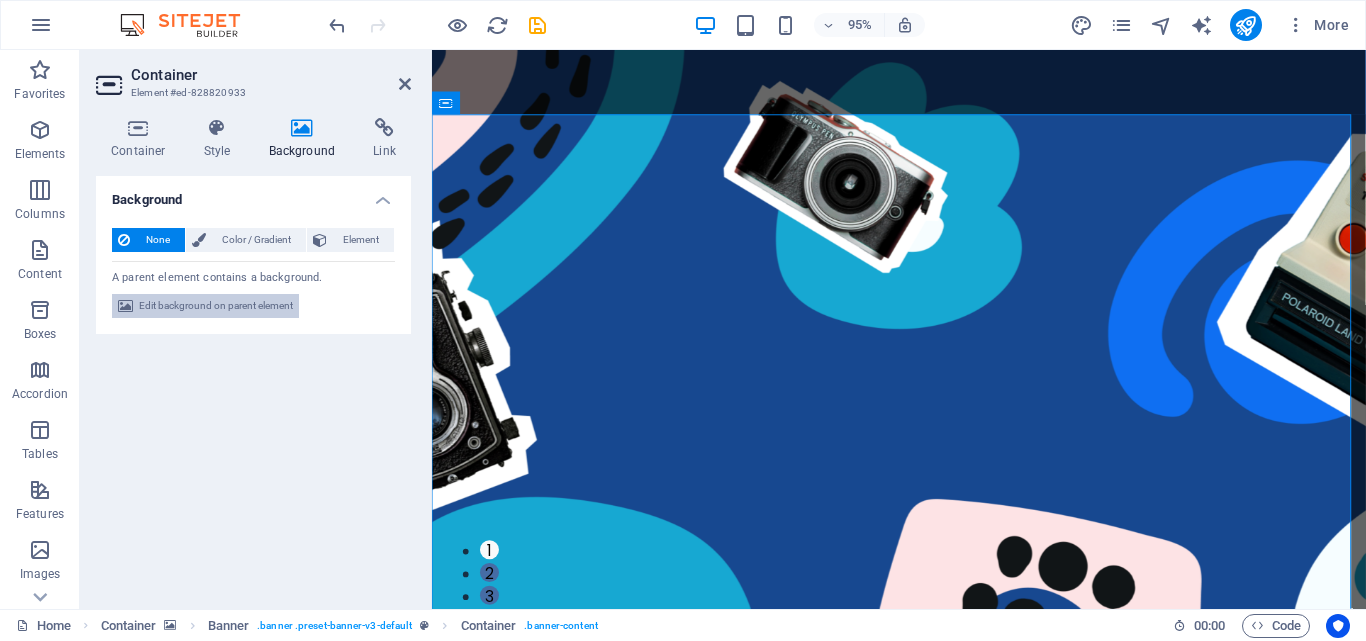 click on "Edit background on parent element" at bounding box center [216, 306] 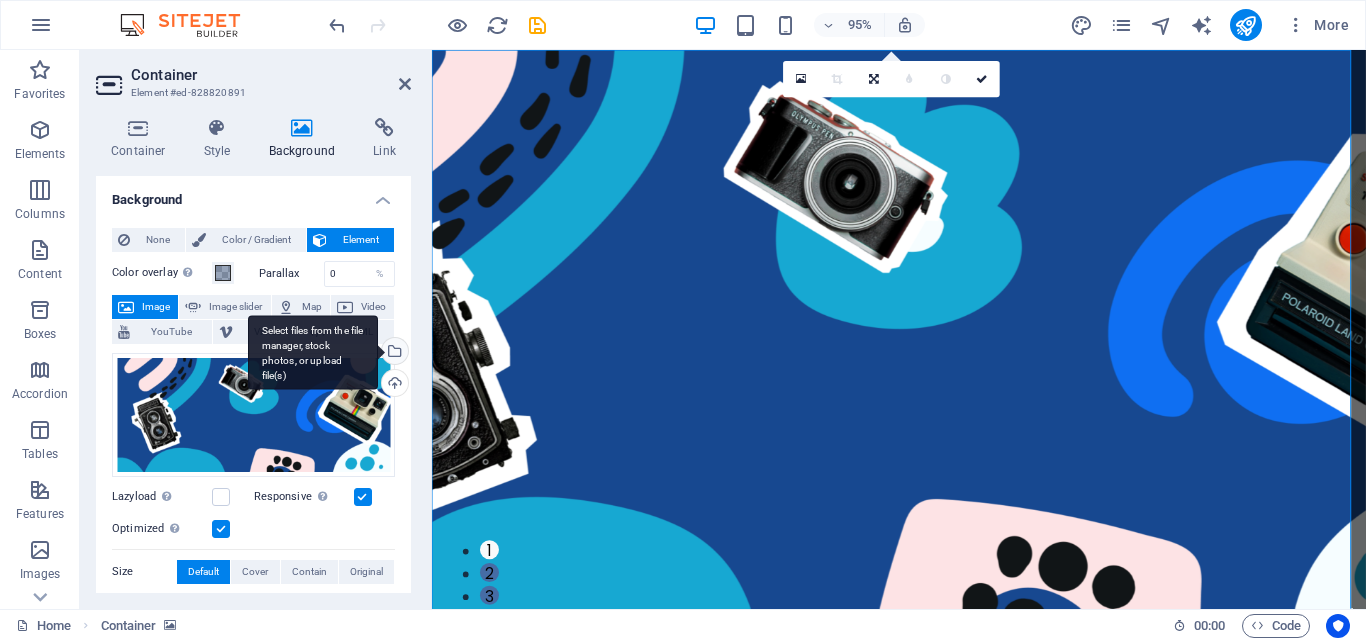 click on "Select files from the file manager, stock photos, or upload file(s)" at bounding box center [393, 353] 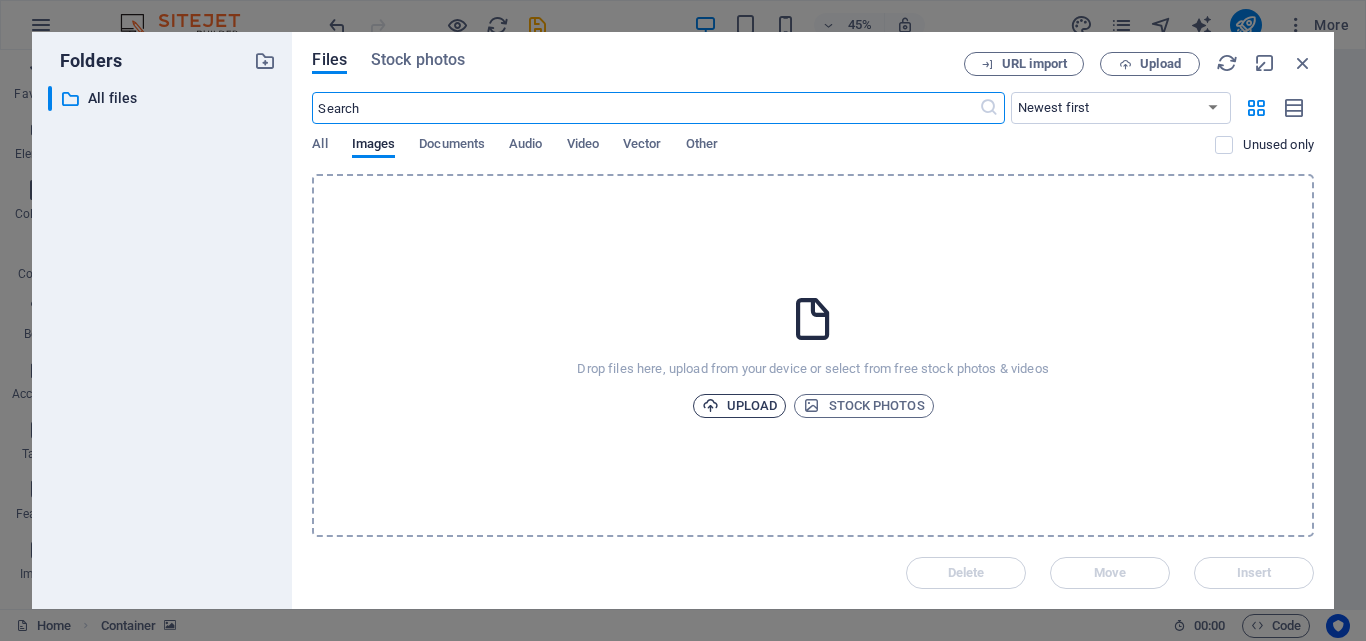 click on "Upload" at bounding box center [740, 406] 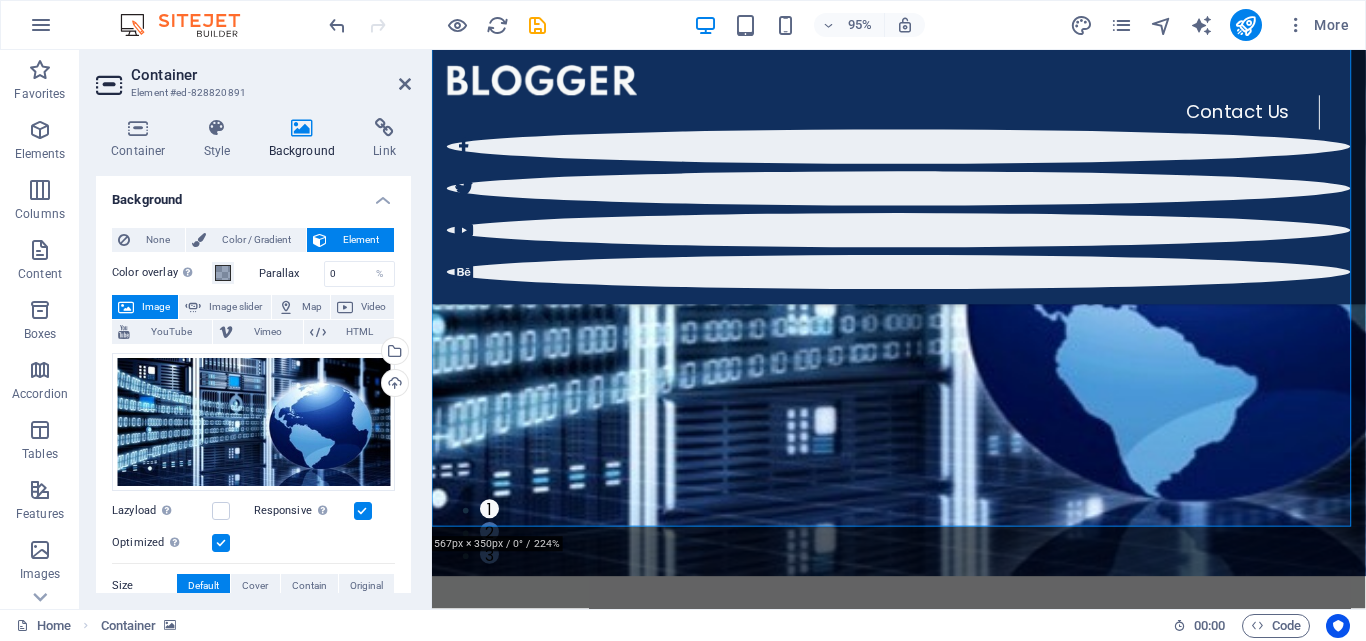 scroll, scrollTop: 34, scrollLeft: 0, axis: vertical 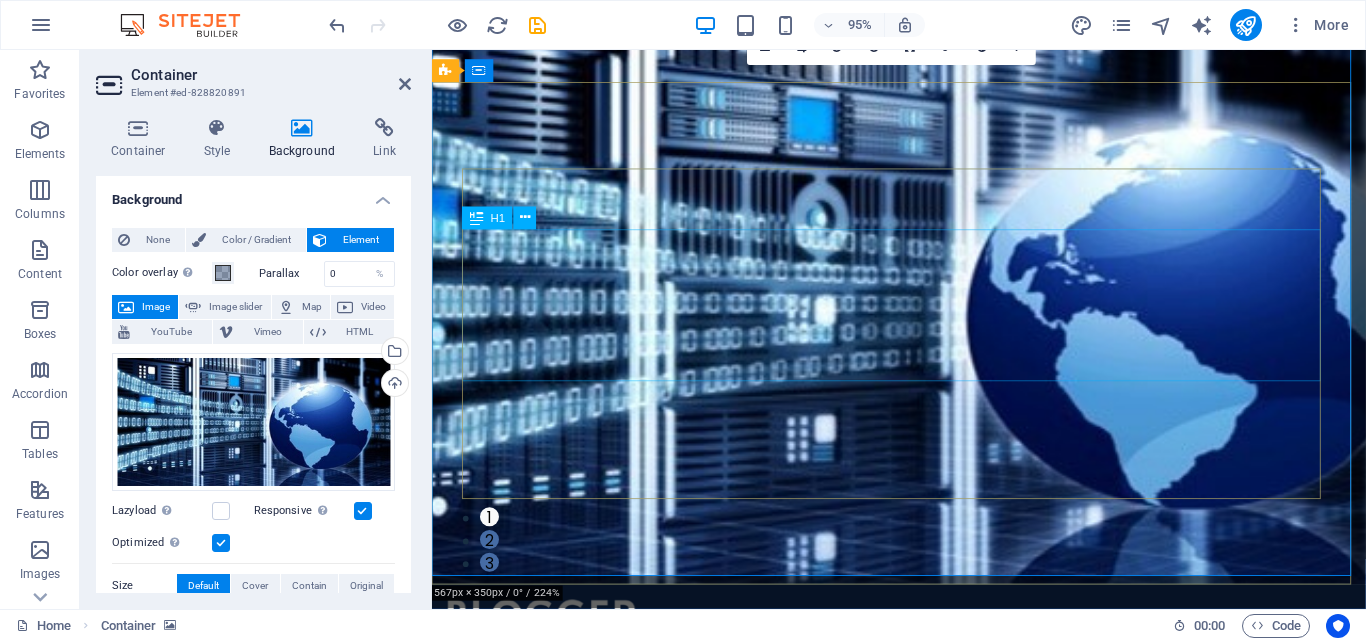 click on "Fast Buraq Technolgies" at bounding box center [12, 1449] 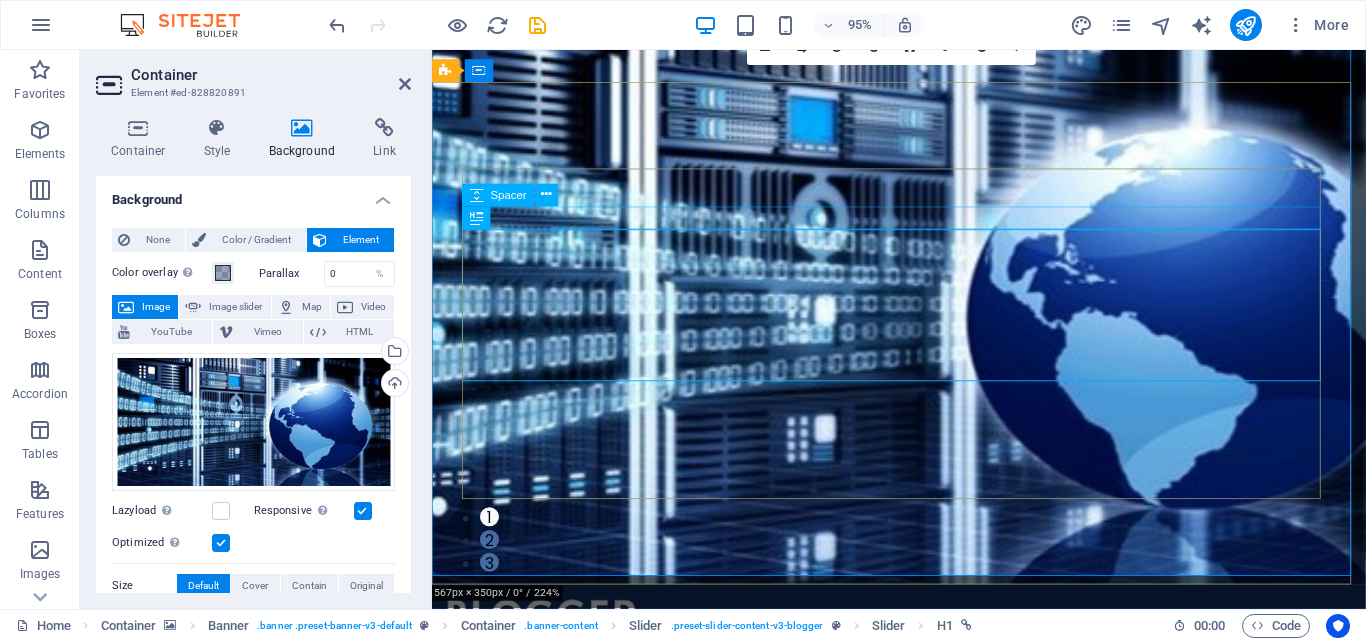 click at bounding box center [12, 1357] 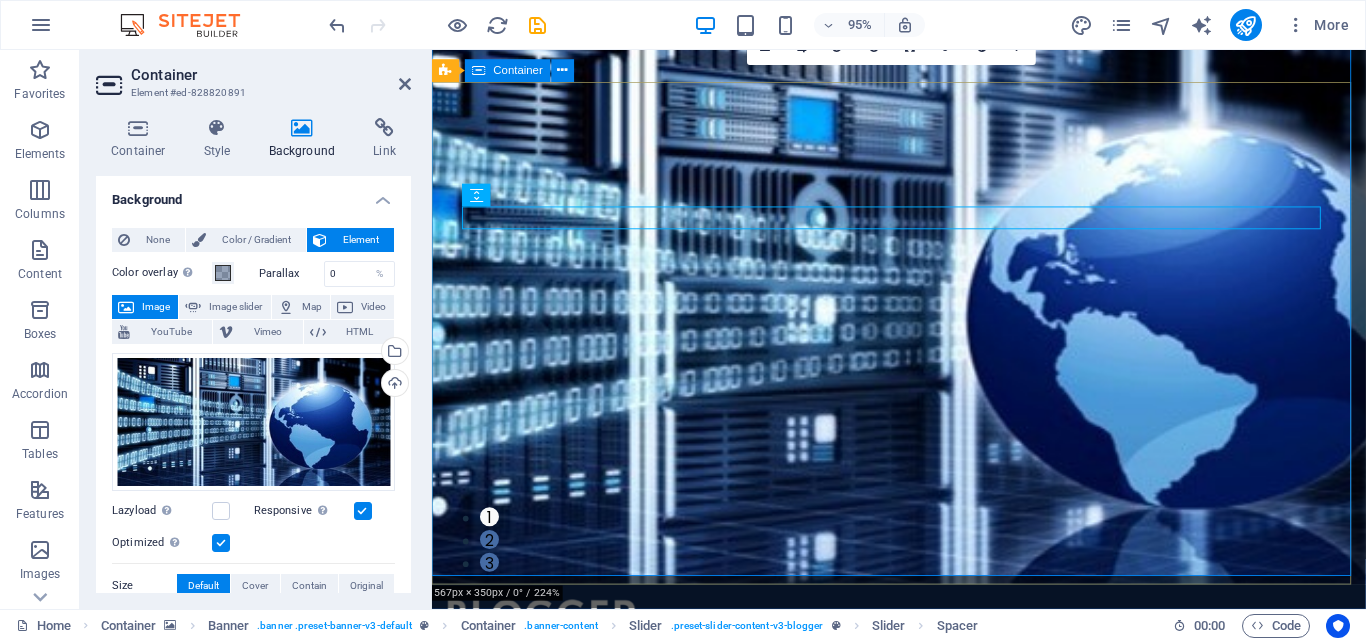 click on "TECHNOLOGY Use Technology to Live Healthier How today's technology can improve your quality of life and when to be careful of technology usage ADVENTURE Fast Buraq Technolgies Security is not a word for us, It's what we do TRAVEL Ice Cream  Across the World A comprehensive - yet uncomplete - guide about the different types of ice cream that the world has to offer and where to find the best ice cream TECHNOLOGY Use Technology to Live Healthier How today's technology can improve your quality of life and when to be careful of technology usage ADVENTURE Fast Buraq Technolgies Security is not a word for us, It's what we do Security is not a word for us, It's what we do 1 2 3" at bounding box center [923, 1119] 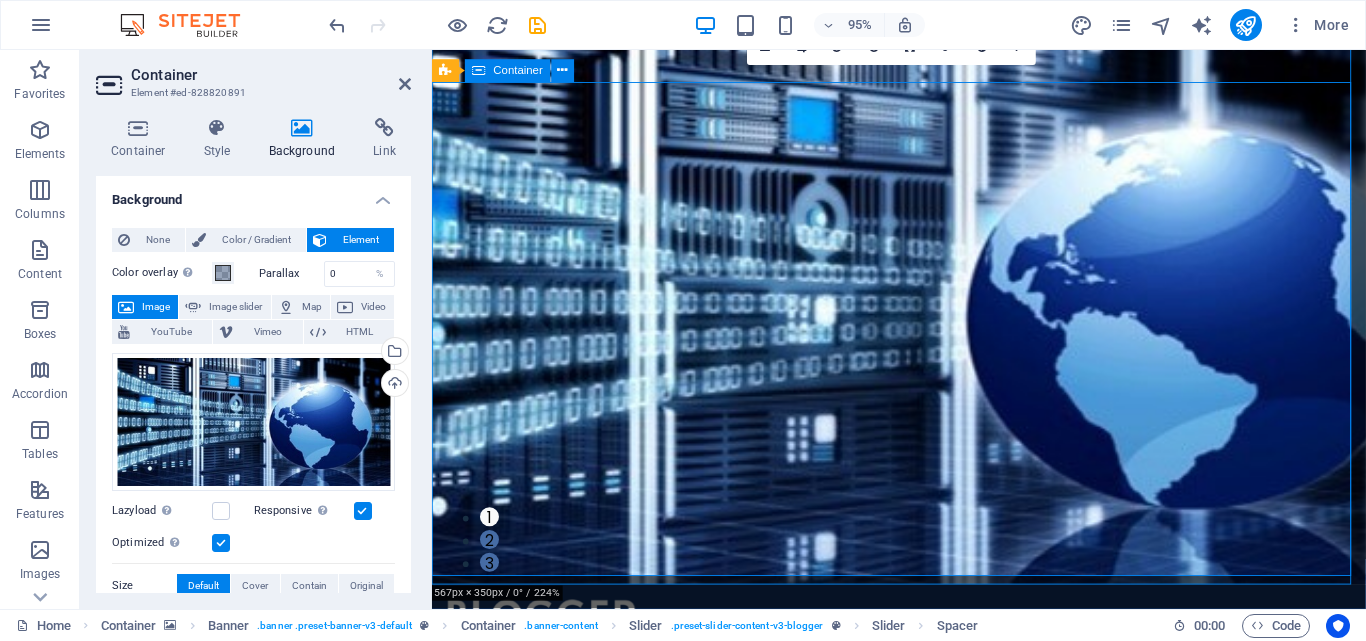click on "TECHNOLOGY Use Technology to Live Healthier How today's technology can improve your quality of life and when to be careful of technology usage ADVENTURE Fast Buraq Technolgies Security is not a word for us, It's what we do TRAVEL Ice Cream  Across the World A comprehensive - yet uncomplete - guide about the different types of ice cream that the world has to offer and where to find the best ice cream TECHNOLOGY Use Technology to Live Healthier How today's technology can improve your quality of life and when to be careful of technology usage ADVENTURE Fast Buraq Technolgies Security is not a word for us, It's what we do Security is not a word for us, It's what we do 1 2 3" at bounding box center [923, 1119] 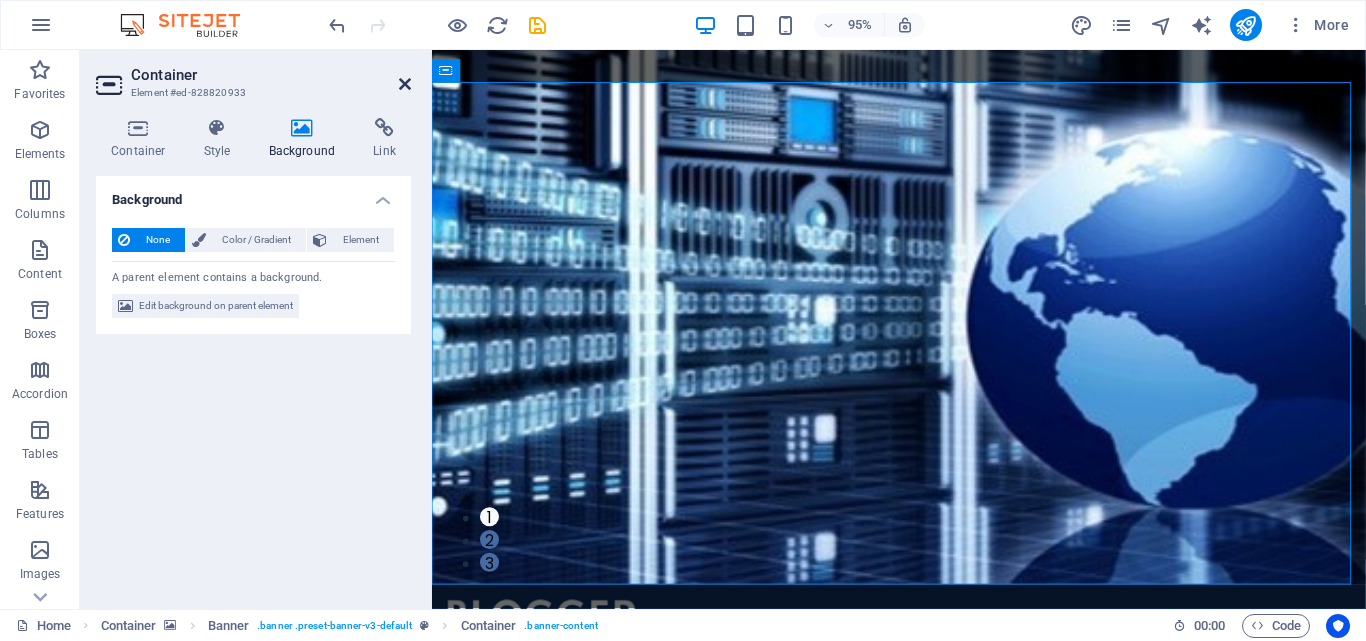 click at bounding box center [405, 84] 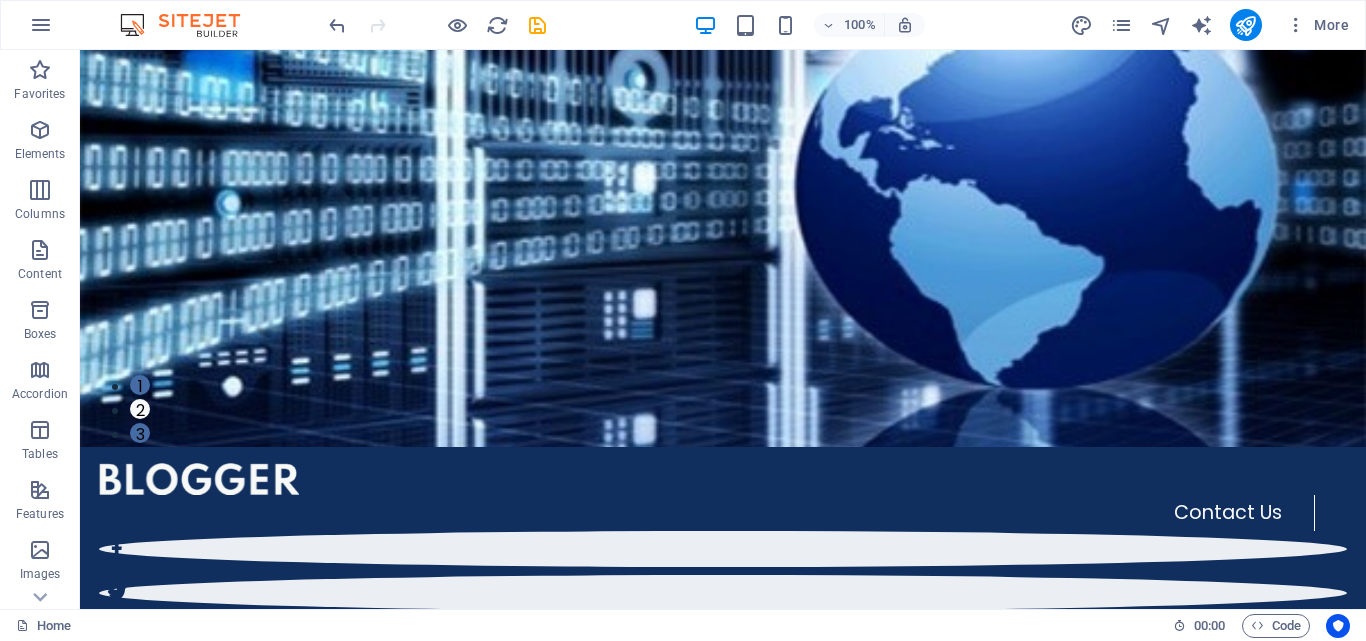 scroll, scrollTop: 0, scrollLeft: 0, axis: both 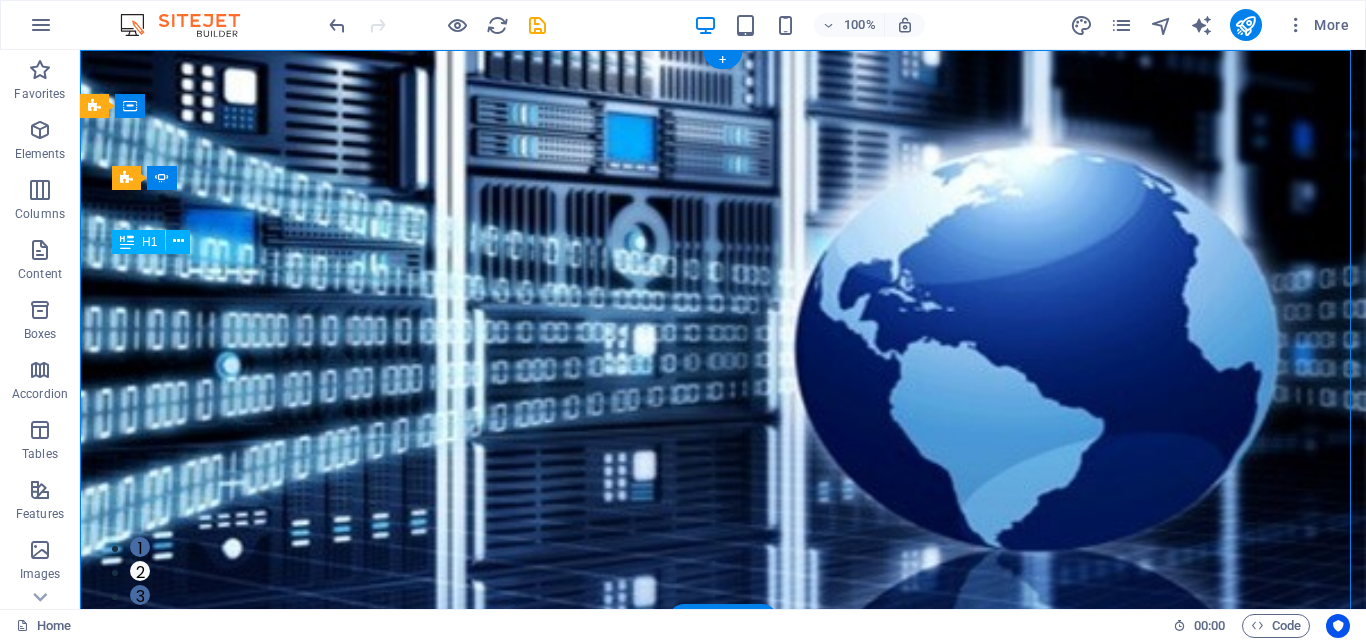 click on "Ice Cream  Across the World" at bounding box center (-1696, 1689) 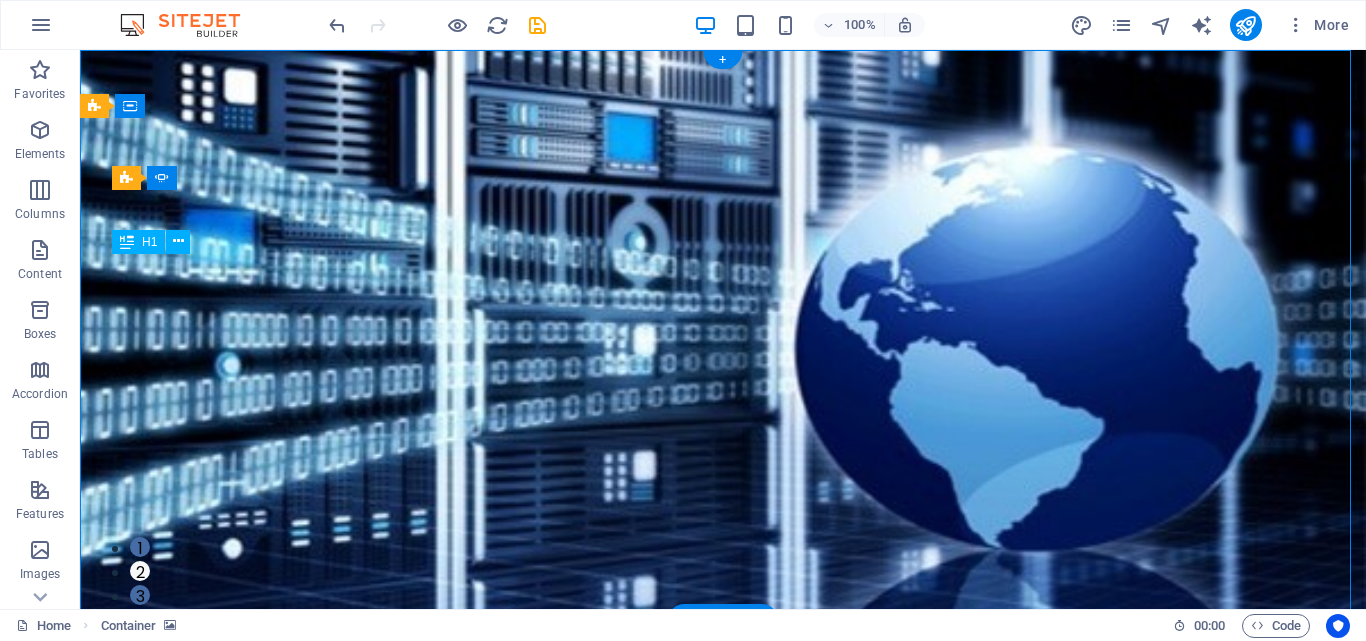click on "Ice Cream  Across the World" at bounding box center [-1696, 1689] 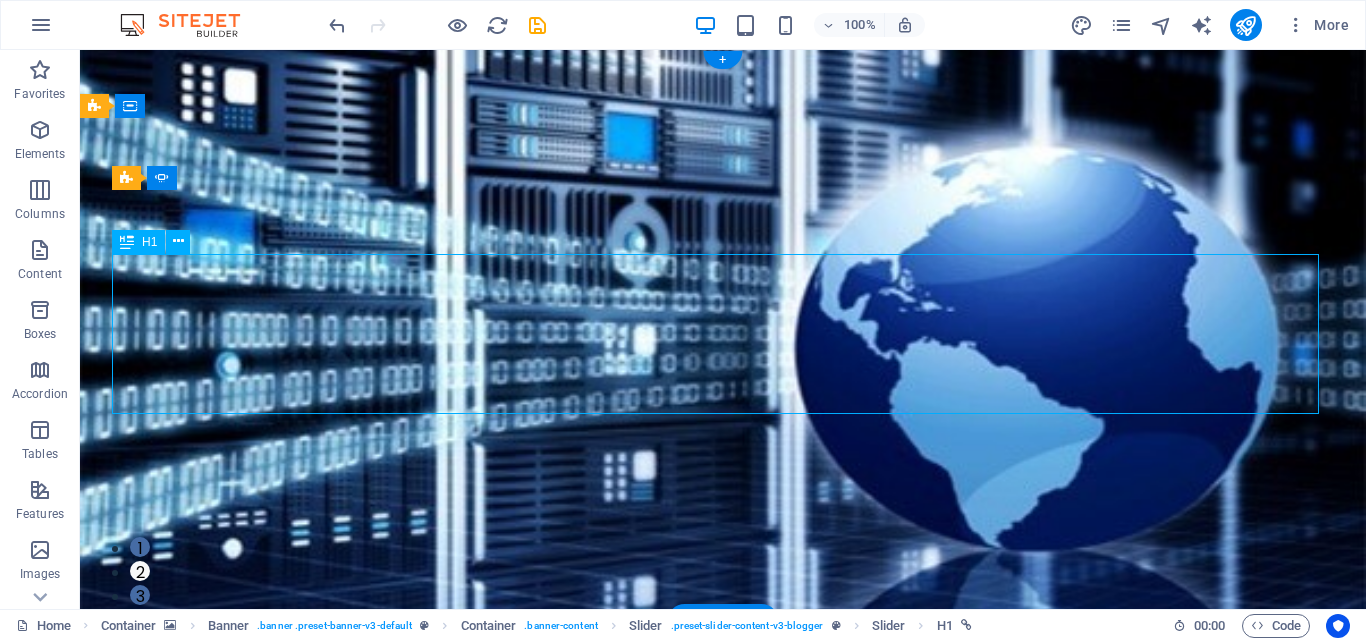 click on "Ice Cream  Across the World" at bounding box center [-1696, 1689] 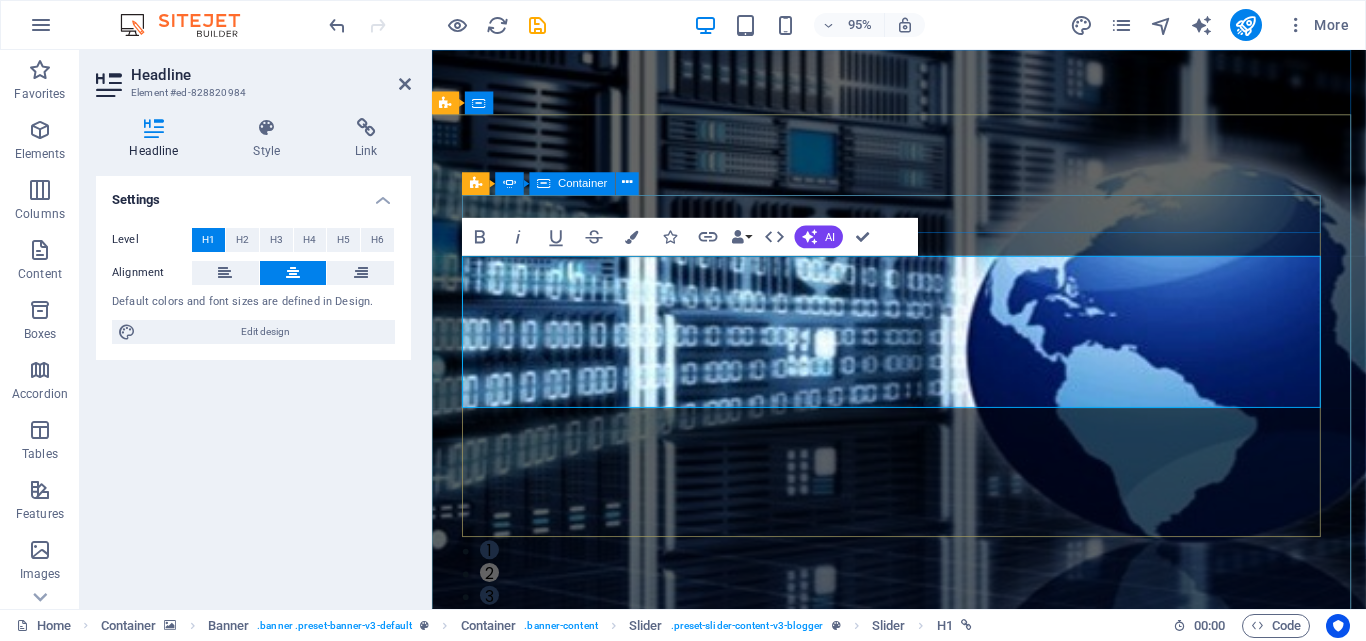 scroll, scrollTop: 8, scrollLeft: 9, axis: both 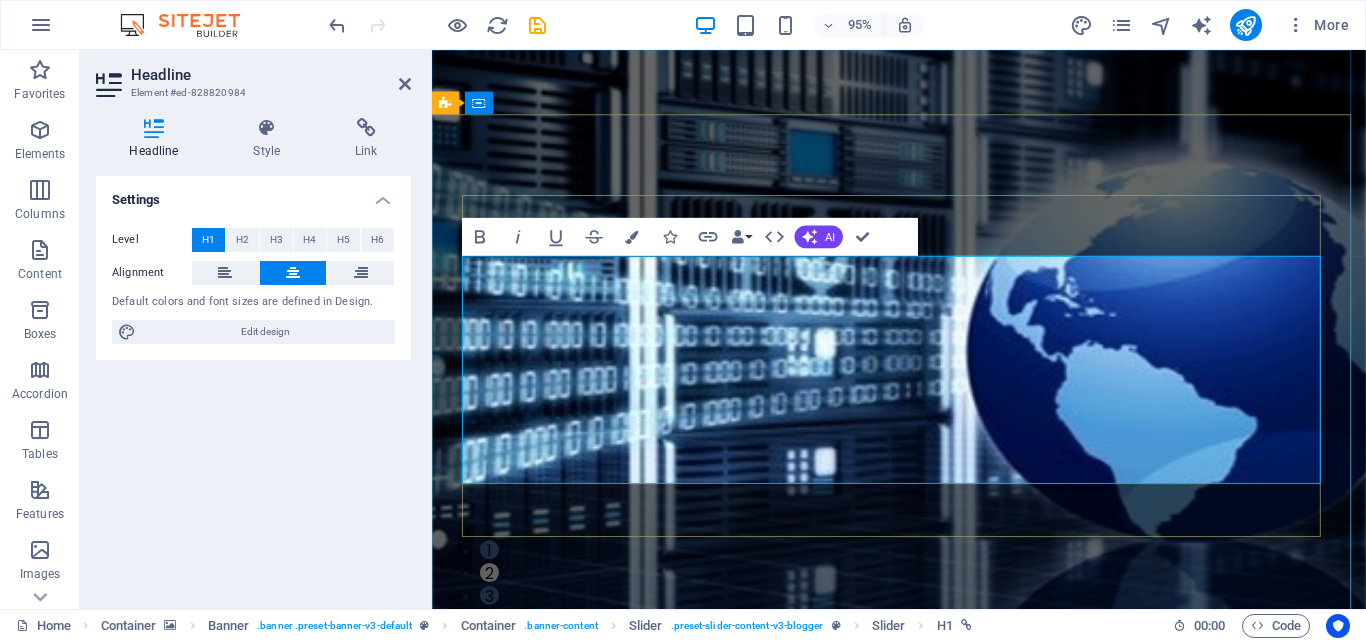 click on "You learn, we will teach" at bounding box center [-892, 1910] 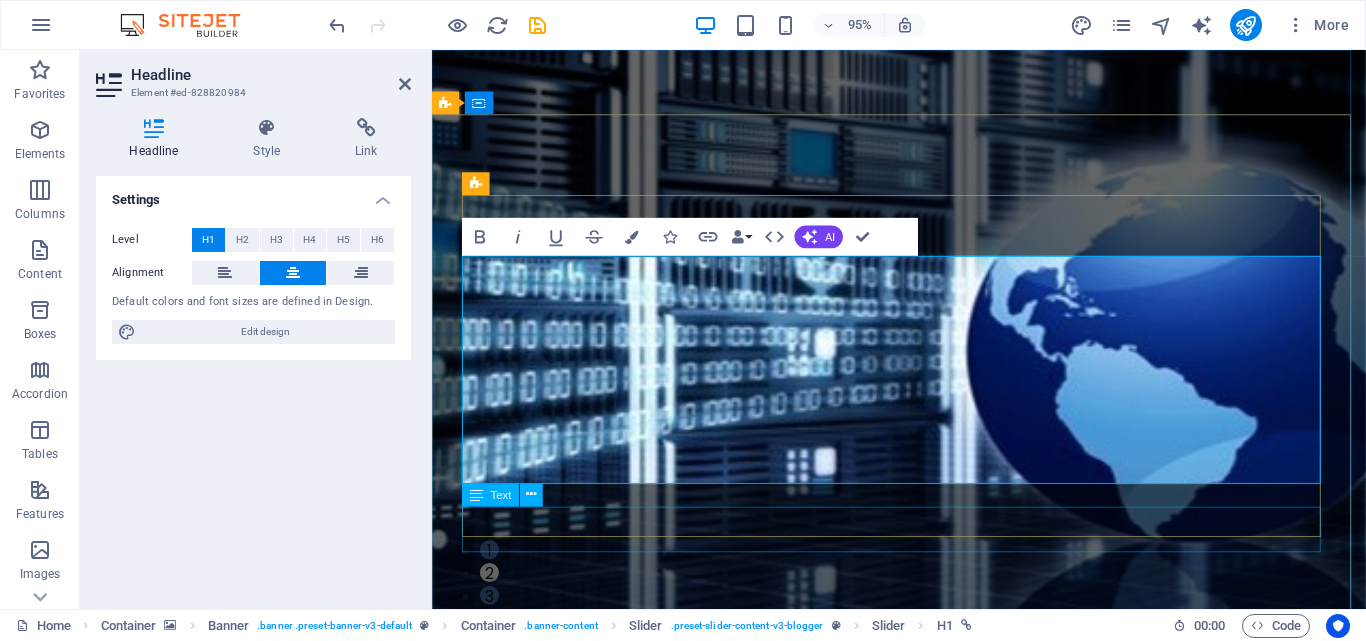 click on "A comprehensive - yet uncomplete - guide about the different types of ice cream that the world has to offer and where to find the best ice cream" at bounding box center (-892, 2039) 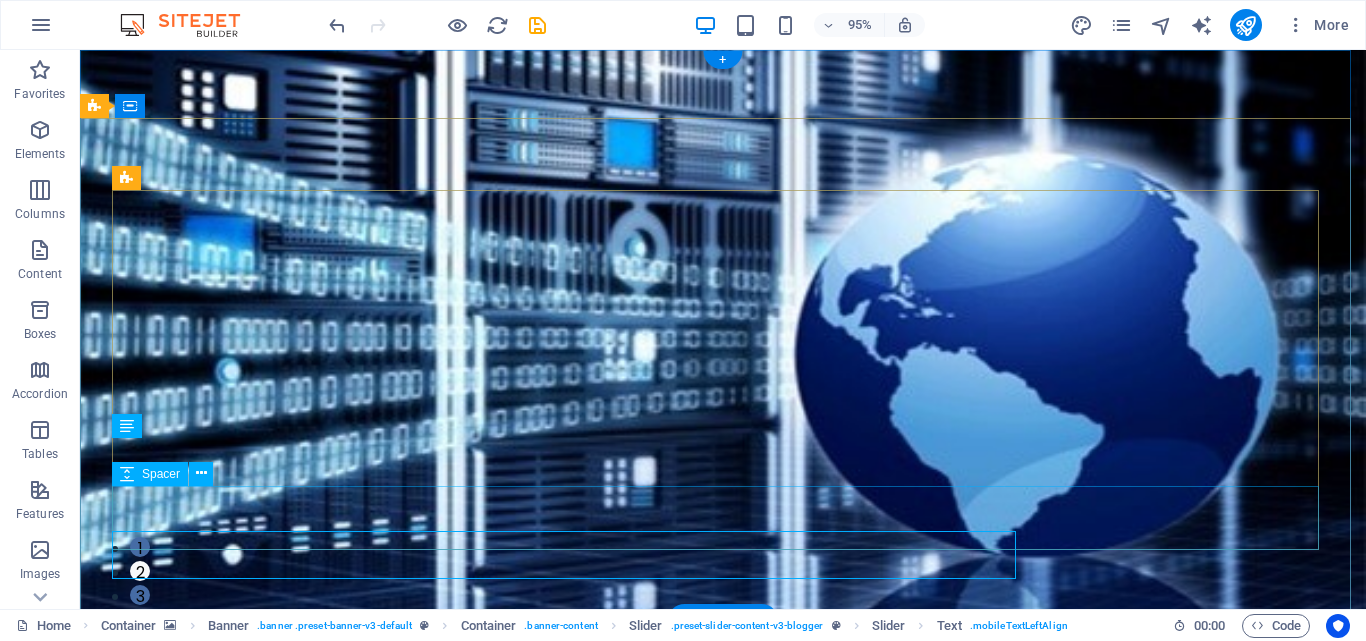 click at bounding box center (-1696, 1885) 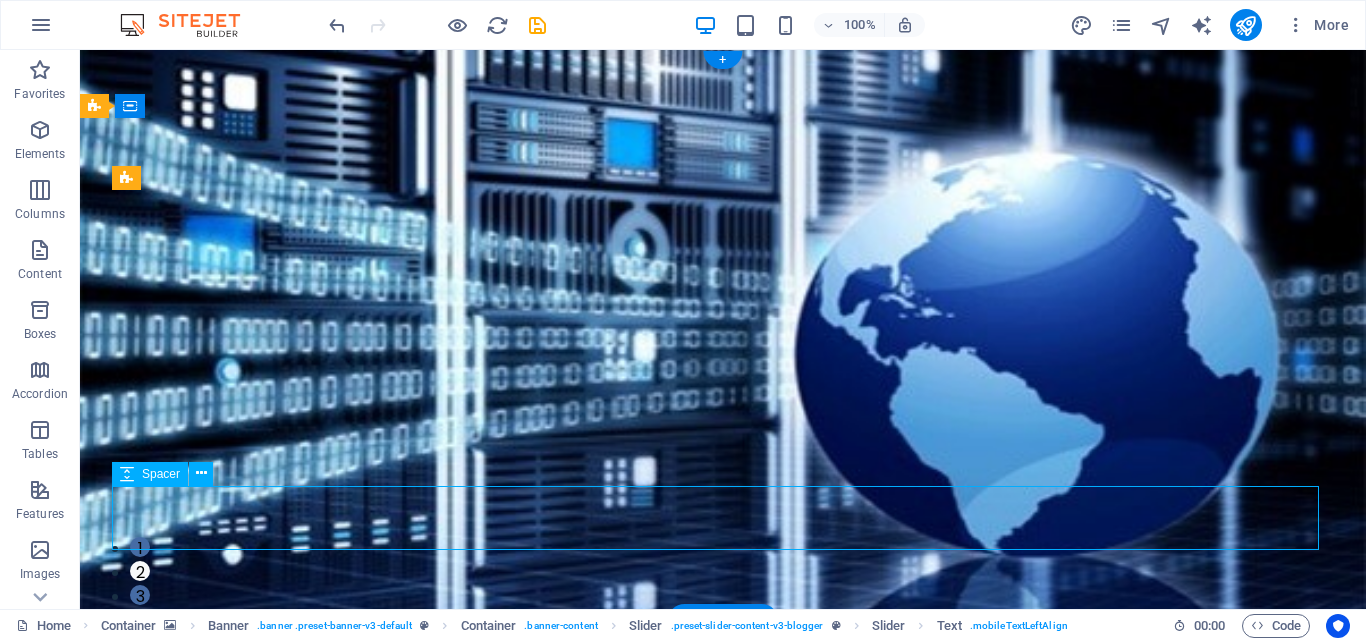 click at bounding box center [-1696, 1885] 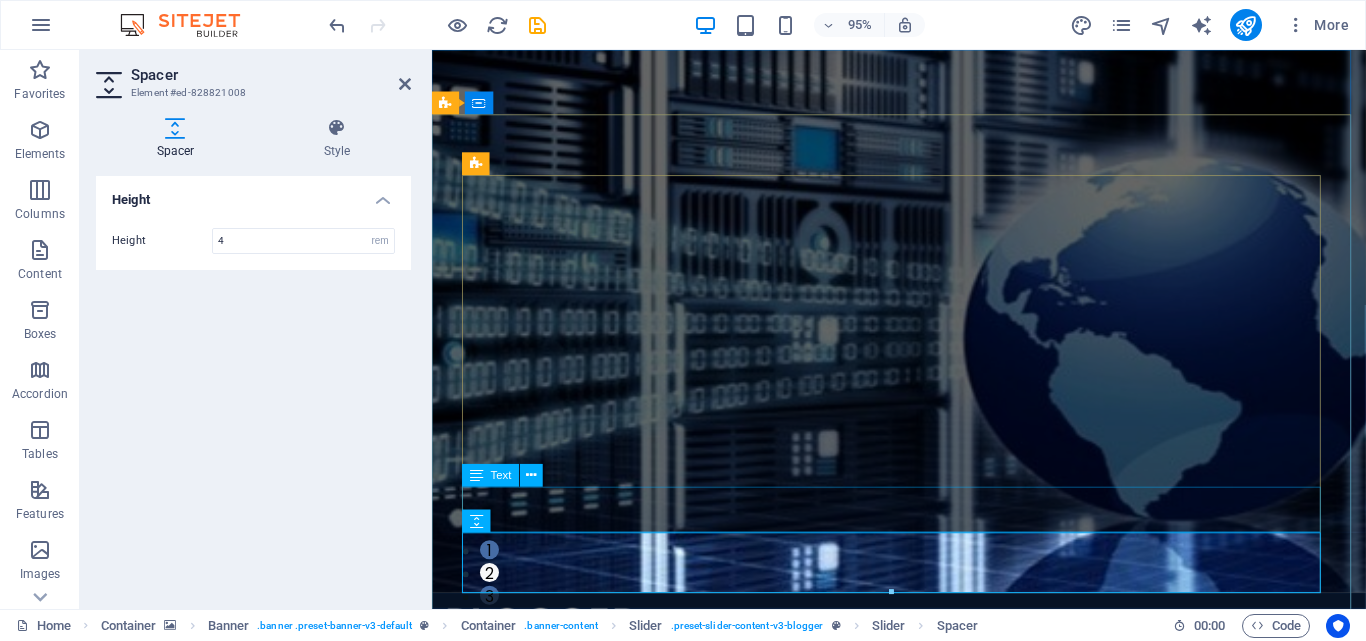 drag, startPoint x: 621, startPoint y: 524, endPoint x: 963, endPoint y: 500, distance: 342.84106 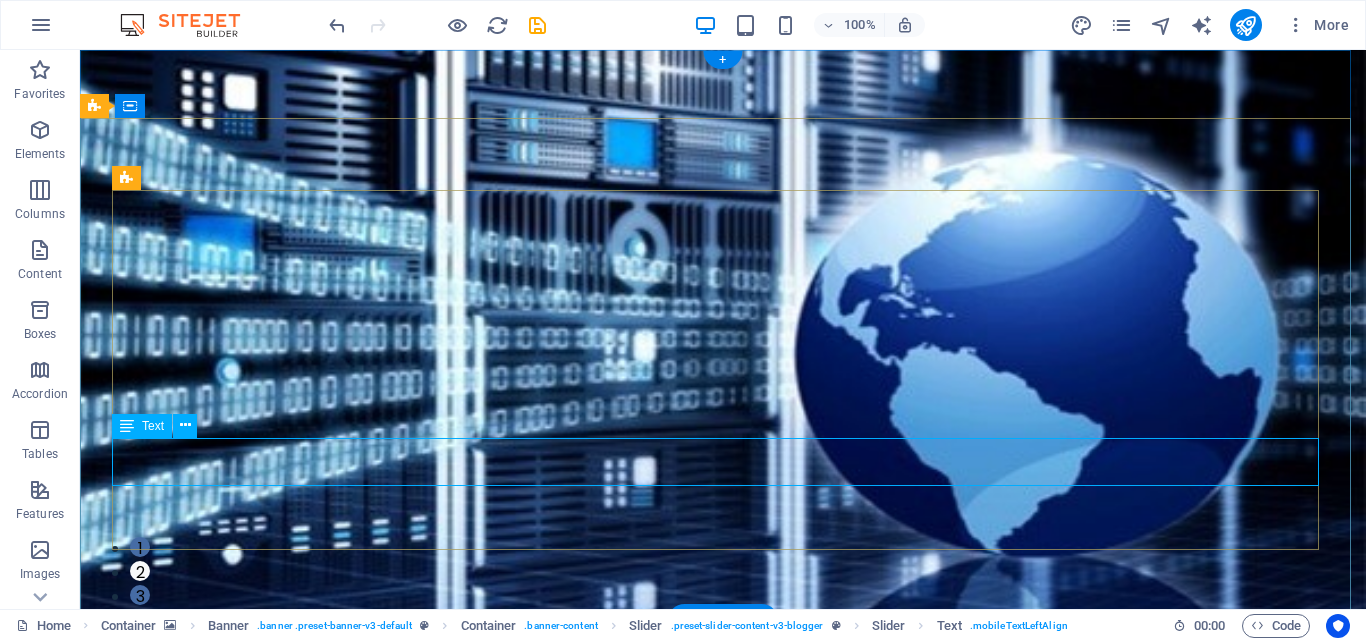 click on "A comprehensive - yet uncomplete - guide about the different types of ice cream that the world has to offer and where to find the best ice cream" at bounding box center [-1696, 1829] 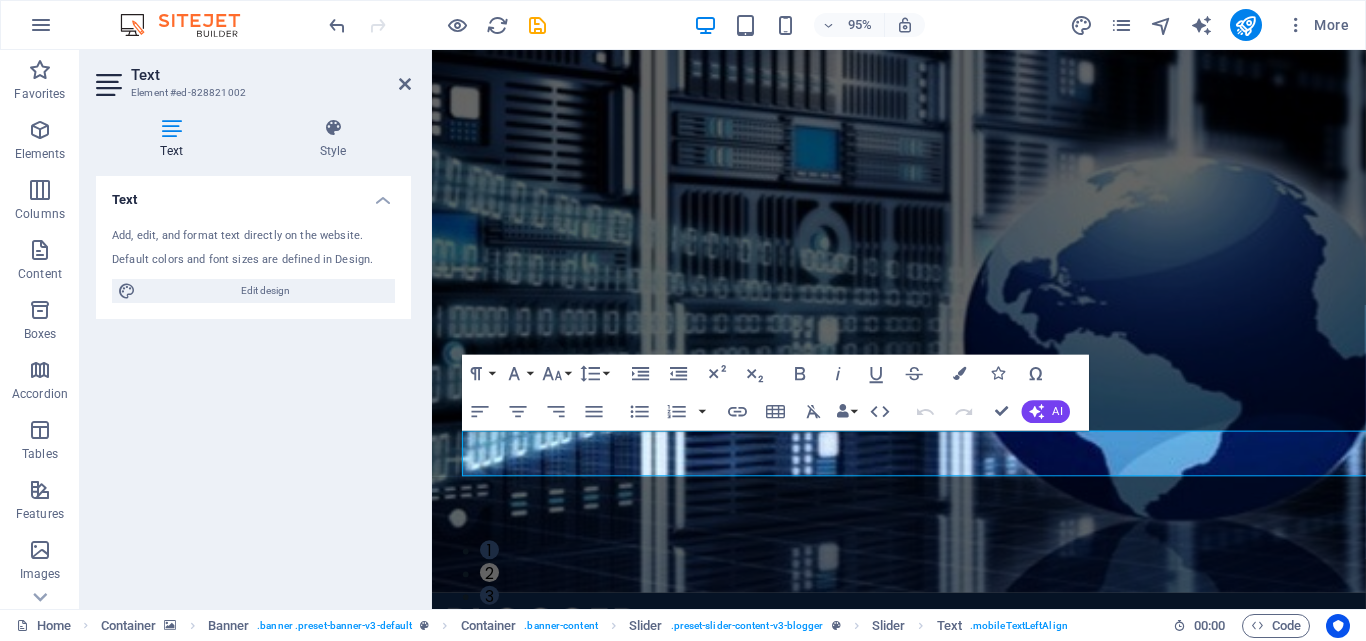 click on "Text Element #ed-828821002 Text Style Text Add, edit, and format text directly on the website. Default colors and font sizes are defined in Design. Edit design Alignment Left aligned Centered Right aligned Slider Element
H1   Container   Banner   Banner   Container   Slider   Slider   Slider   Spacer   Text   Spacer   Container   Slider   Slider   Container   Text   Spacer   Container   Menu Bar   Menu   Slider   Container   H1   Spacer   Spacer   Text   Container Paragraph Format Normal Heading 1 Heading 2 Heading 3 Heading 4 Heading 5 Heading 6 Code Font Family Arial Georgia Impact Tahoma Times New Roman Verdana Poppins Font Size 8 9 10 11 12 14 18 24 30 36 48 60 72 96 Line Height Default Single 1.15 1.5 Double Increase Indent Decrease Indent Superscript Subscript Bold Italic Underline Strikethrough Colors Icons Special Characters Align Left Align Center Align Right Align Justify Unordered List   Default Circle Disc Square    Ordered List   Default Lower Alpha Lower Greek Lower Roman" at bounding box center [723, 329] 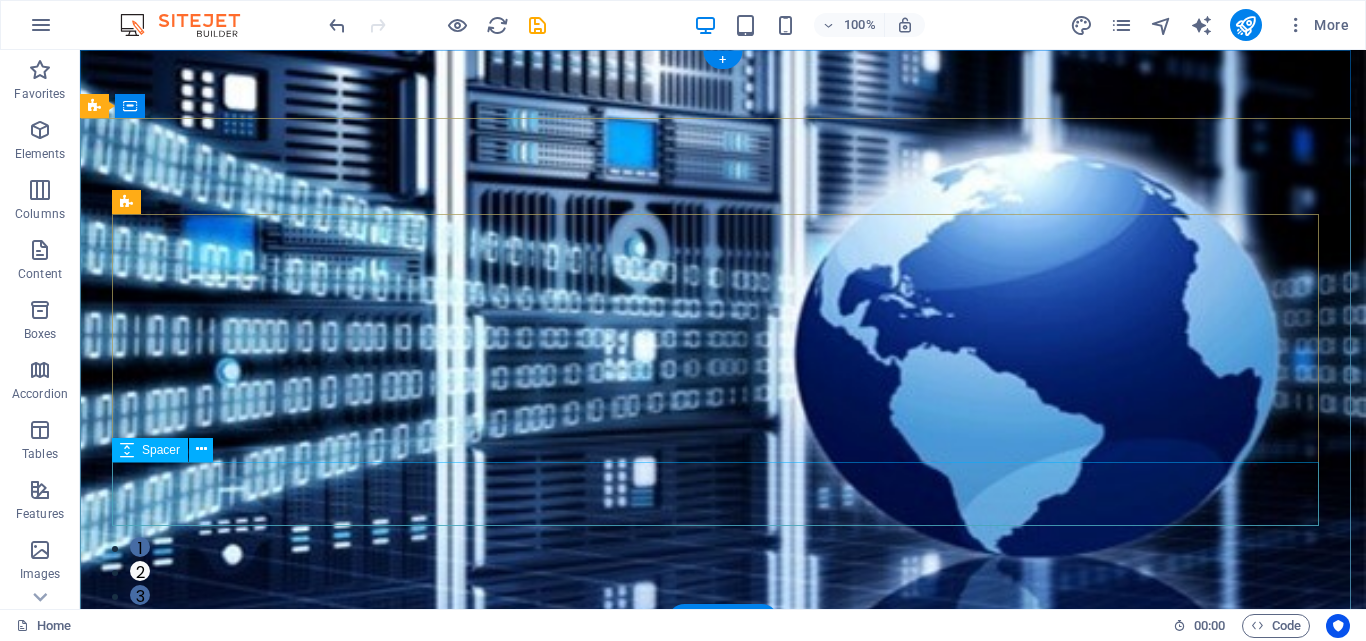 click at bounding box center [-1696, 1837] 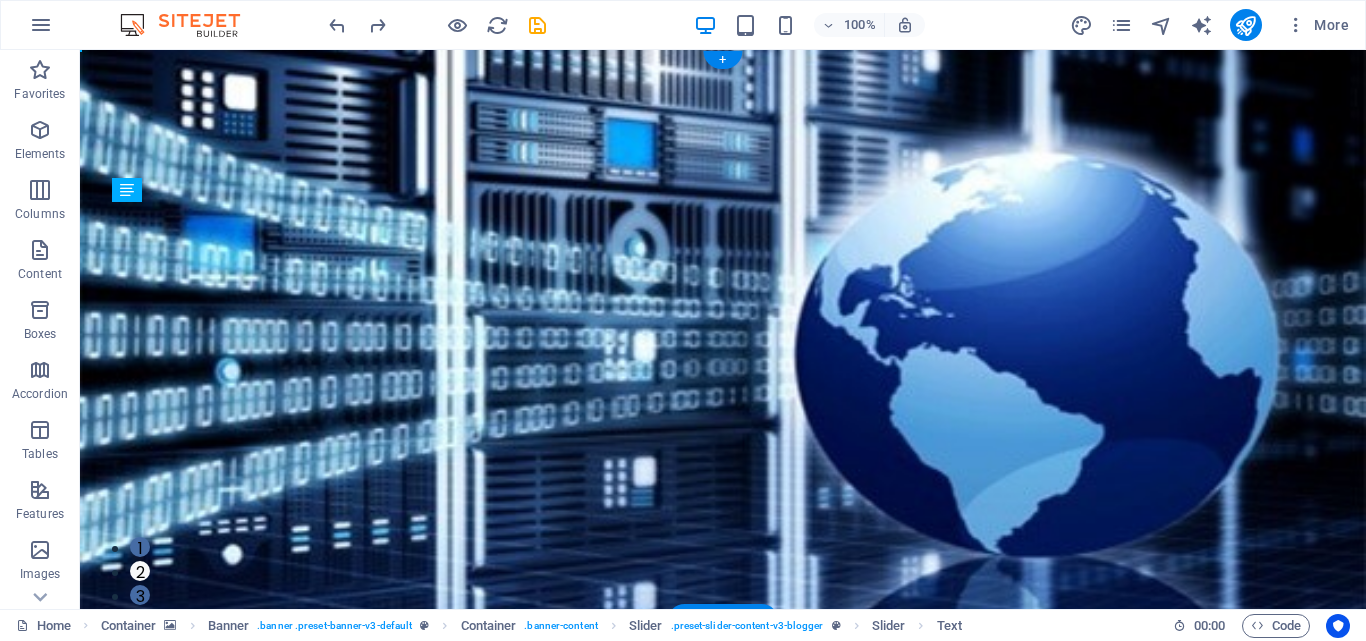drag, startPoint x: 380, startPoint y: 528, endPoint x: 413, endPoint y: 476, distance: 61.587337 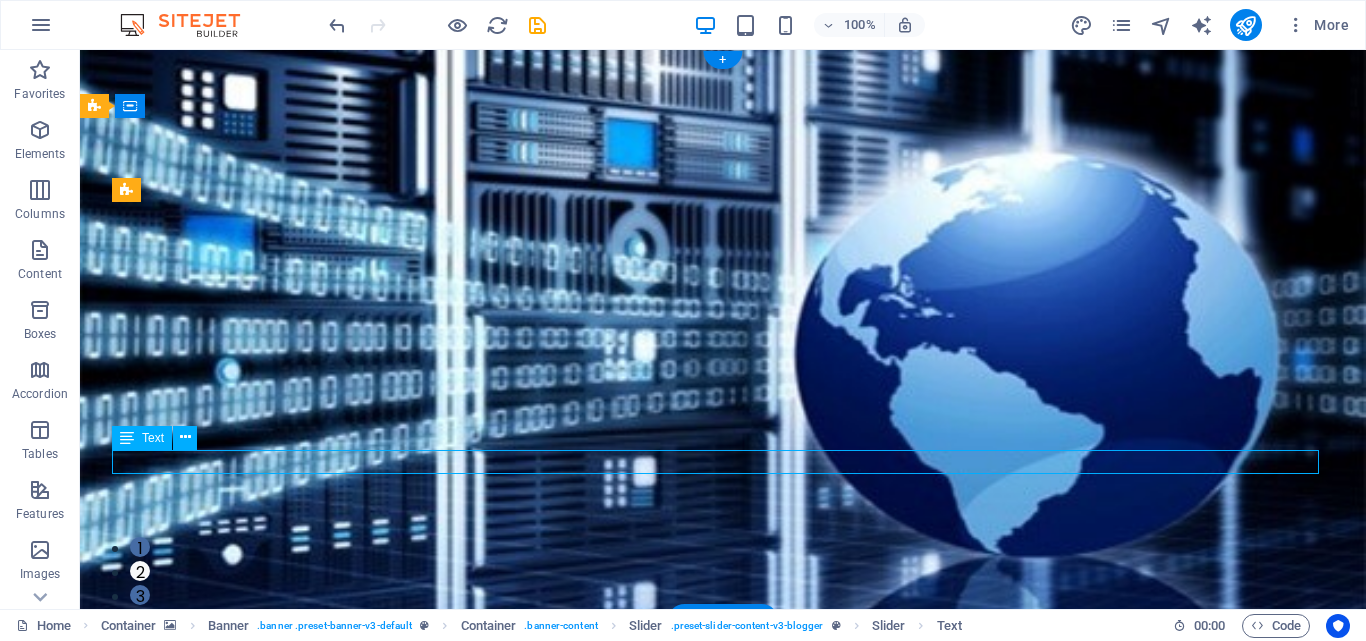 drag, startPoint x: 333, startPoint y: 460, endPoint x: 476, endPoint y: 463, distance: 143.03146 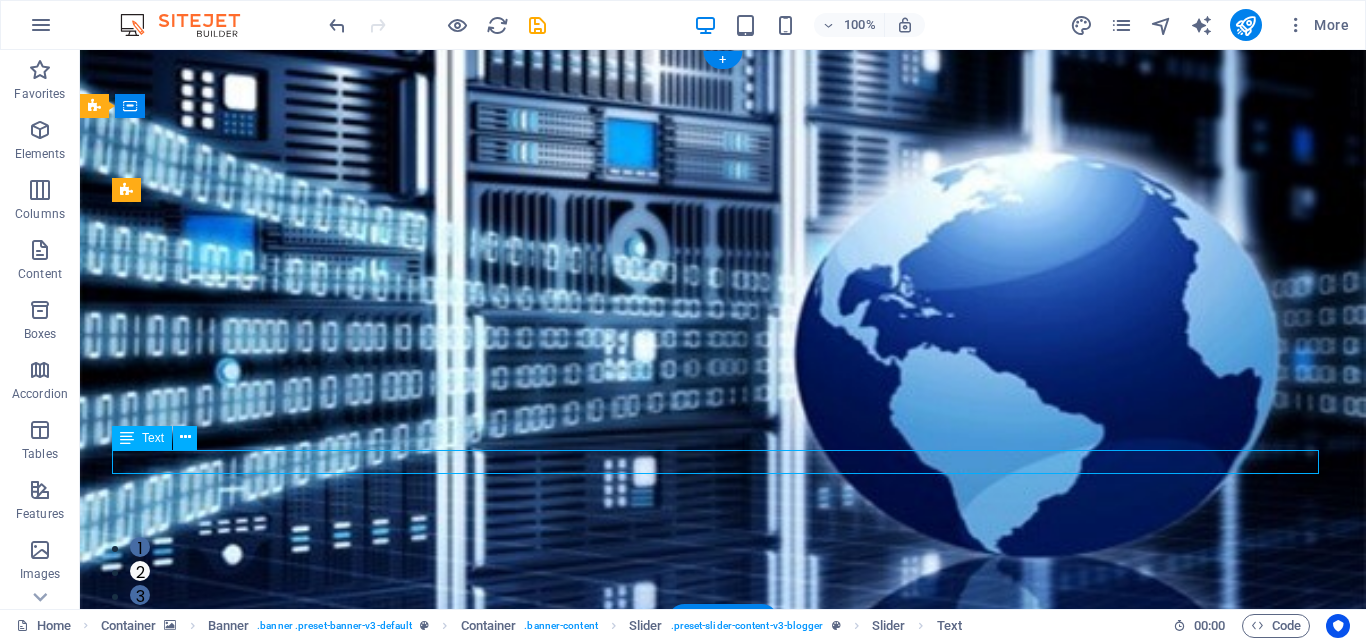 click on "IT (AI) Edification is the most powerful weapon which you can use to change the world" at bounding box center [-1696, 1817] 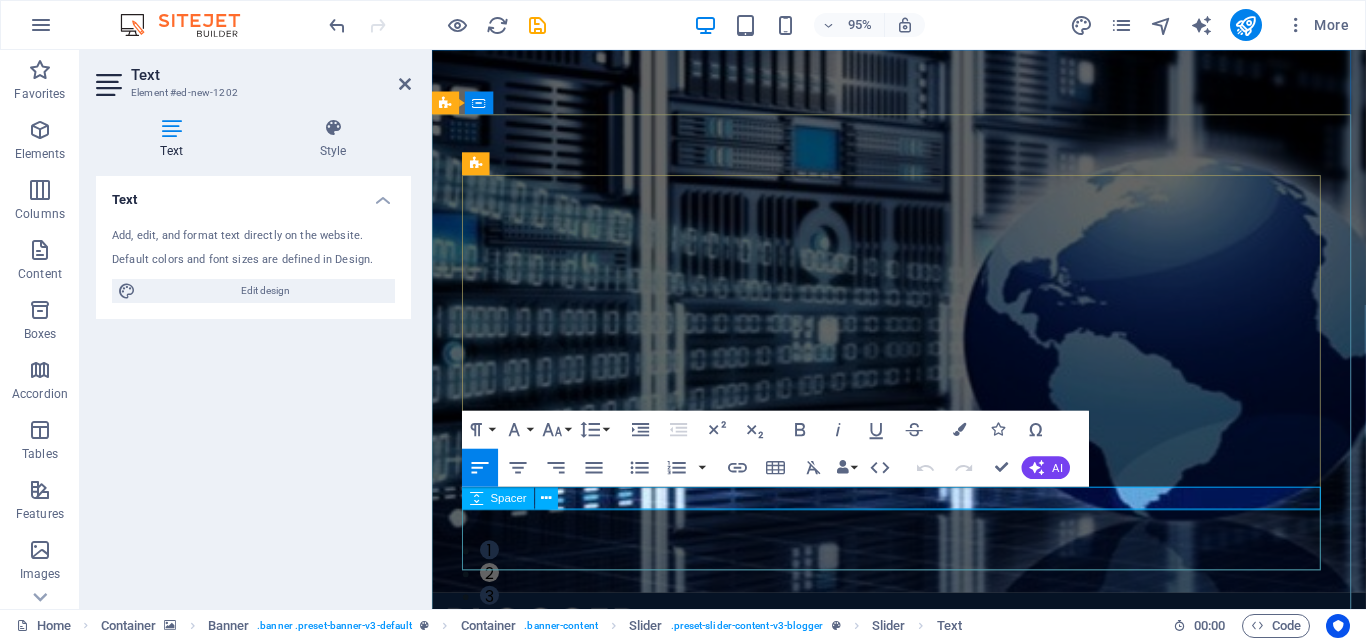 drag, startPoint x: 1058, startPoint y: 528, endPoint x: 477, endPoint y: 546, distance: 581.27875 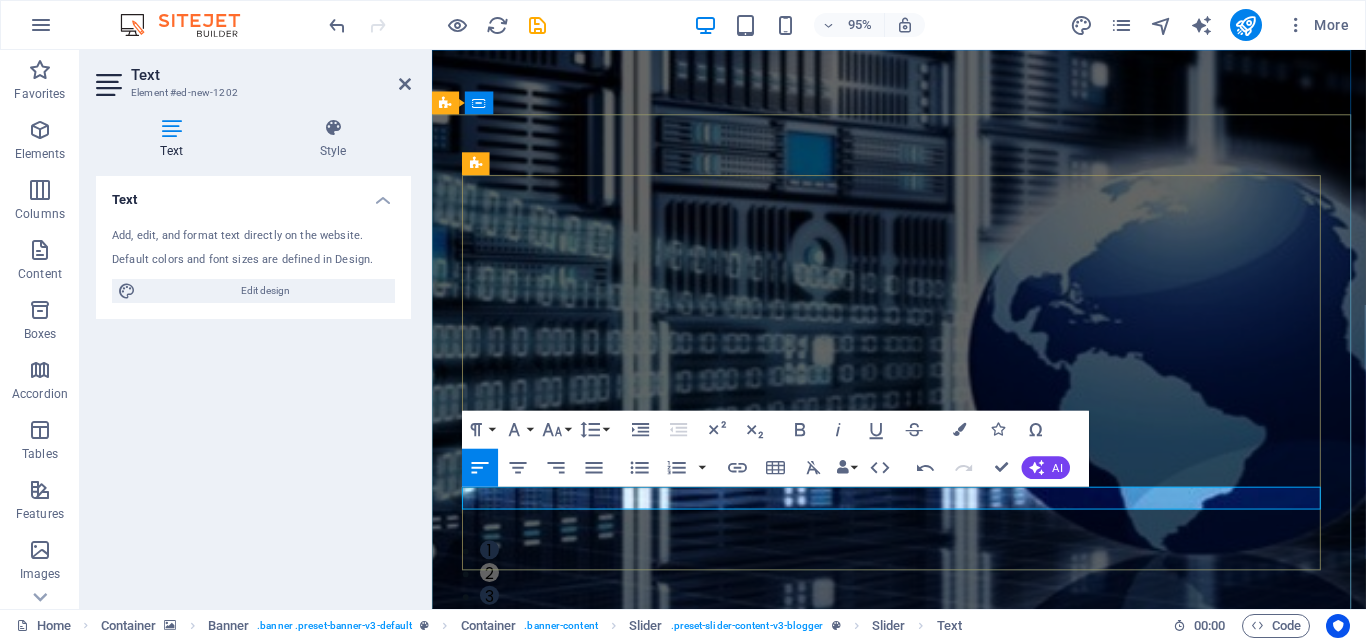 click on "ITe the world" at bounding box center [-892, 2042] 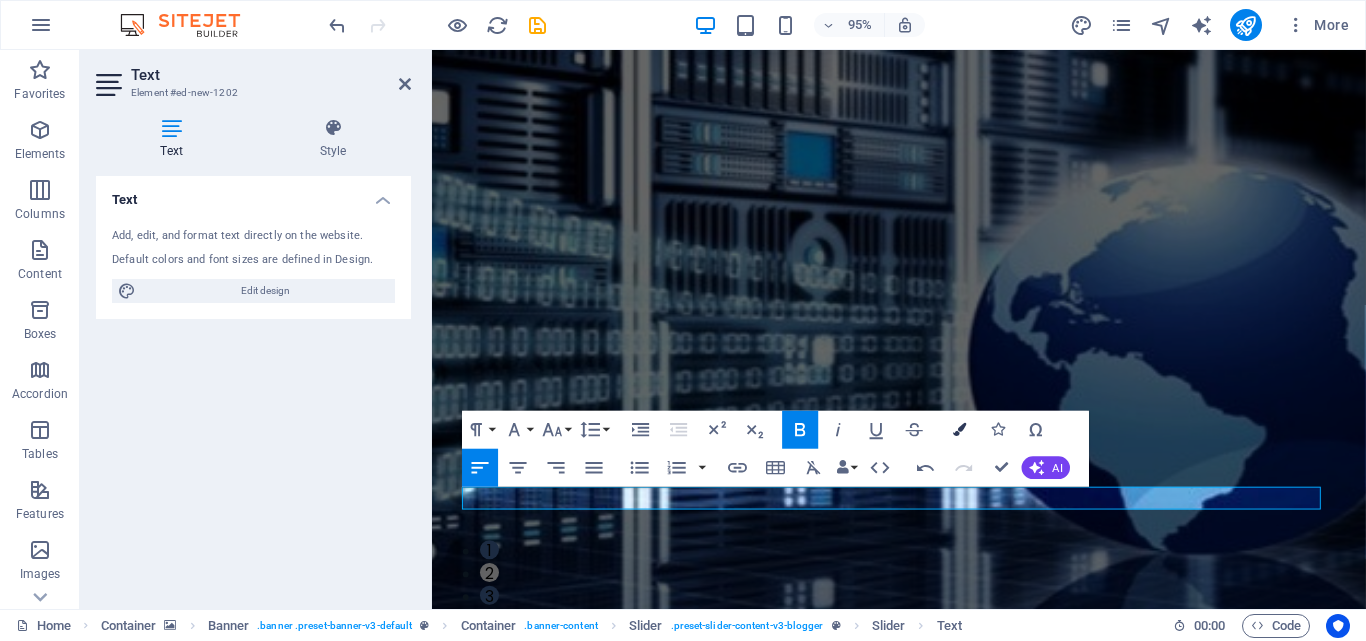 click at bounding box center (960, 429) 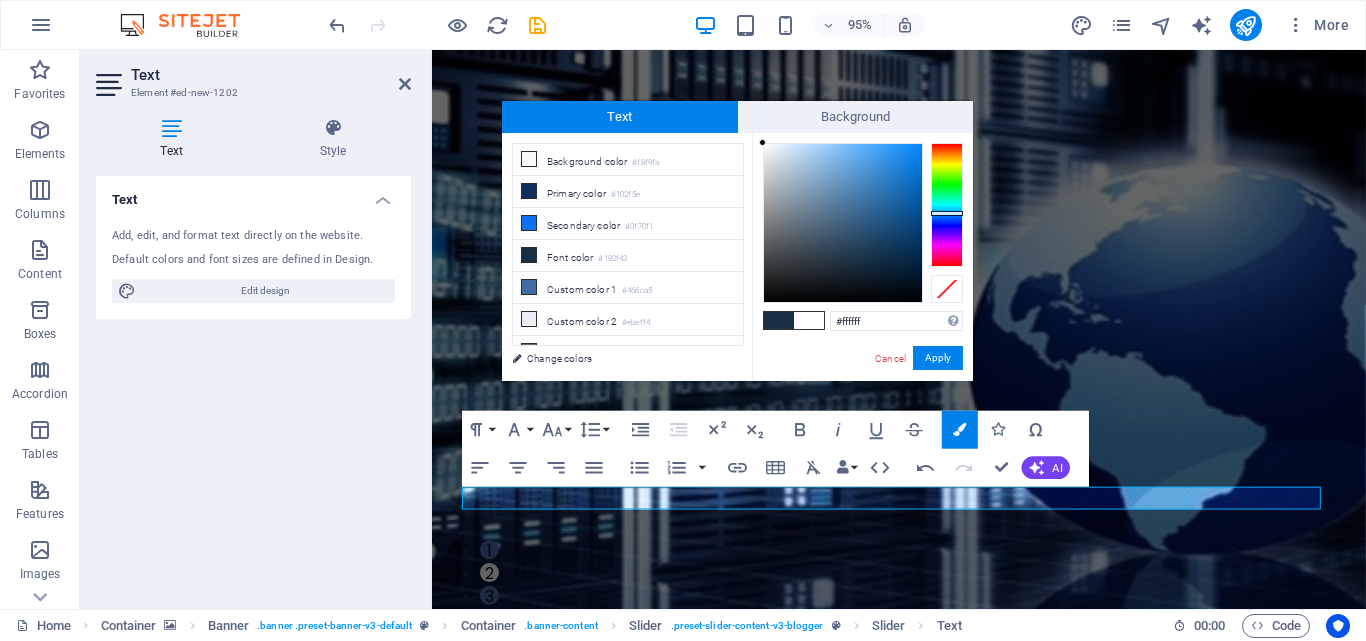 drag, startPoint x: 779, startPoint y: 205, endPoint x: 741, endPoint y: 143, distance: 72.718636 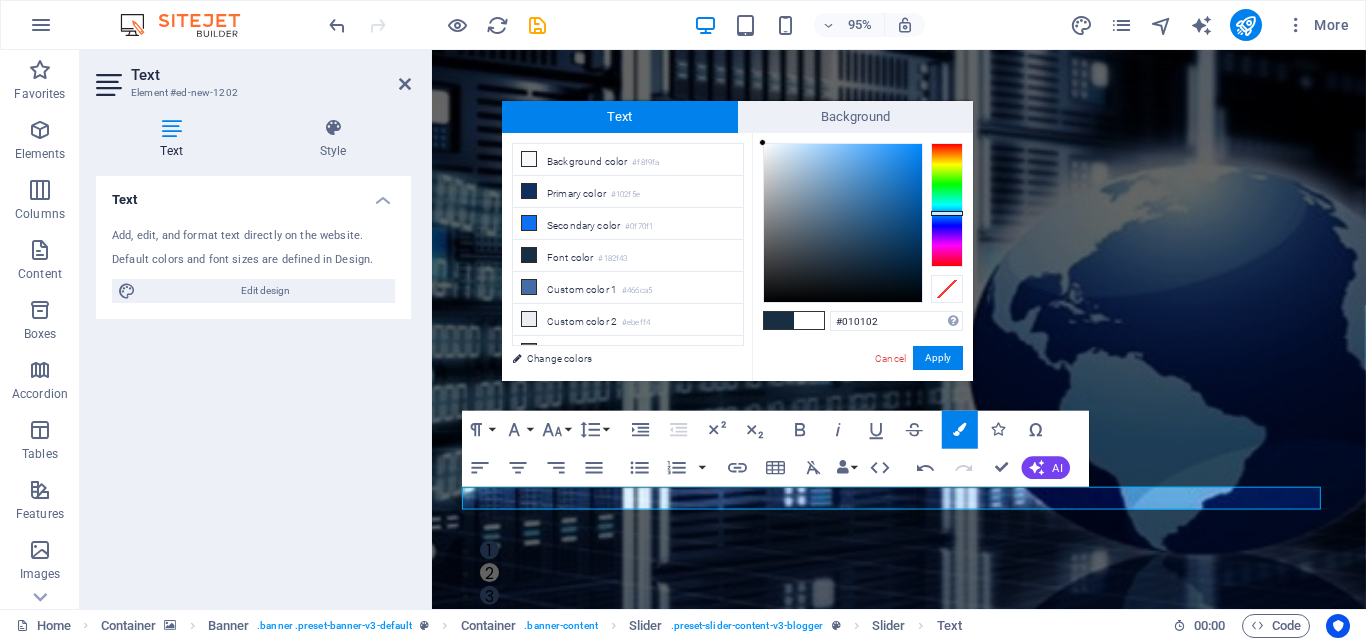 type on "#000000" 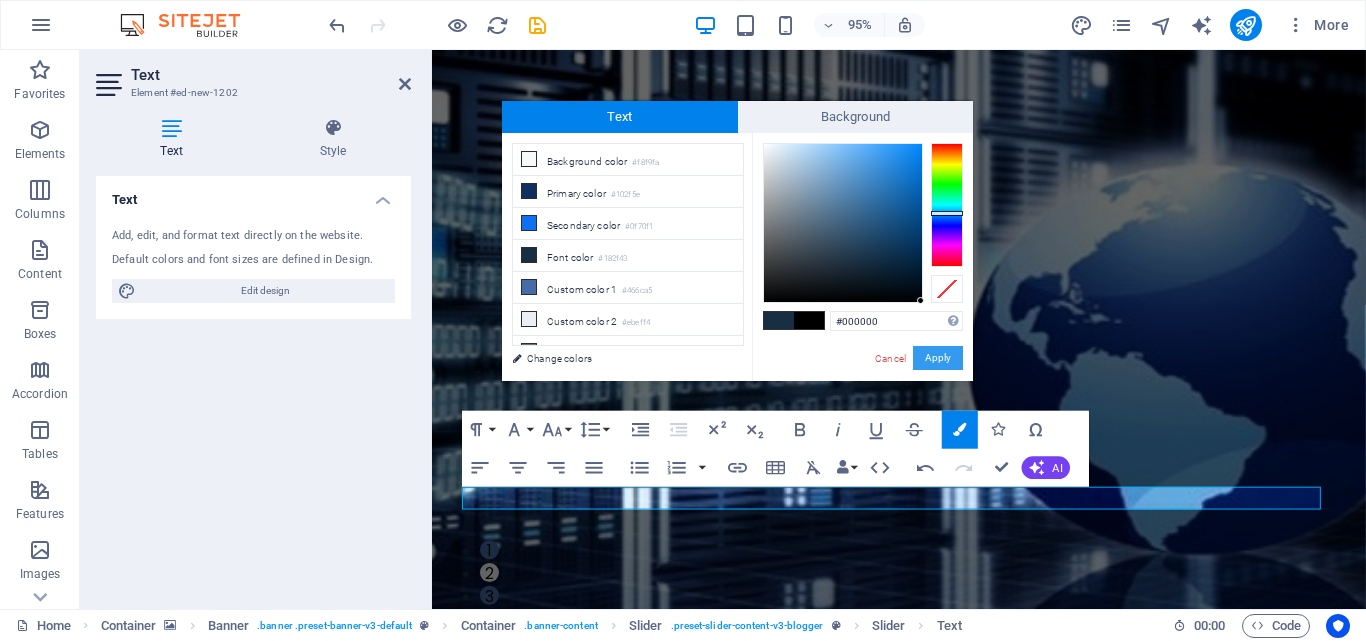 click on "Apply" at bounding box center (938, 358) 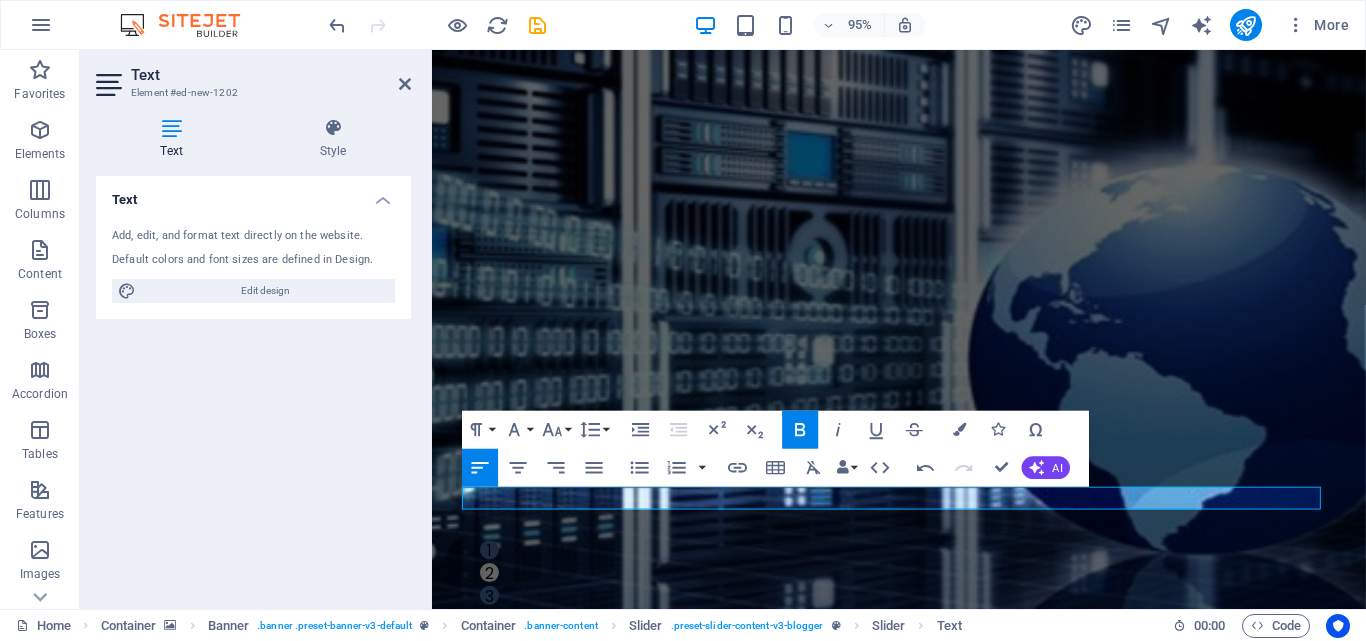 click on "H1   Container   Banner   Banner   Container   Slider   Slider   Slider   Spacer   Text   Spacer   Container   Slider   Slider   Container   Text   Spacer   Container   Menu Bar   Menu   Slider   Container   H1   Spacer   Spacer   Text   Container   Text Paragraph Format Normal Heading 1 Heading 2 Heading 3 Heading 4 Heading 5 Heading 6 Code Font Family Arial Georgia Impact Tahoma Times New Roman Verdana Poppins Font Size 8 9 10 11 12 14 18 24 30 36 48 60 72 96 Line Height Default Single 1.15 1.5 Double Increase Indent Decrease Indent Superscript Subscript Bold Italic Underline Strikethrough Colors Icons Special Characters Align Left Align Center Align Right Align Justify Unordered List   Default Circle Disc Square    Ordered List   Default Lower Alpha Lower Greek Lower Roman Upper Alpha Upper Roman    Insert Link Insert Table Clear Formatting Data Bindings Company First name Last name Street ZIP code City Email Phone Mobile Fax Custom field 1 Custom field 2 Custom field 3 Custom field 4" at bounding box center (899, 329) 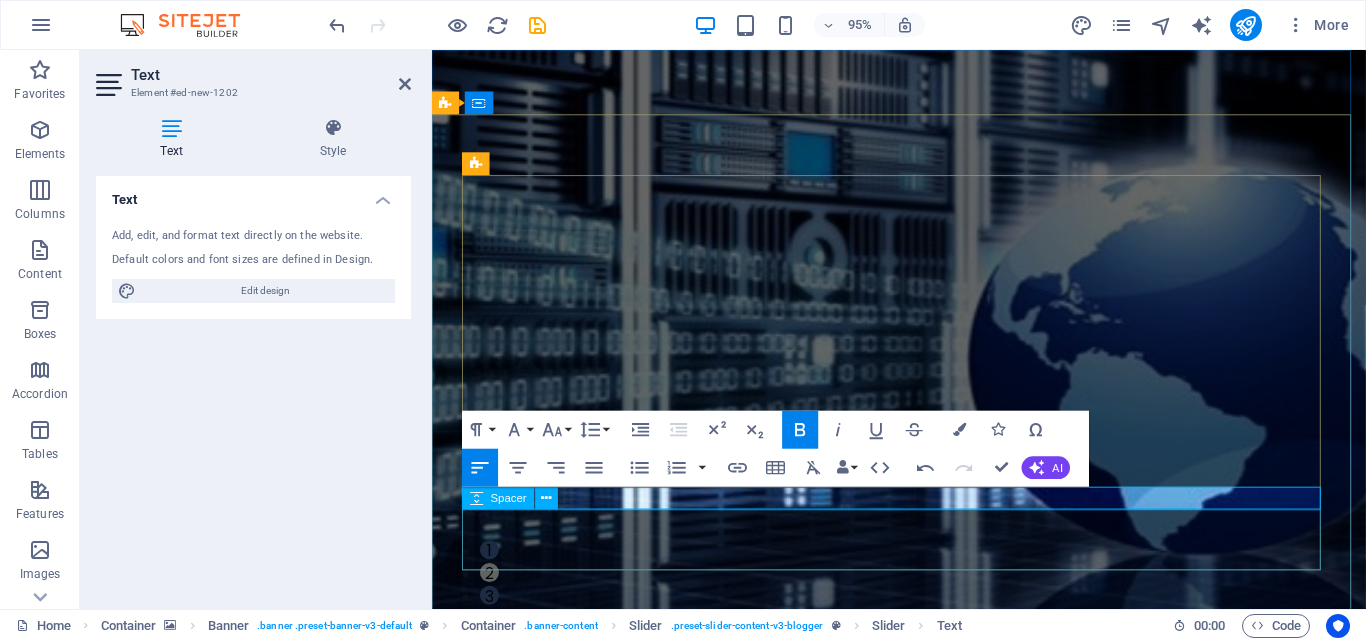 click at bounding box center (-892, 2086) 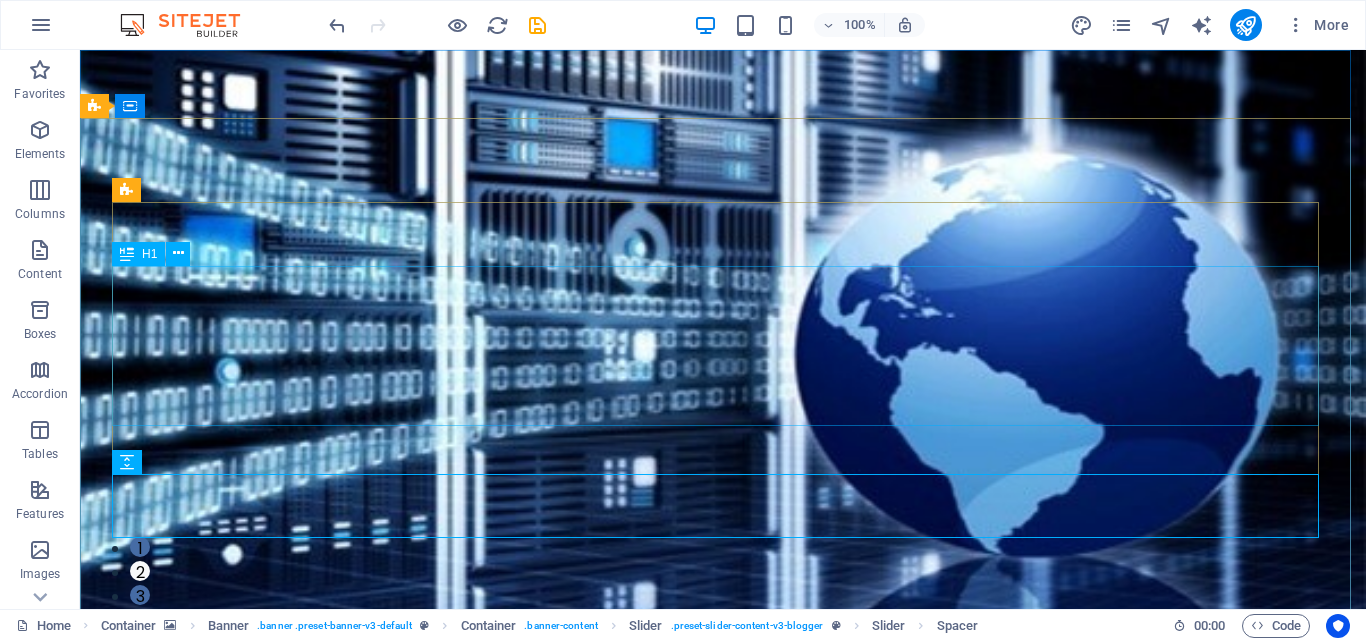 click on "You Learn, We Will Teach" at bounding box center [-1696, 1701] 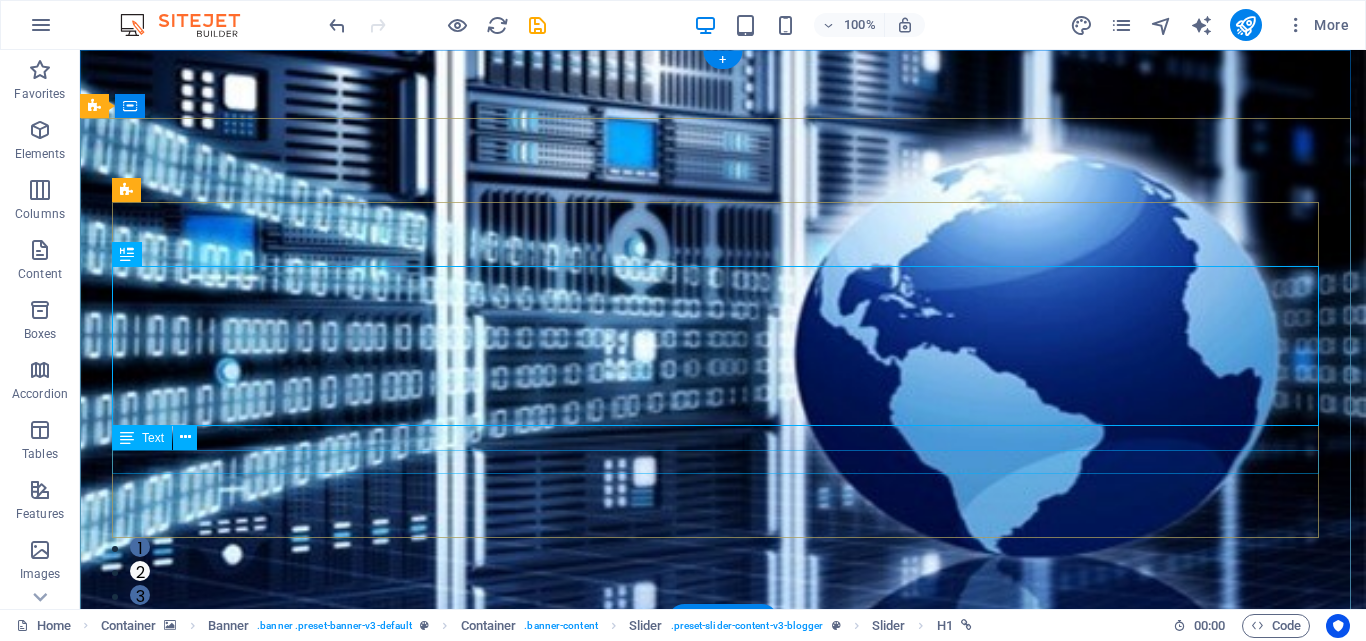 click on "ITe the world  IT (AI) Edification is the most powerful weapon which you can use to change the world" at bounding box center [-1696, 1817] 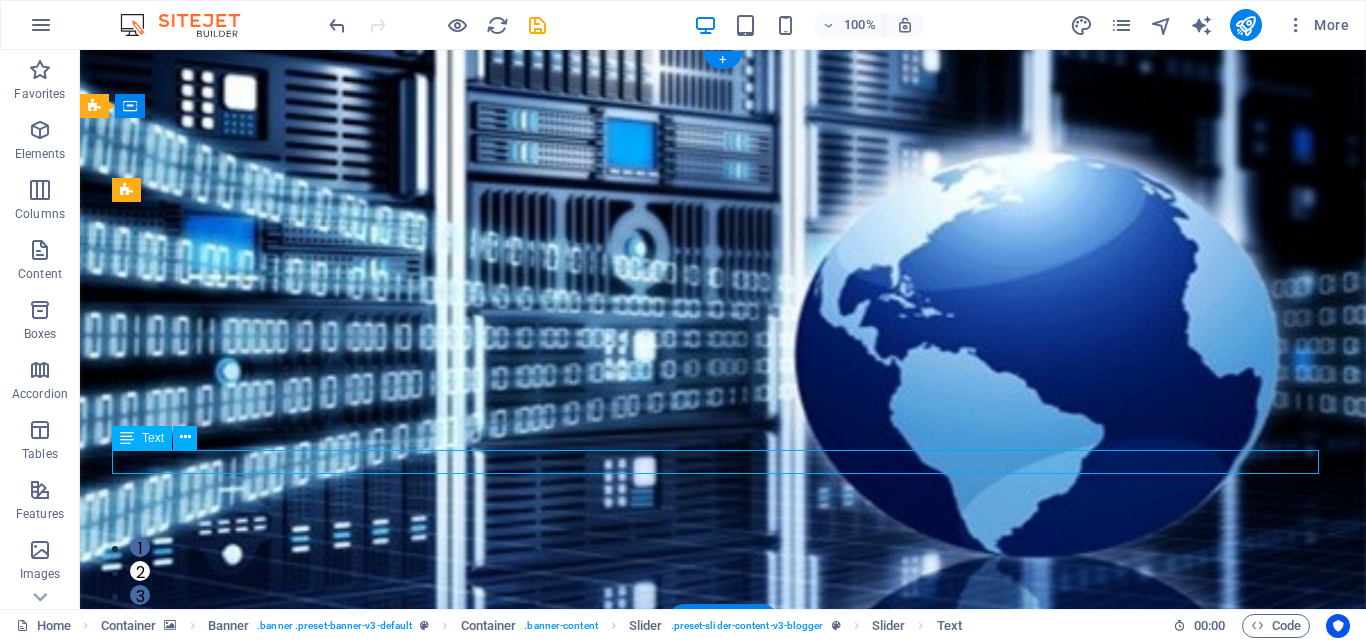 click on "ITe the world  IT (AI) Edification is the most powerful weapon which you can use to change the world" at bounding box center [-1696, 1817] 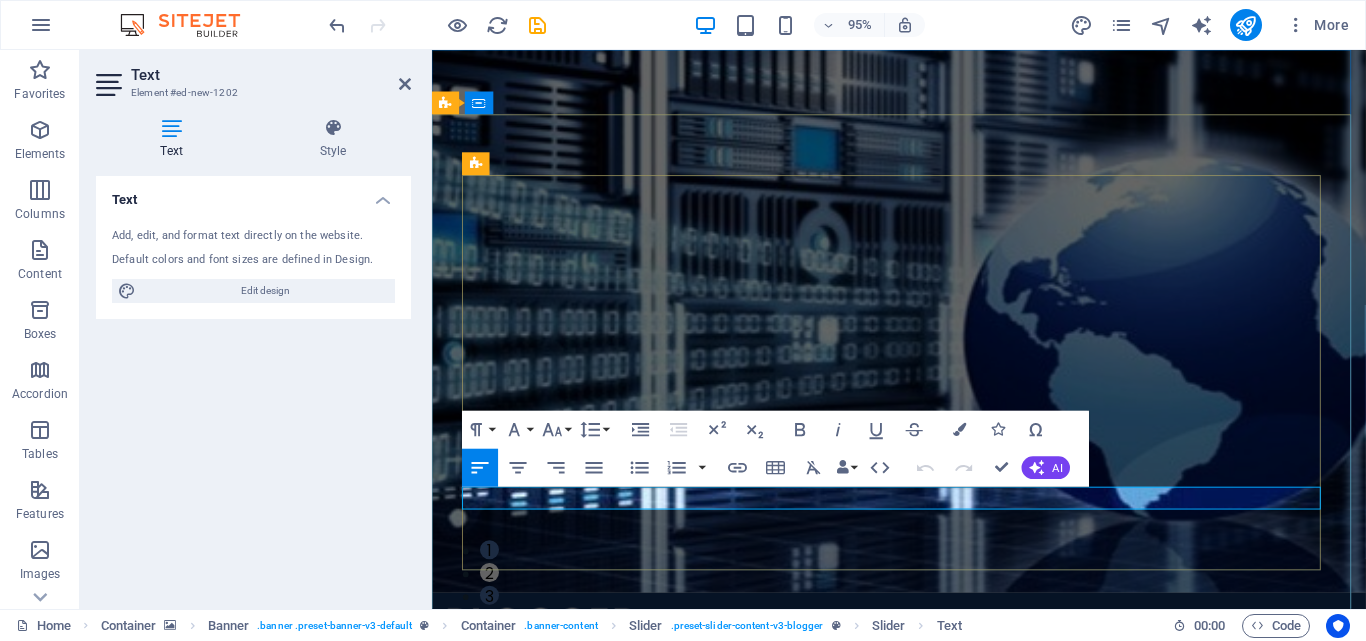 click on "IT (AI) Edification is the most powerful weapon which you can use to change the world" 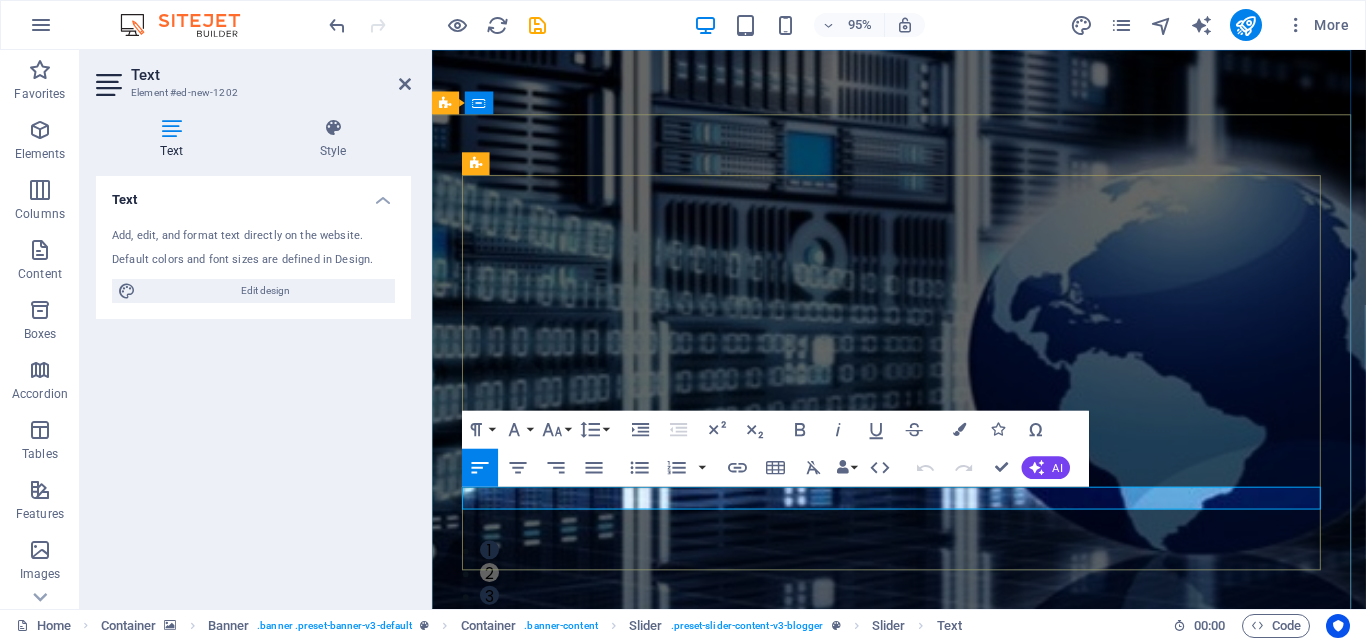 click on "IT (AI) Edification is the most powerful weapon which you can use to change the world" 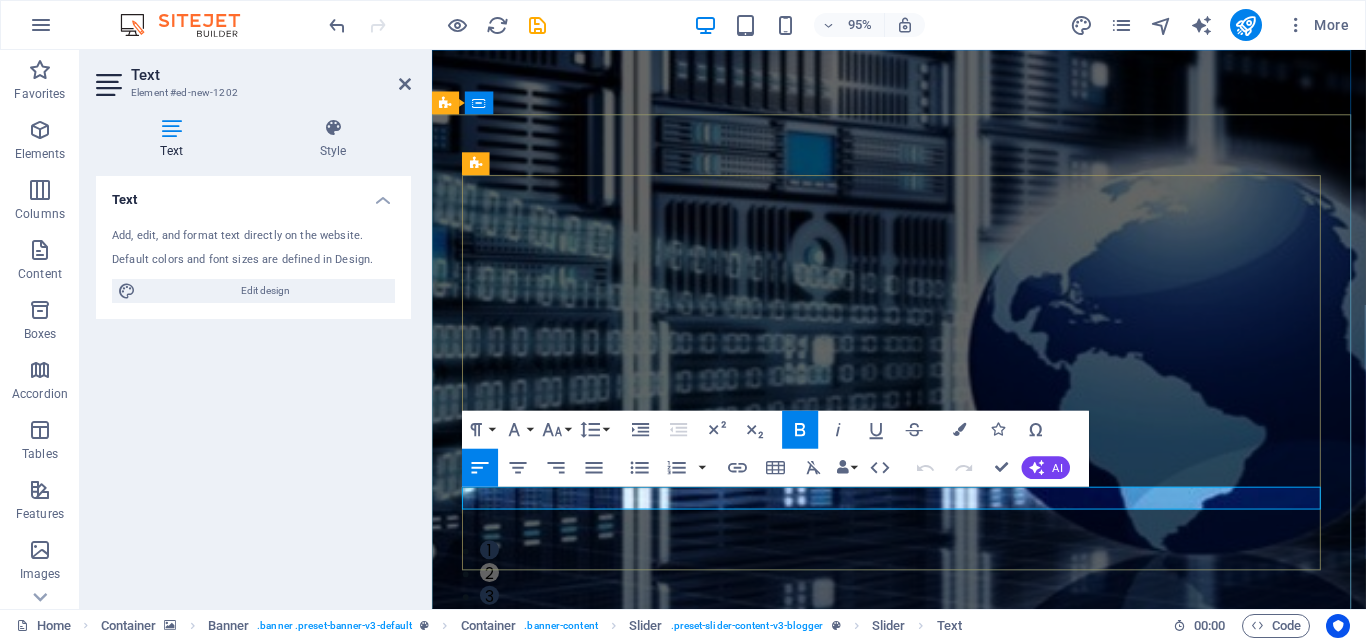 click on "IT (AI) Edification is the most powerful weapon which you can use to change the world" 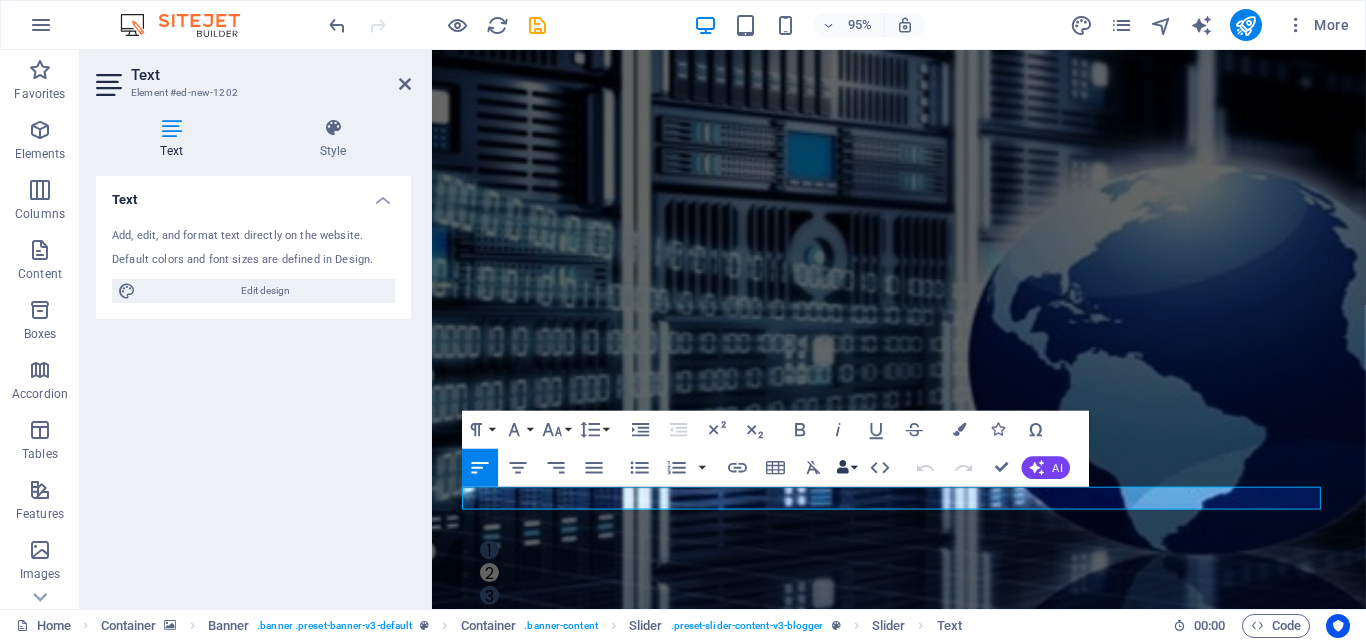 click on "Data Bindings" at bounding box center [847, 468] 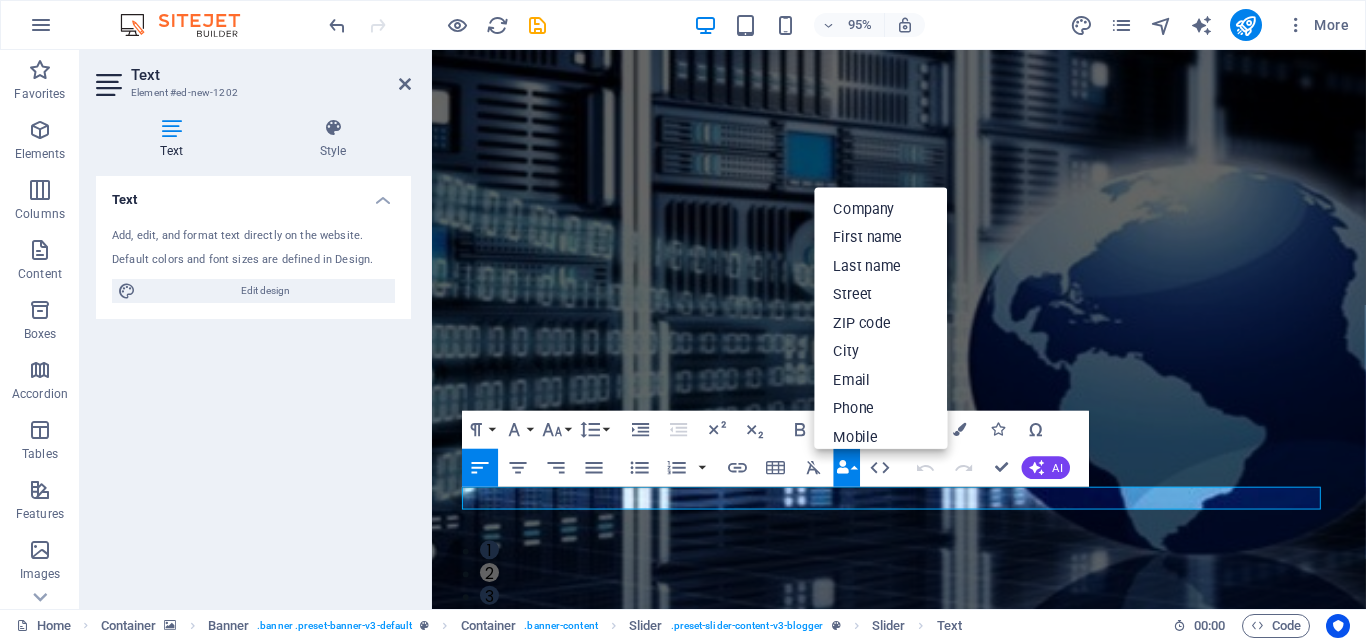 click on "Data Bindings" at bounding box center [847, 468] 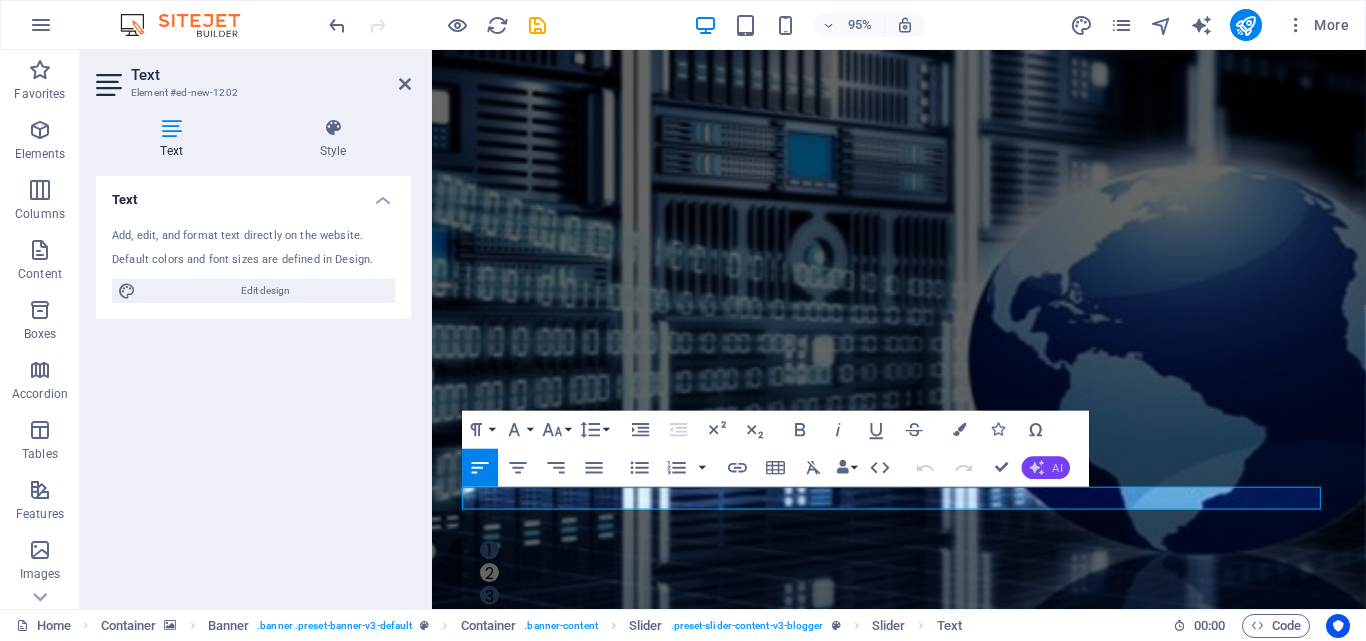 click 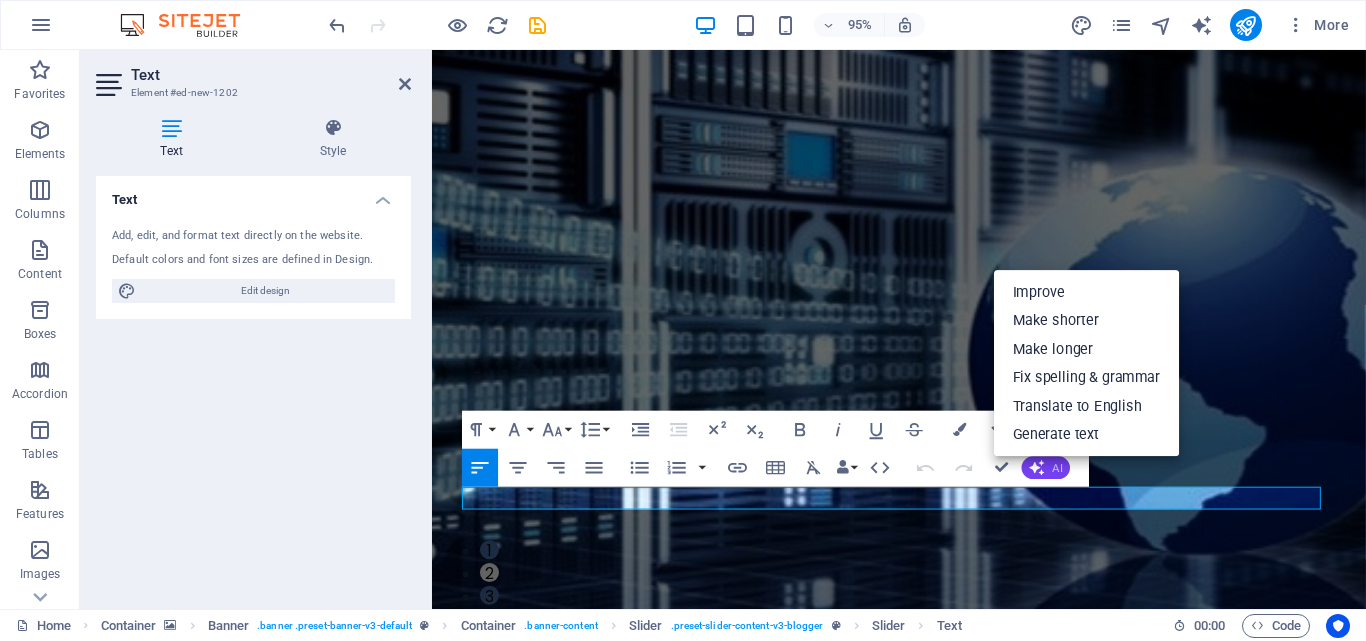 click 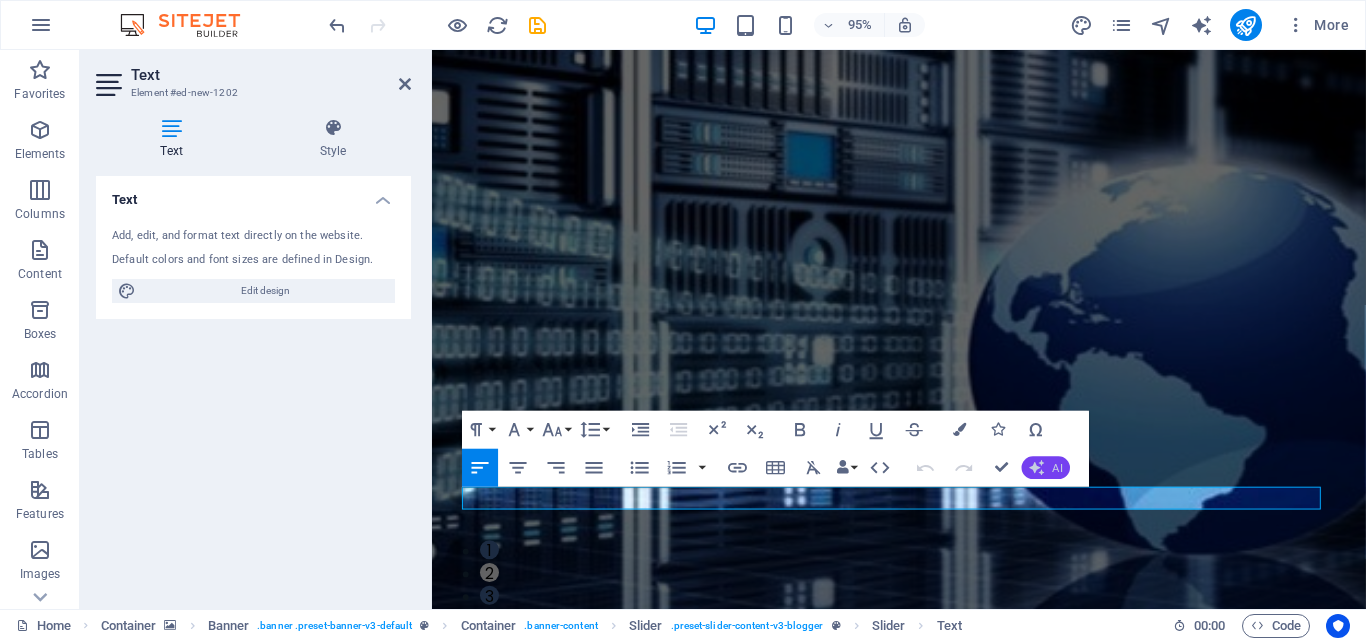 click 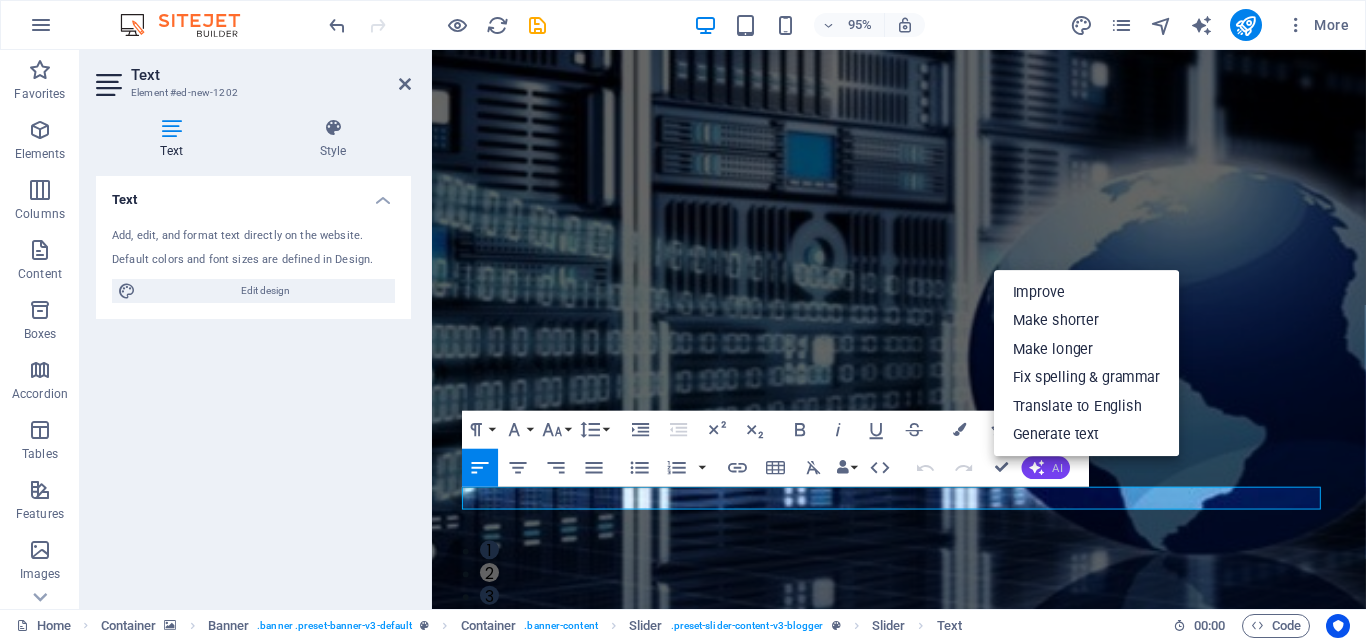 click 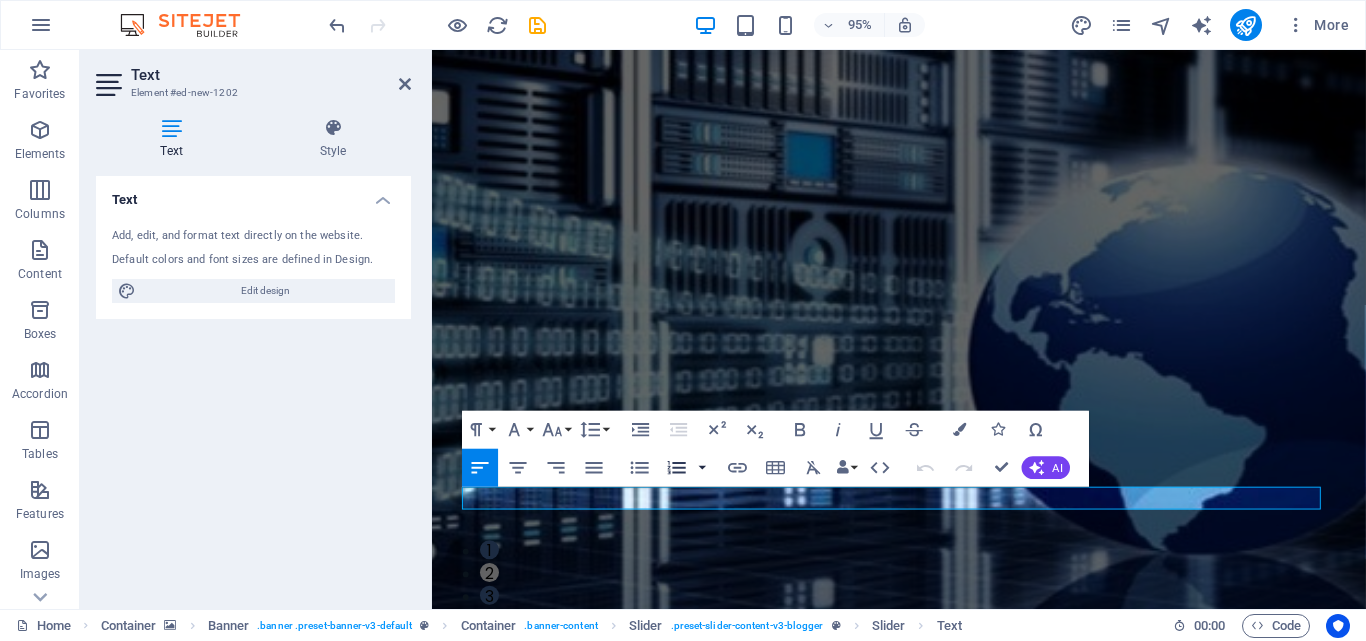 click at bounding box center (702, 468) 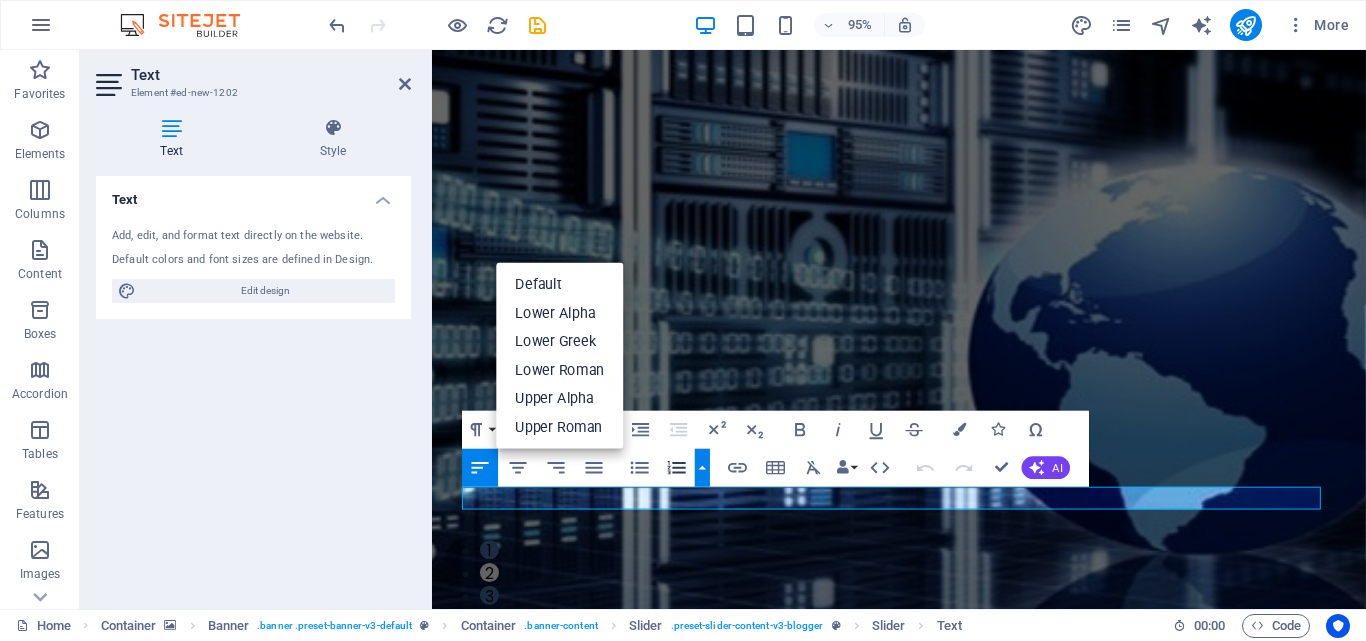 click at bounding box center [702, 468] 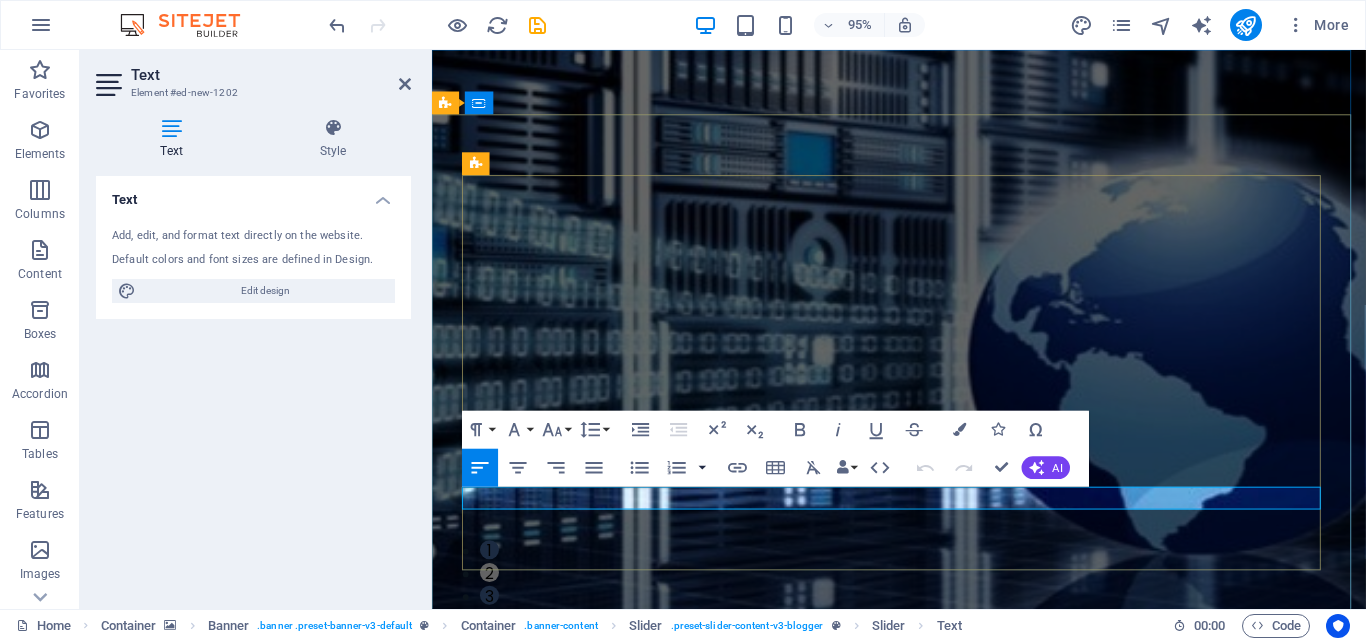 type 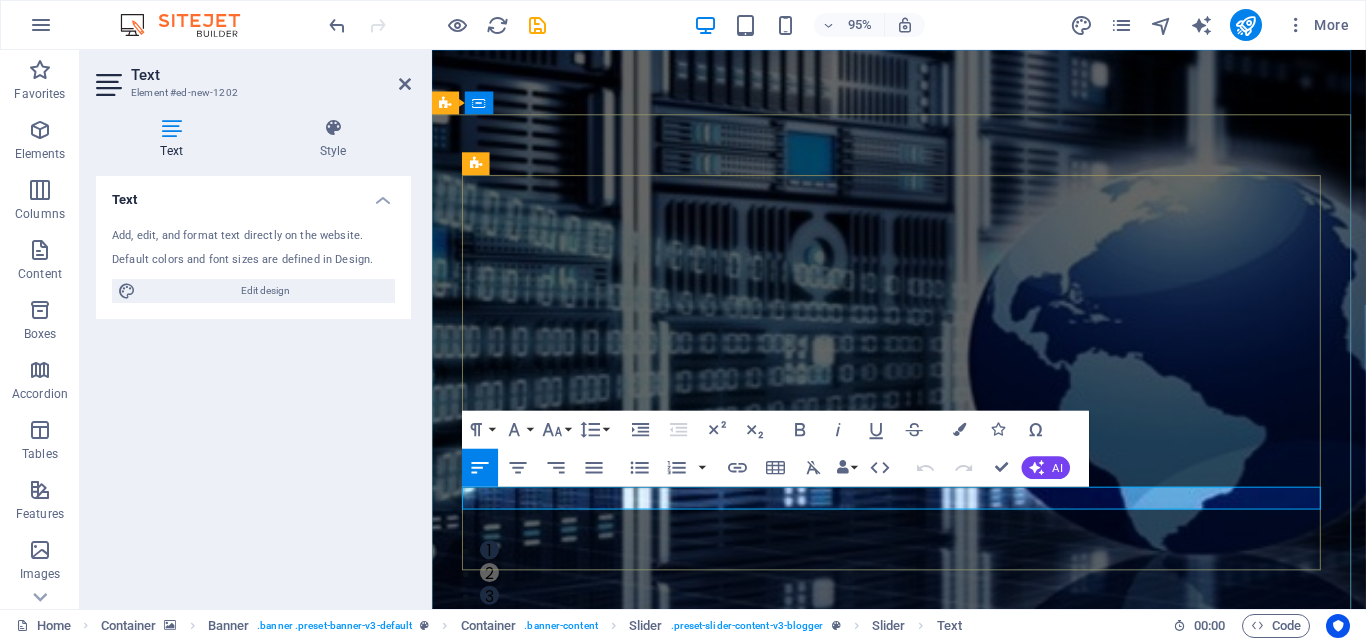 click on "IT (AI) Edification is the most powerful weapon which you can use to change the world" 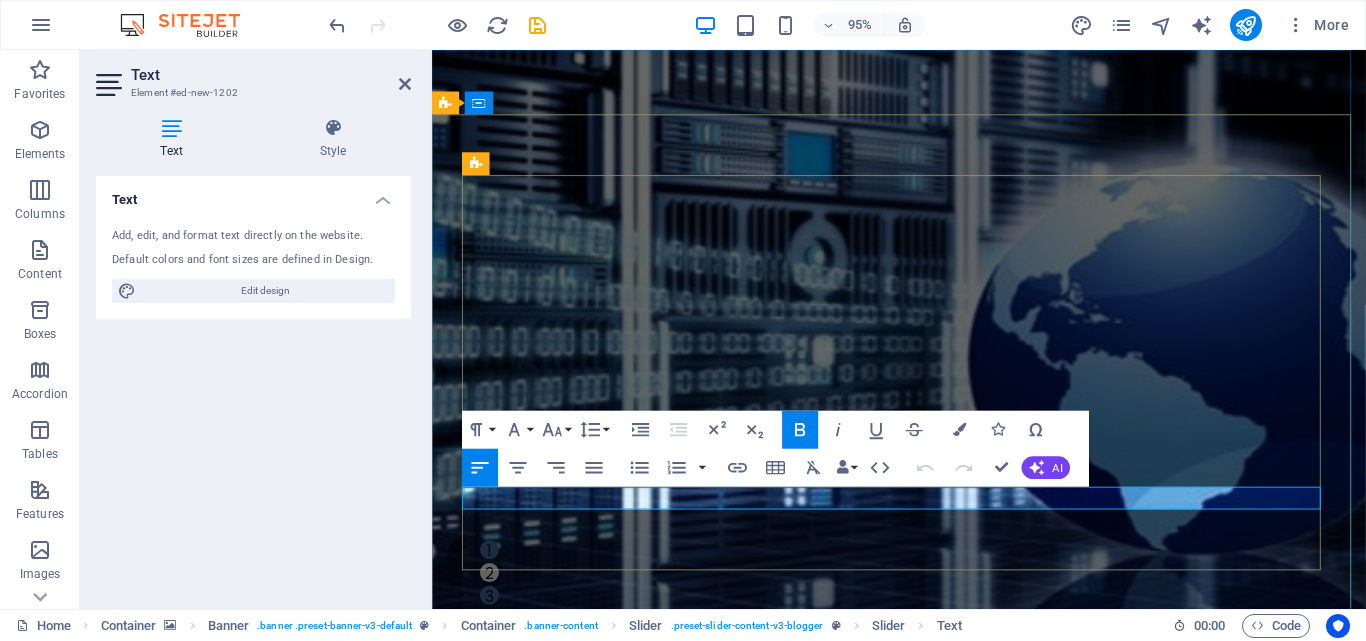 click on "IT (AI) Edification is the most powerful weapon which you can use to change the world" 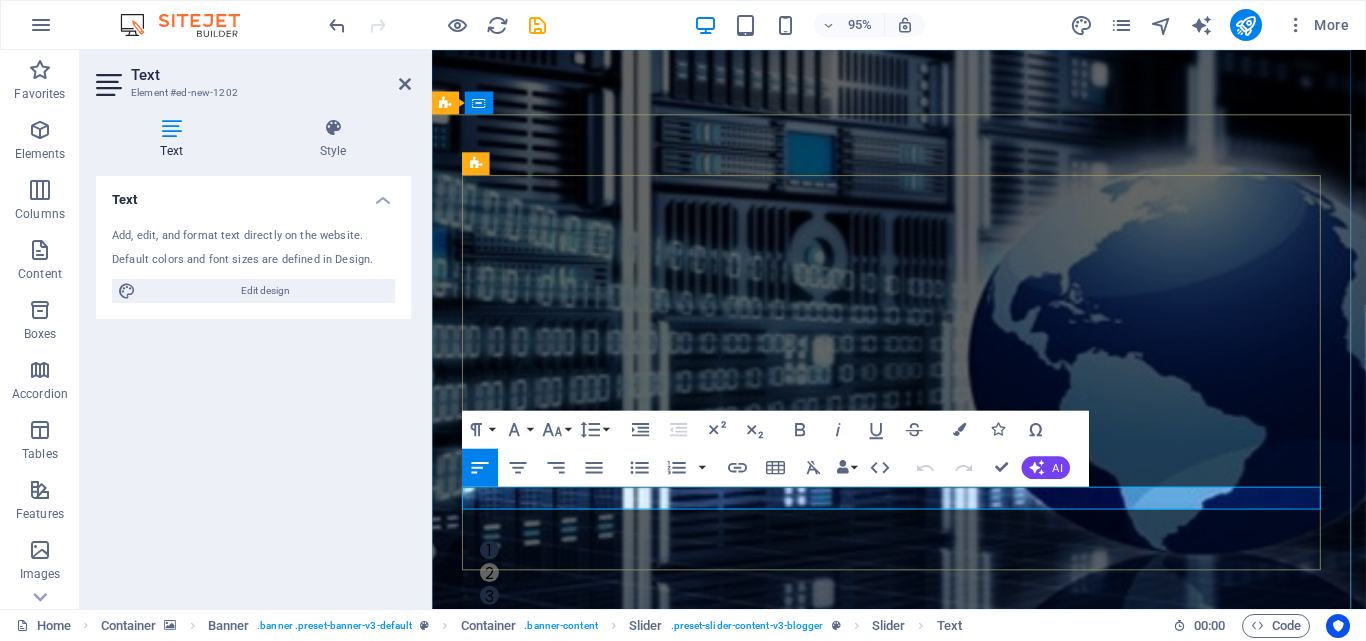 click on "IT (AI) Edification is the most powerful weapon which you can use to change the world" 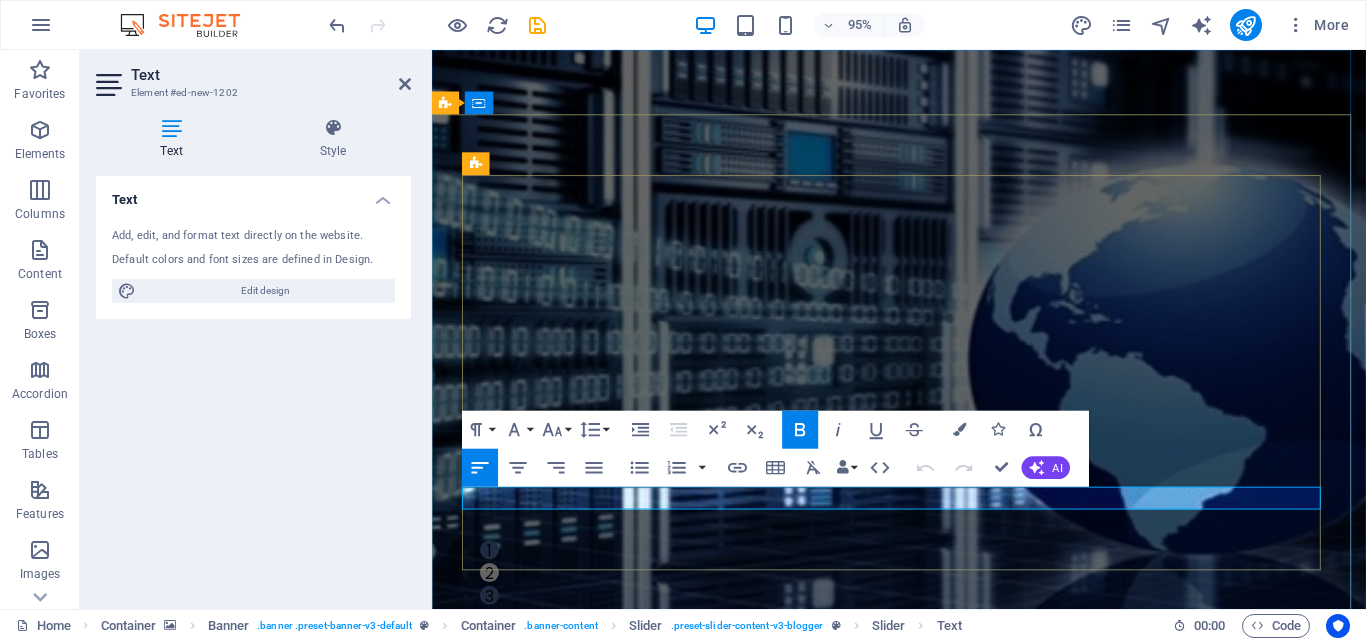 click on "IT (AI) Edification is the most powerful weapon which you can use to change the world" 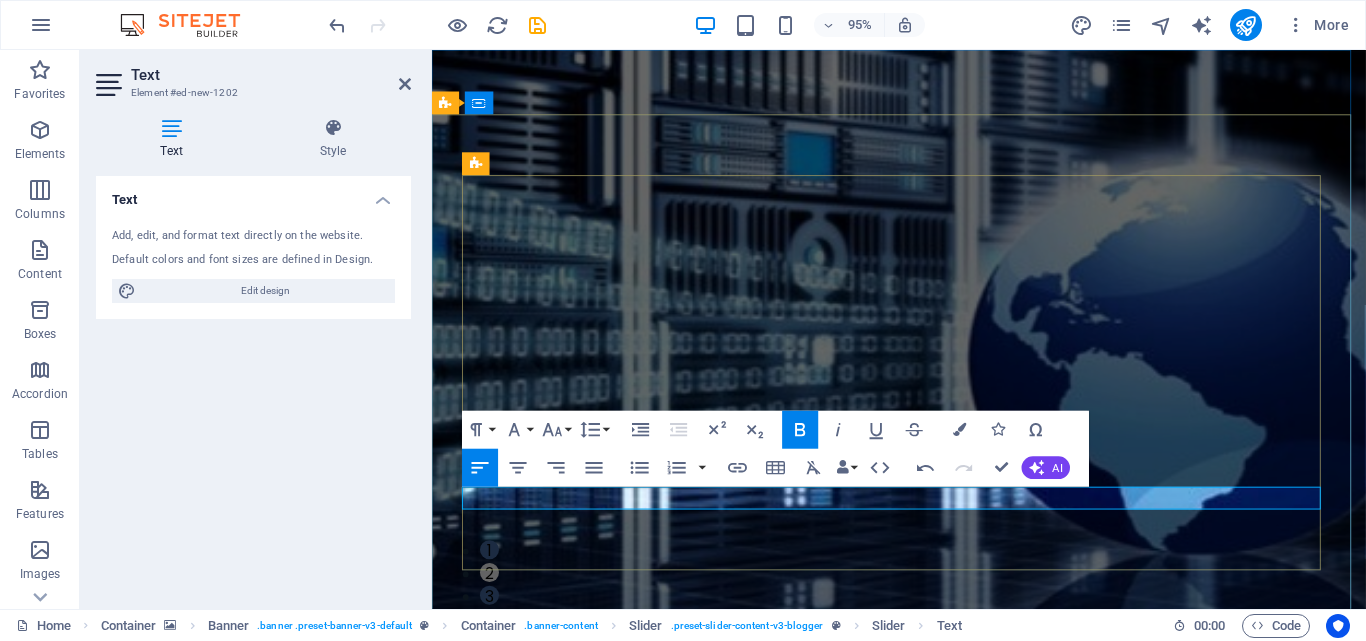 click on "IT (AI) Edification is the most powerful weapon which you can use to change the world" at bounding box center (-979, 2041) 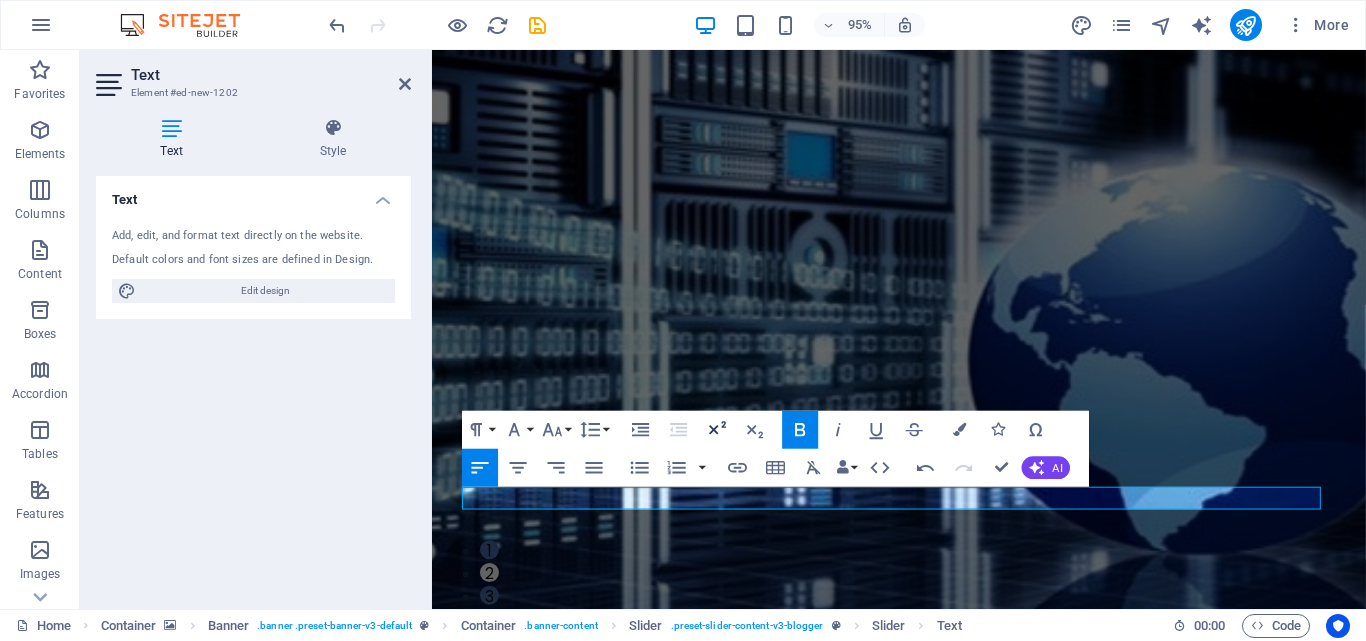 click 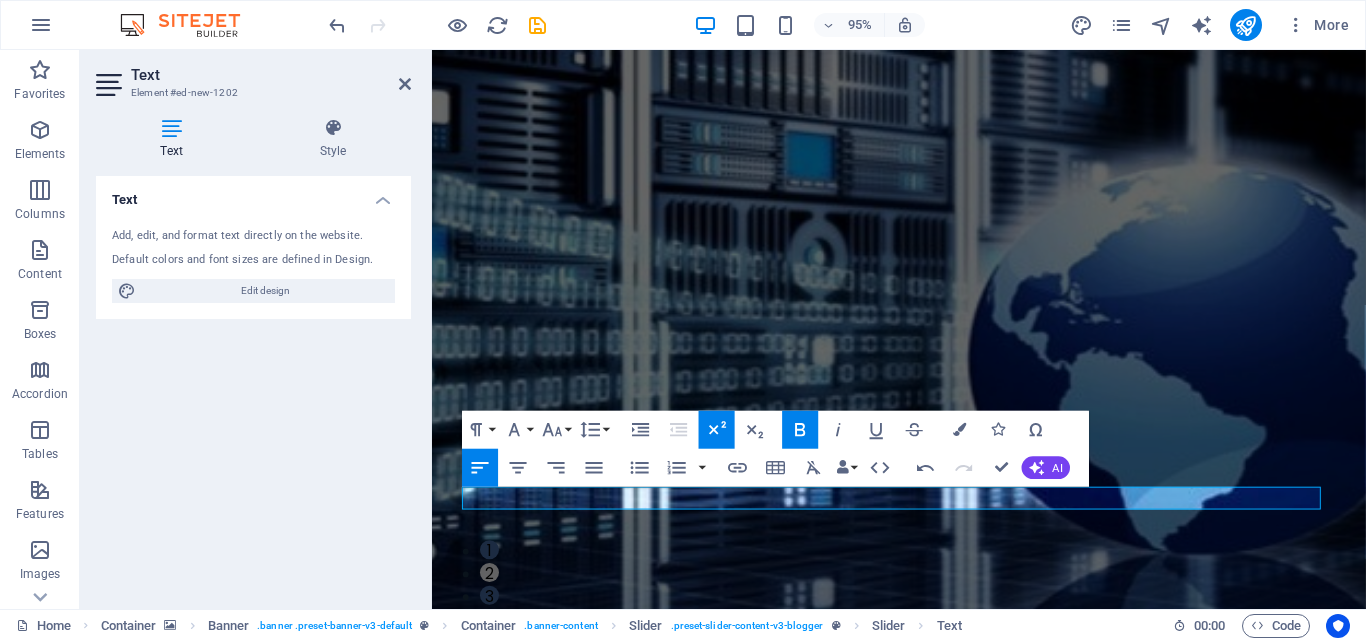 click 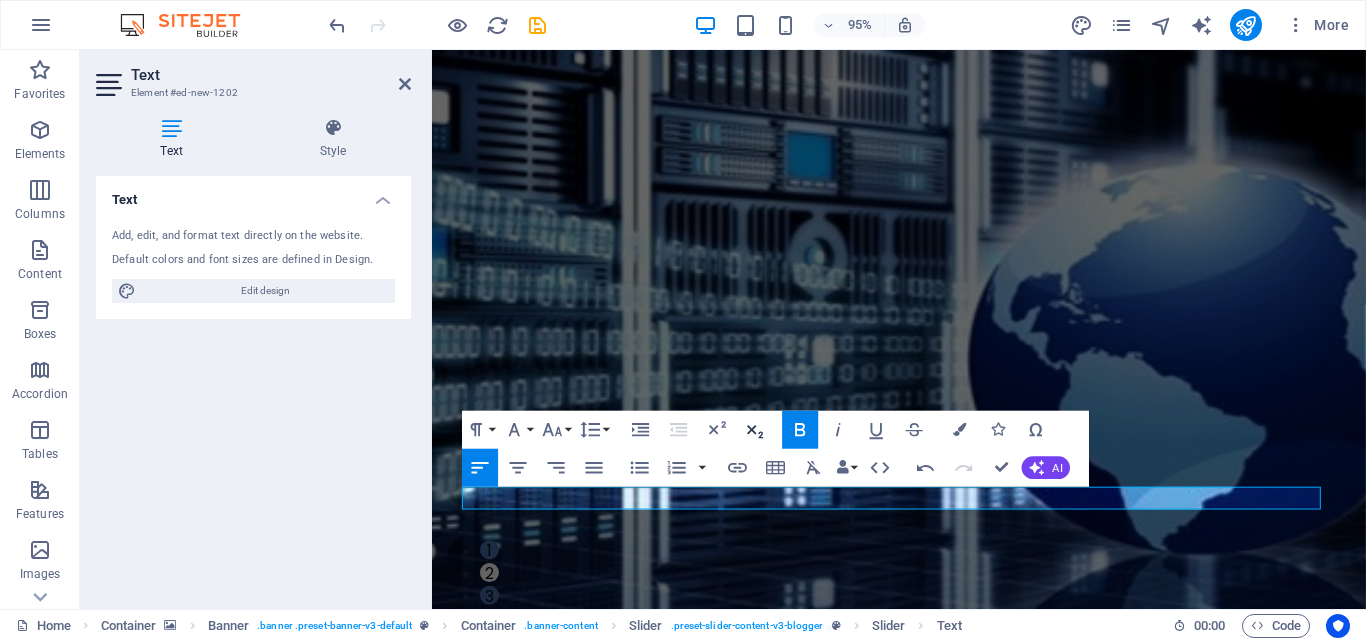 click 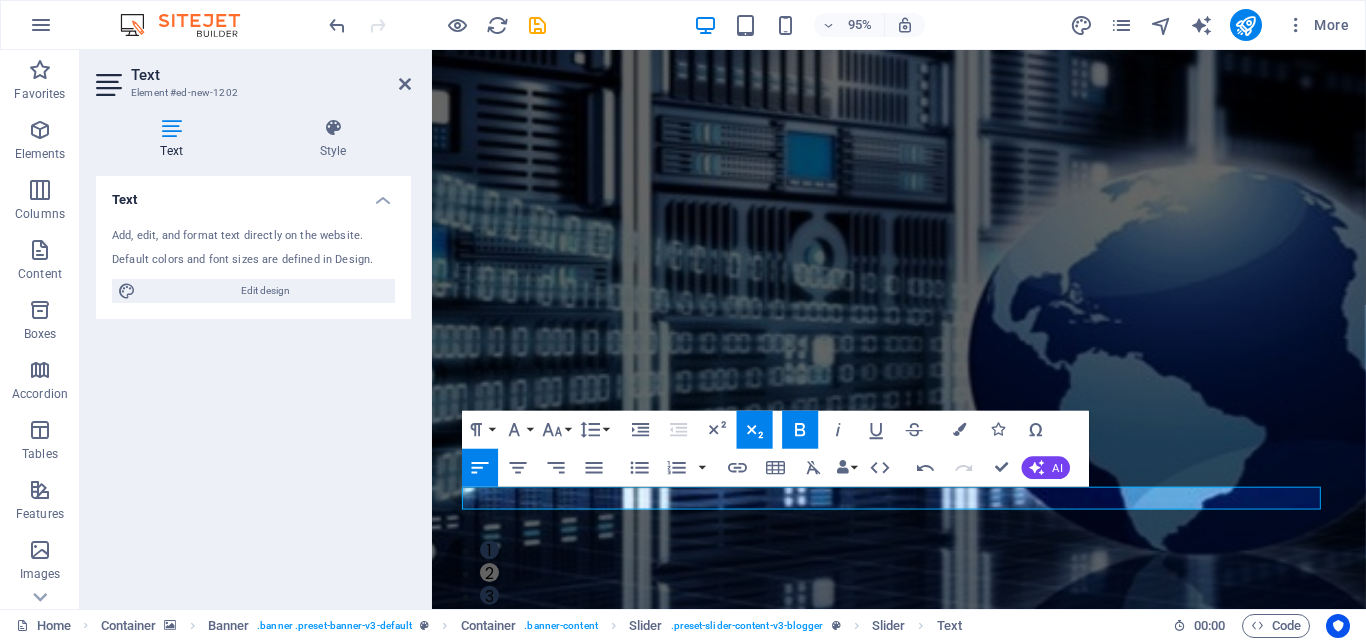 click 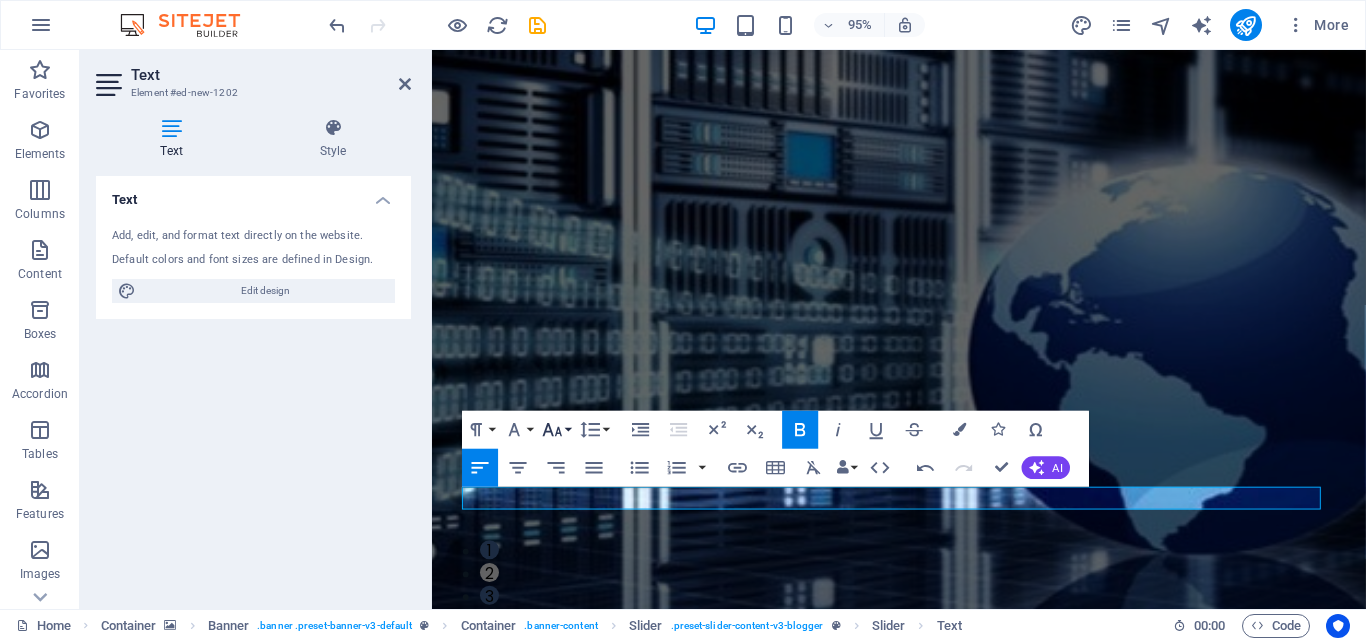 click on "Font Size" at bounding box center [556, 430] 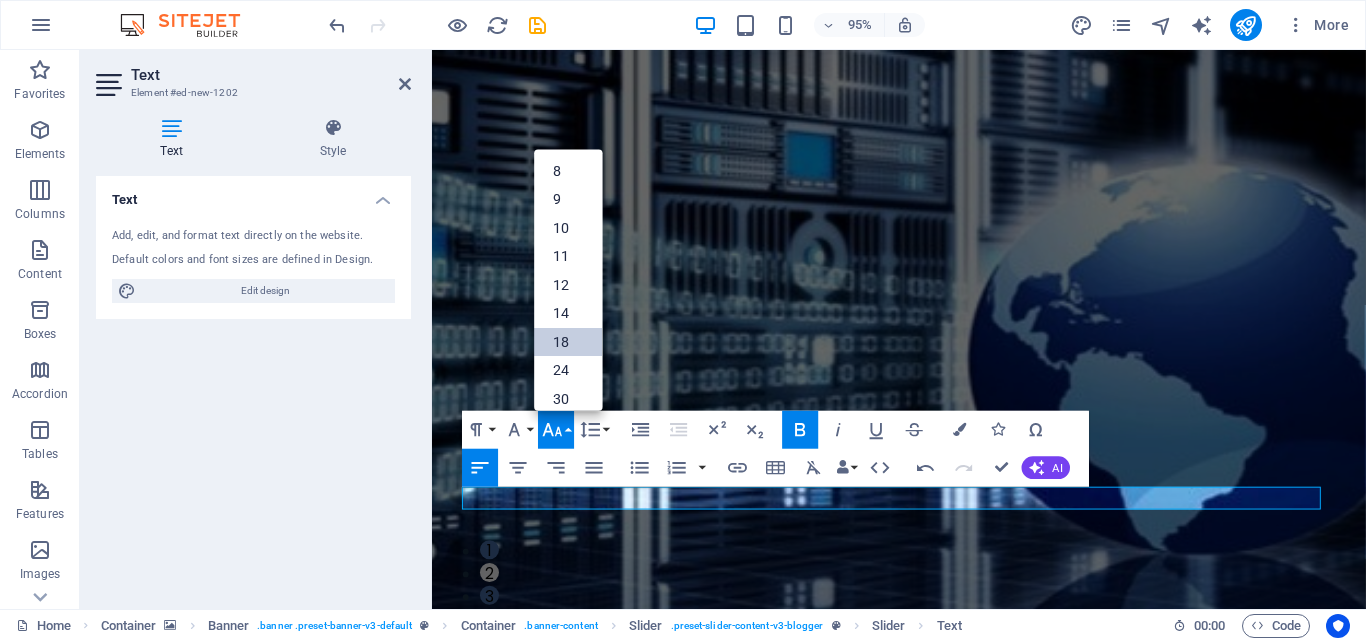 click on "18" at bounding box center (569, 342) 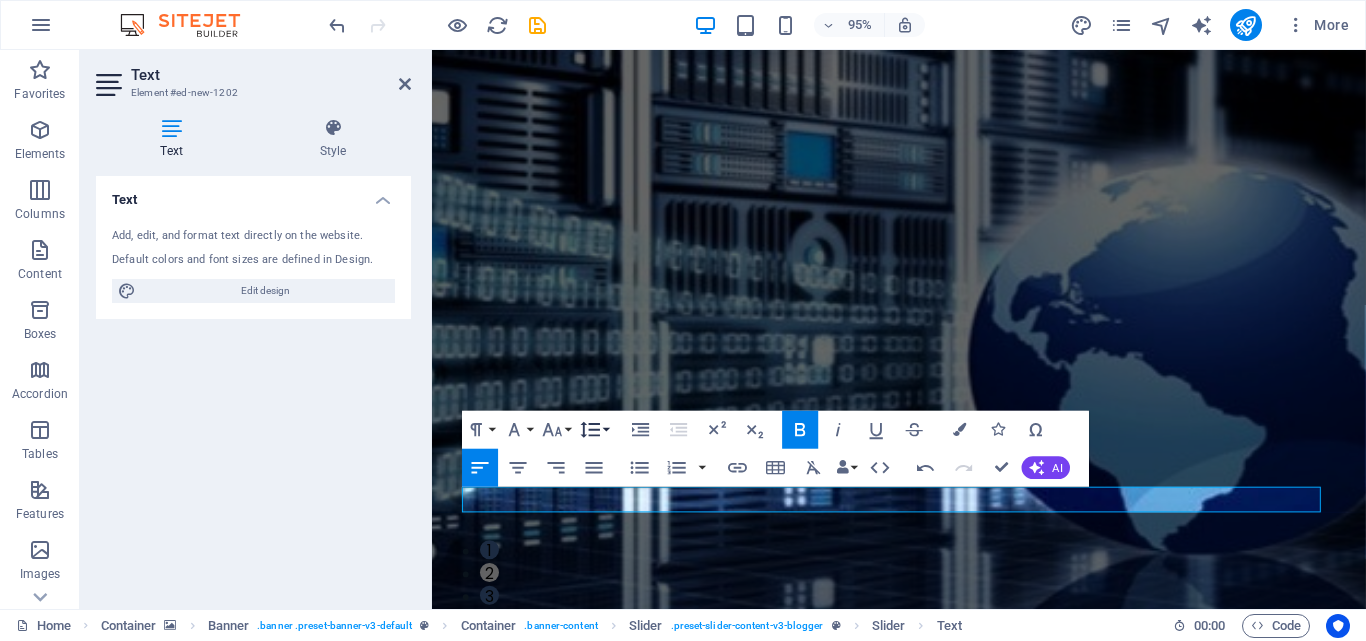click on "Line Height" at bounding box center (594, 430) 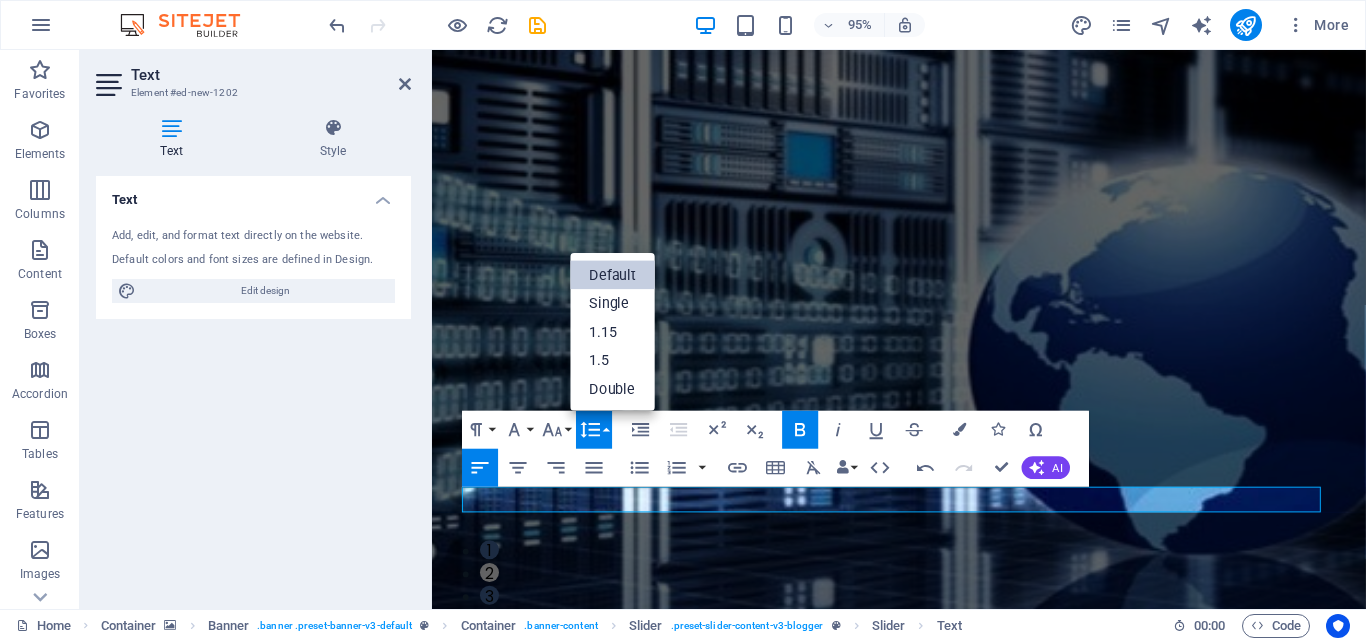 scroll, scrollTop: 0, scrollLeft: 0, axis: both 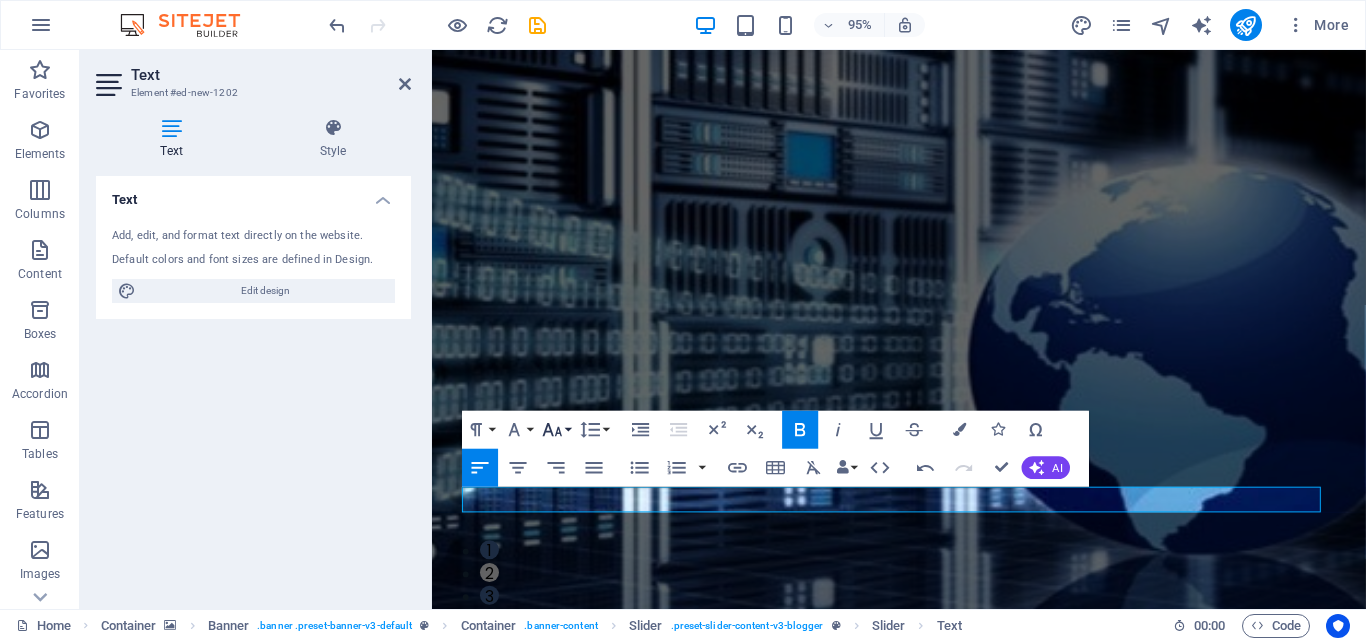 click on "Font Size" at bounding box center (556, 430) 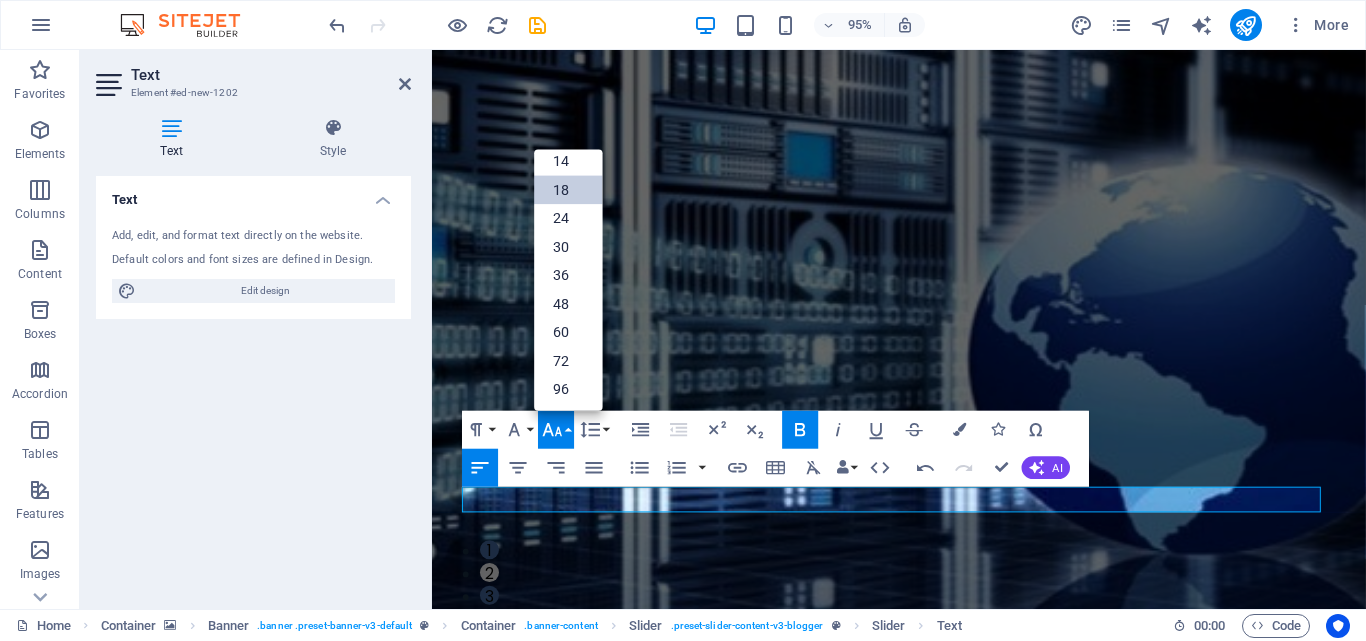scroll, scrollTop: 161, scrollLeft: 0, axis: vertical 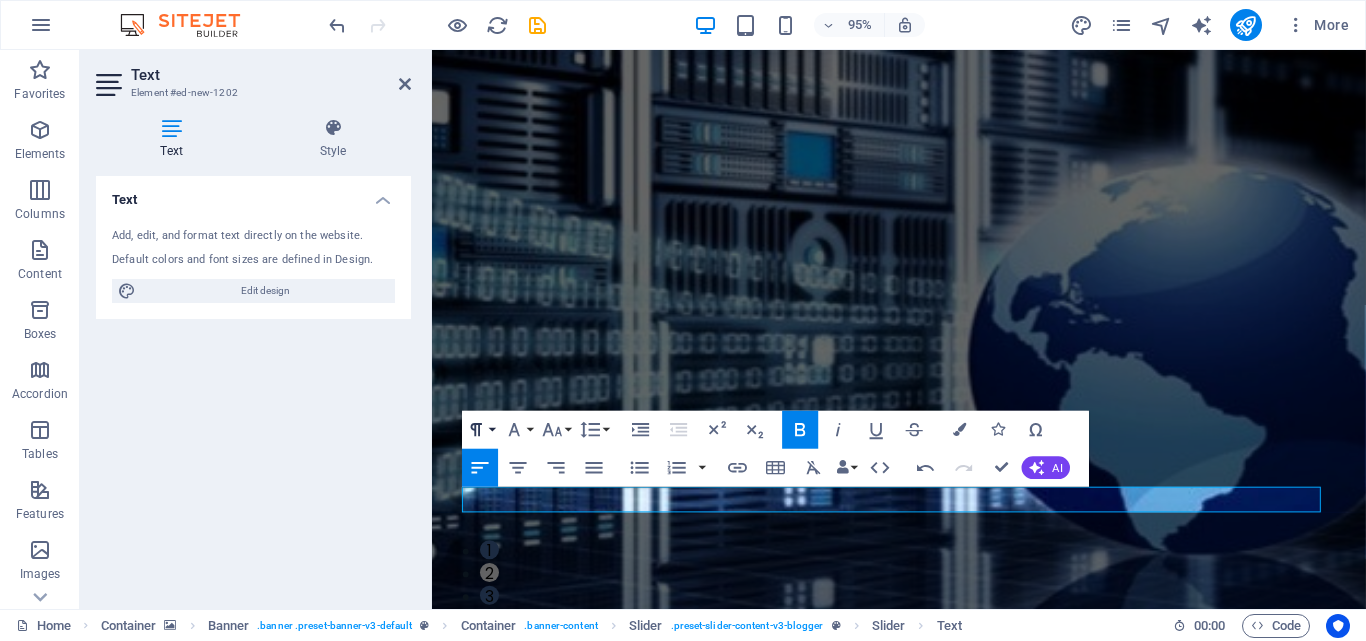 click on "Paragraph Format" at bounding box center (480, 430) 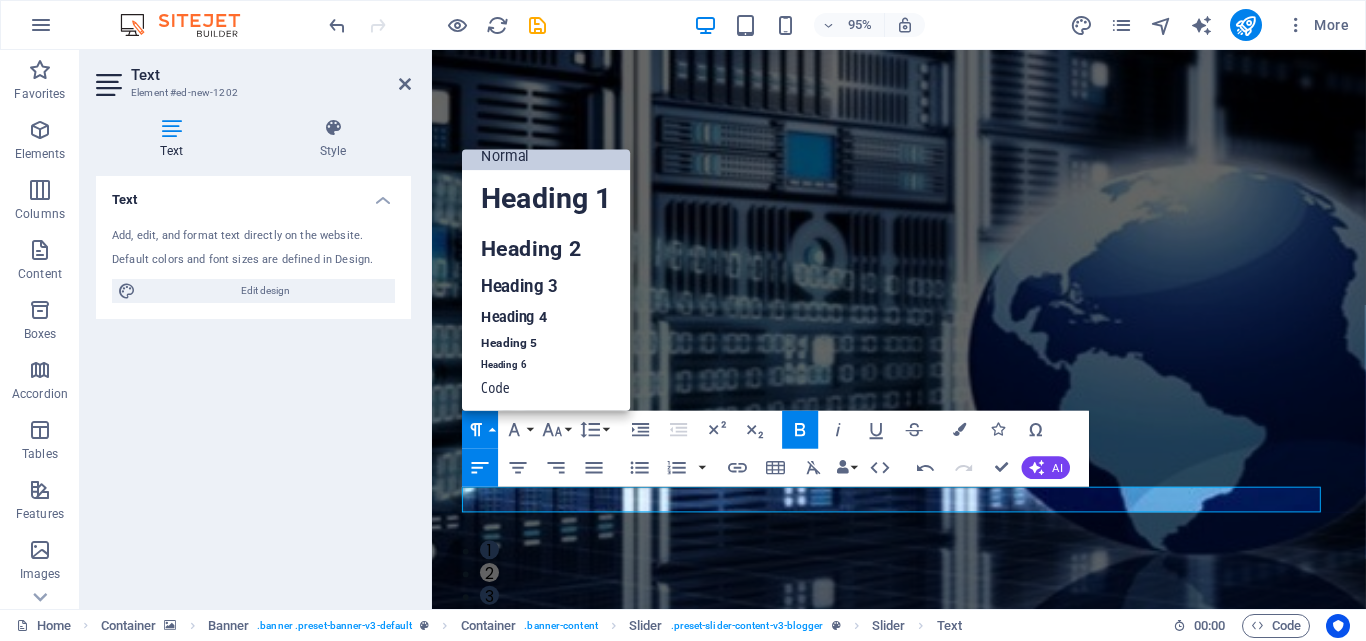 scroll, scrollTop: 16, scrollLeft: 0, axis: vertical 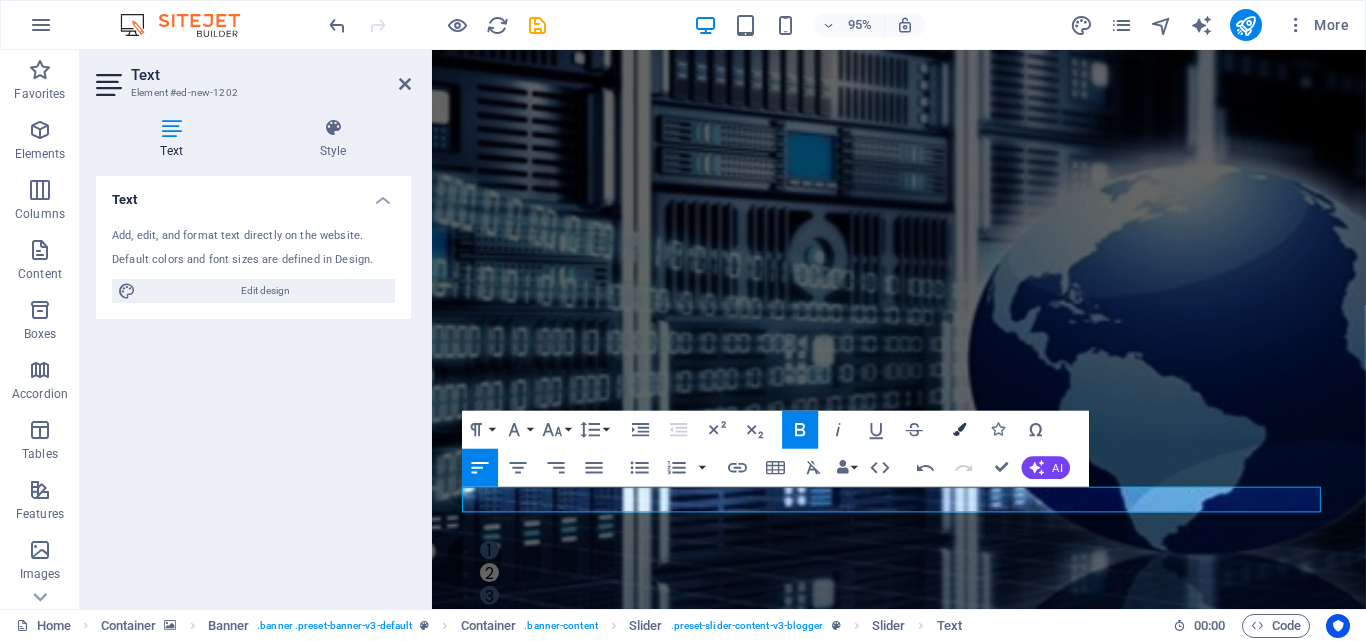 click at bounding box center (960, 429) 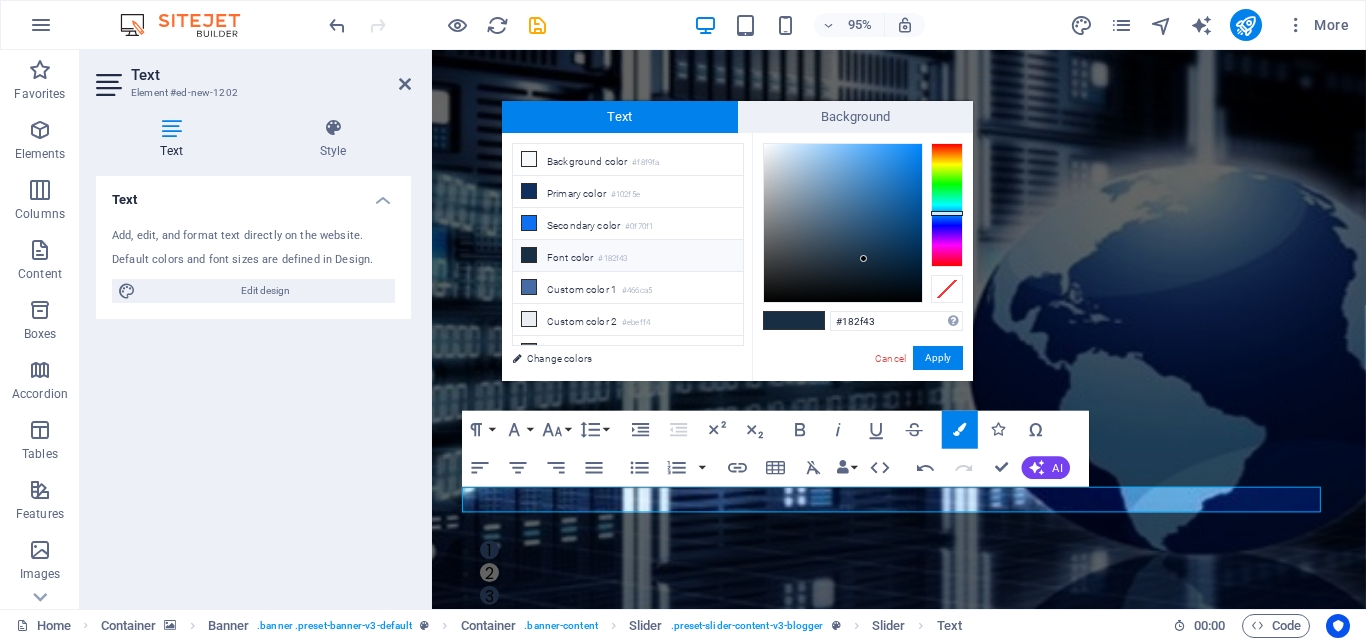 drag, startPoint x: 738, startPoint y: 273, endPoint x: 743, endPoint y: 319, distance: 46.270943 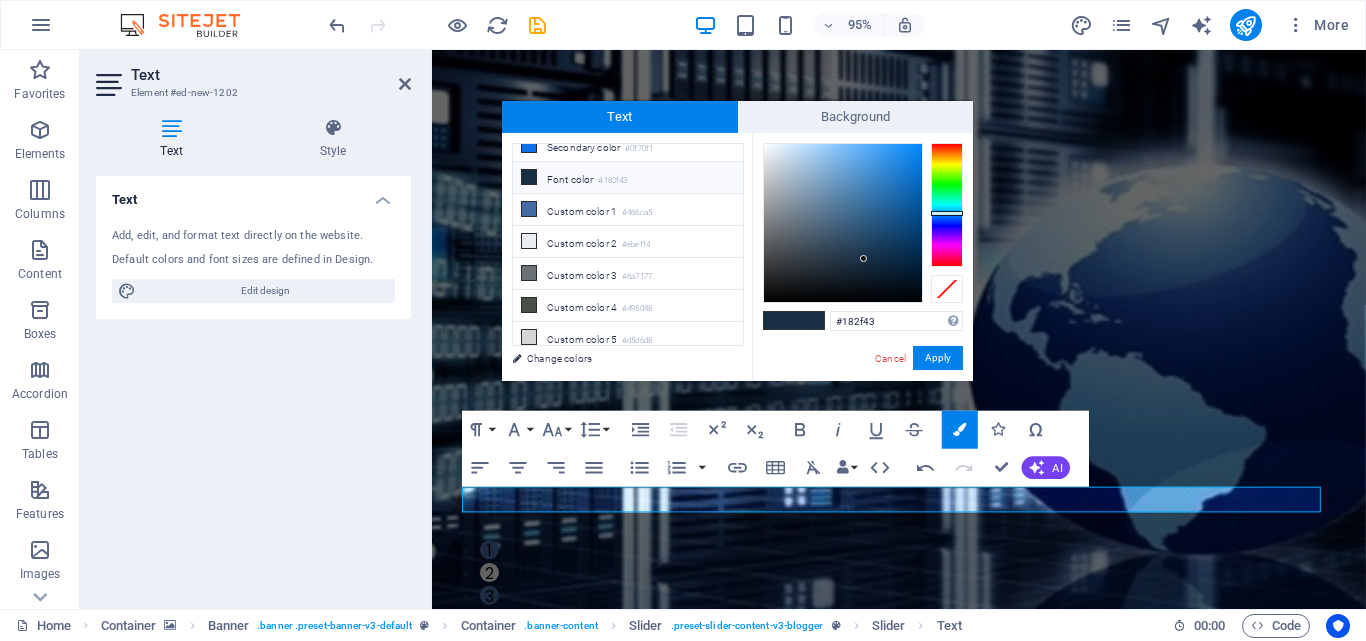 scroll, scrollTop: 0, scrollLeft: 0, axis: both 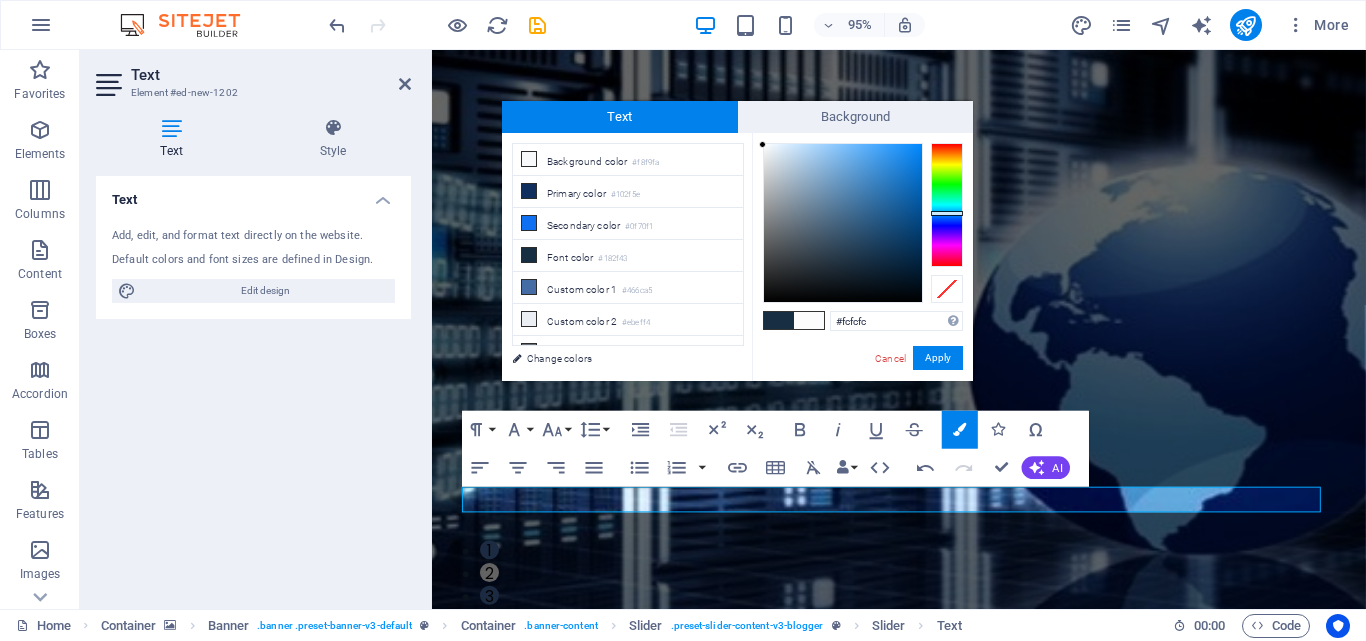 drag, startPoint x: 861, startPoint y: 256, endPoint x: 752, endPoint y: 145, distance: 155.56992 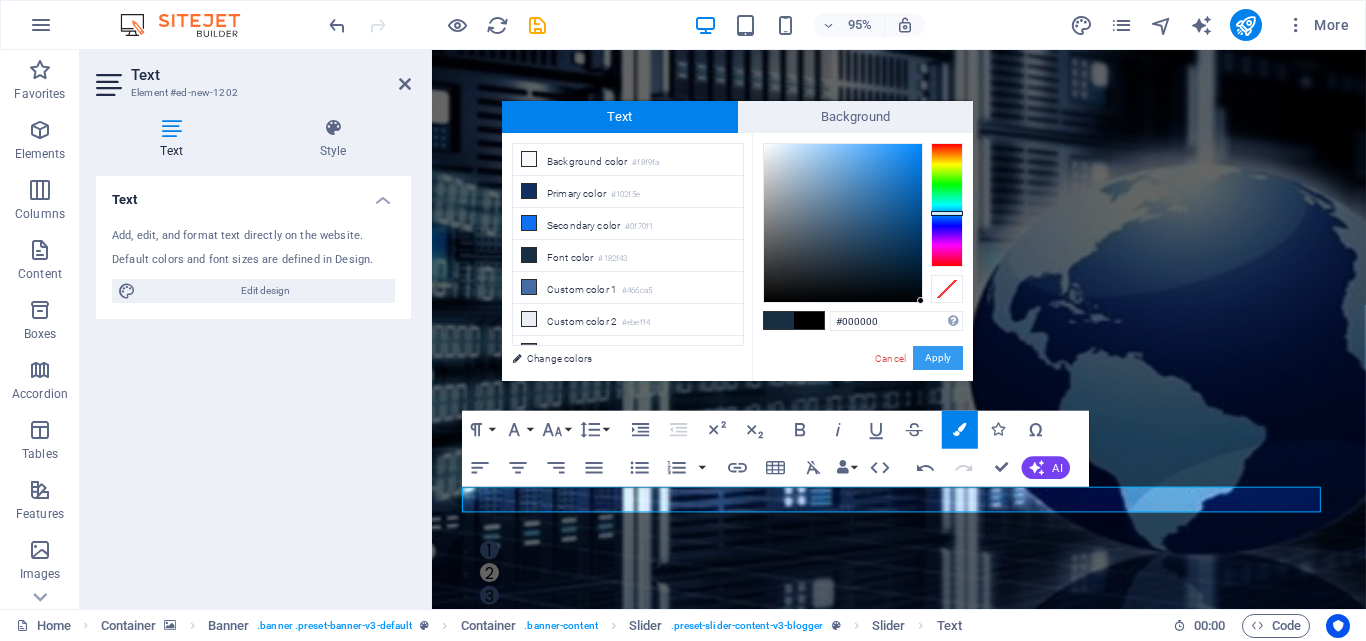 click on "Apply" at bounding box center (938, 358) 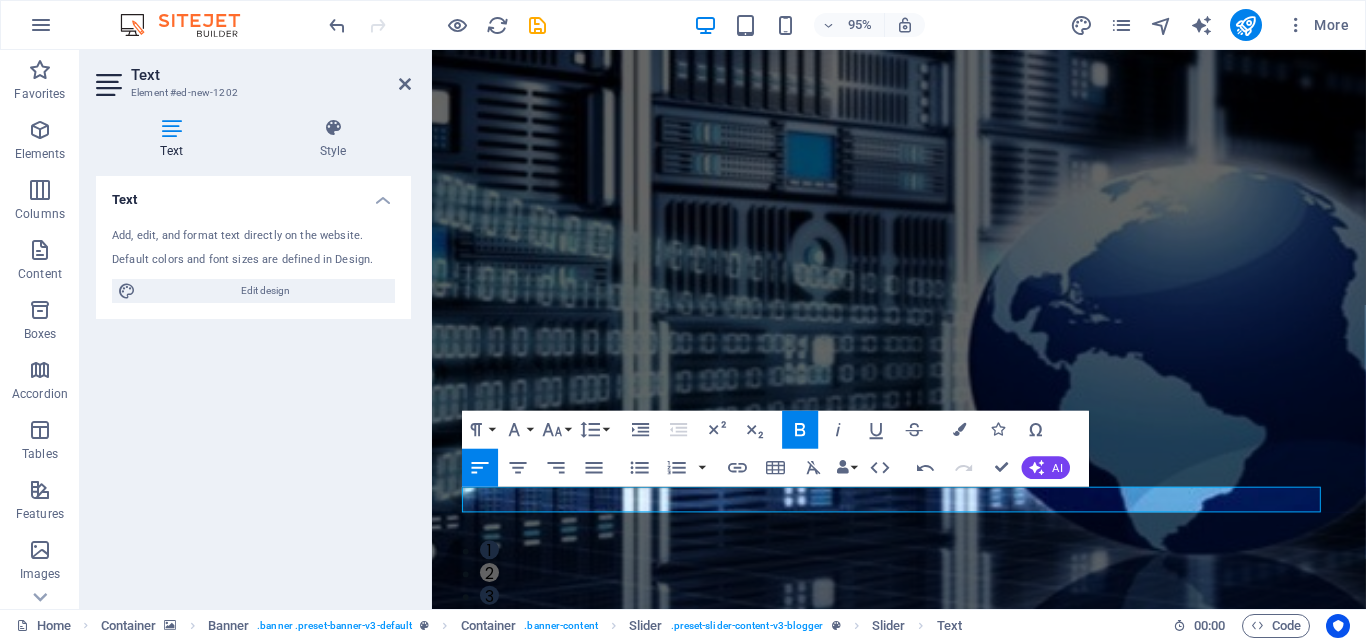 click on "H1   Container   Banner   Banner   Container   Slider   Slider   Slider   Spacer   Text   Spacer   Container   Slider   Slider   Container   Text   Spacer   Container   Menu Bar   Menu   Slider   Container   H1   Spacer   Spacer   Text   Container   Text Paragraph Format Normal Heading 1 Heading 2 Heading 3 Heading 4 Heading 5 Heading 6 Code Font Family Arial Georgia Impact Tahoma Times New Roman Verdana Poppins Font Size 8 9 10 11 12 14 18 24 30 36 48 60 72 96 Line Height Default Single 1.15 1.5 Double Increase Indent Decrease Indent Superscript Subscript Bold Italic Underline Strikethrough Colors Icons Special Characters Align Left Align Center Align Right Align Justify Unordered List   Default Circle Disc Square    Ordered List   Default Lower Alpha Lower Greek Lower Roman Upper Alpha Upper Roman    Insert Link Insert Table Clear Formatting Data Bindings Company First name Last name Street ZIP code City Email Phone Mobile Fax Custom field 1 Custom field 2 Custom field 3 Custom field 4" at bounding box center (899, 329) 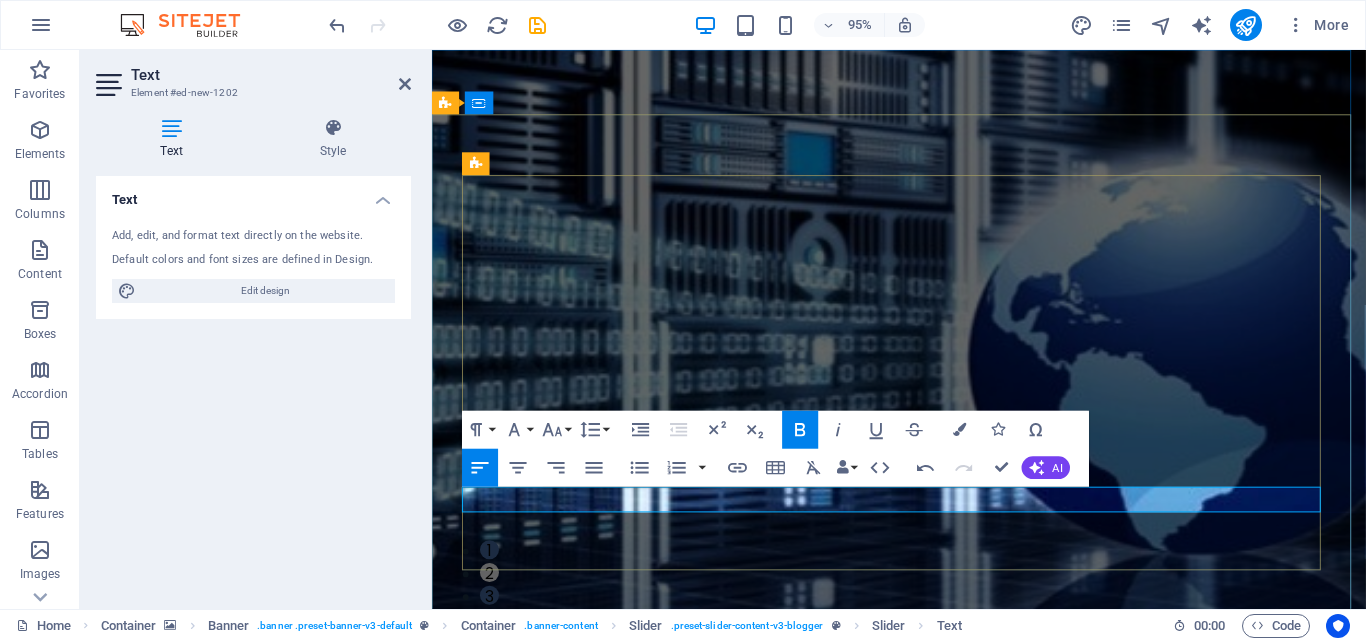 click on "IT (AI) Edification is the most powerful weapon which you can use to change the world" at bounding box center [-892, 2043] 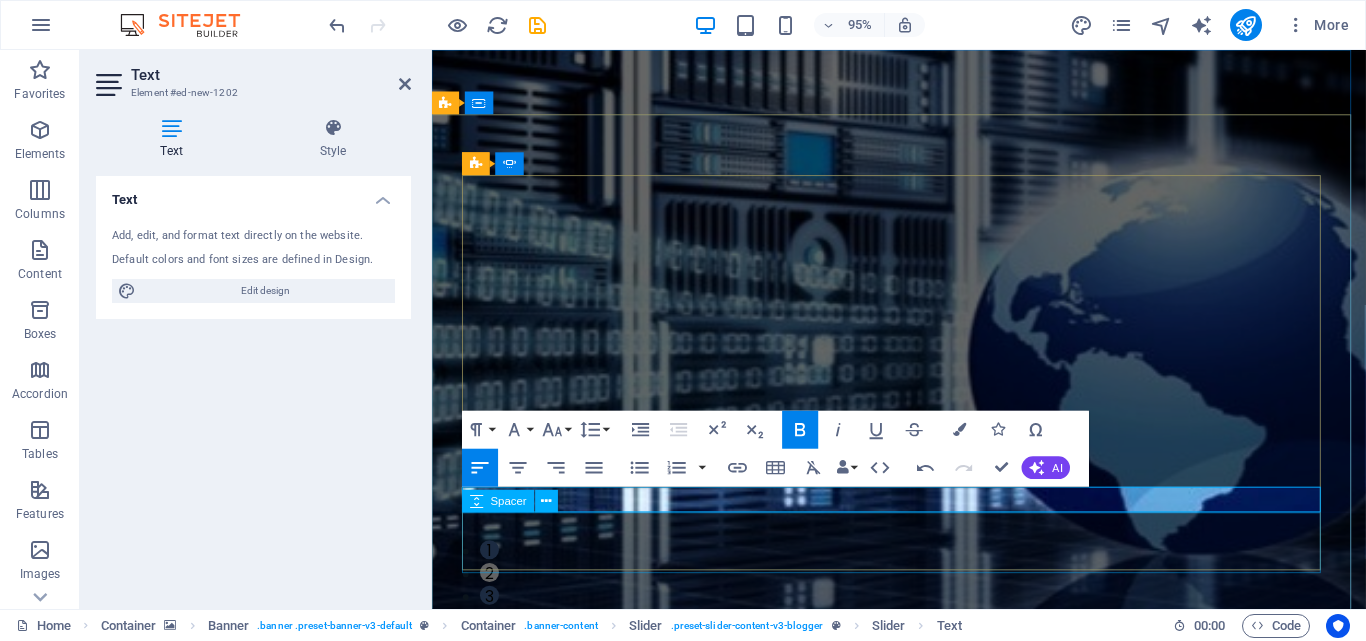 drag, startPoint x: 1278, startPoint y: 522, endPoint x: 564, endPoint y: 545, distance: 714.37036 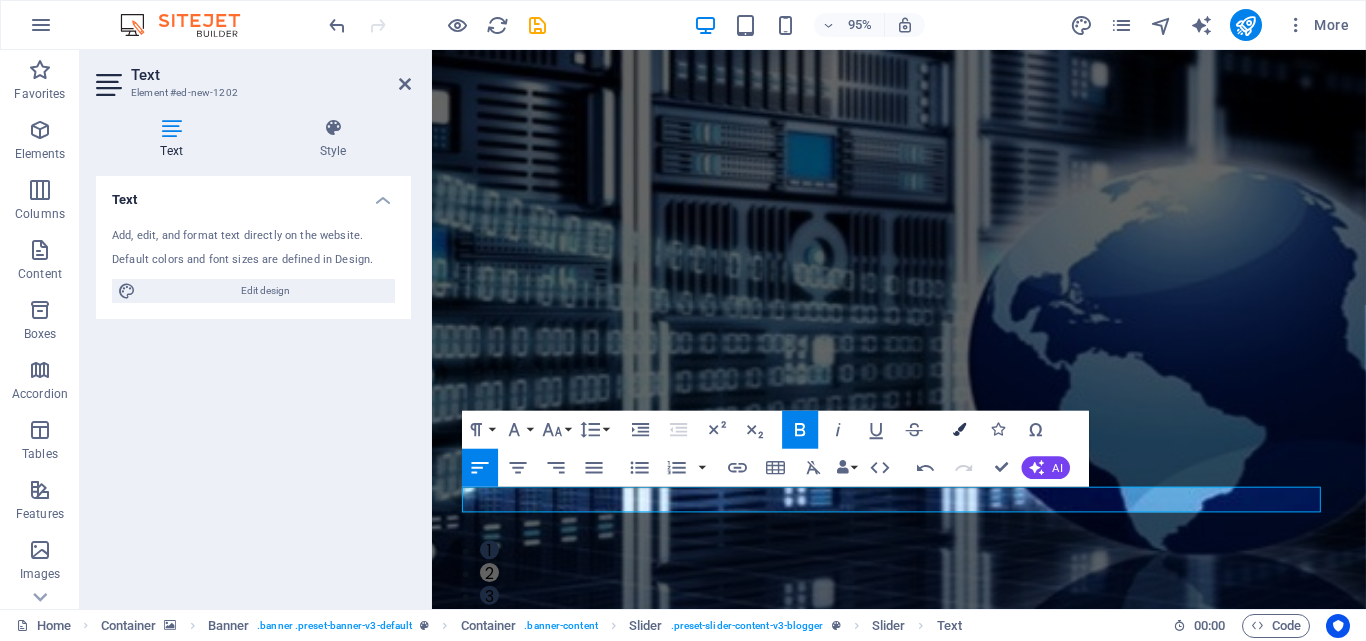 click at bounding box center [960, 429] 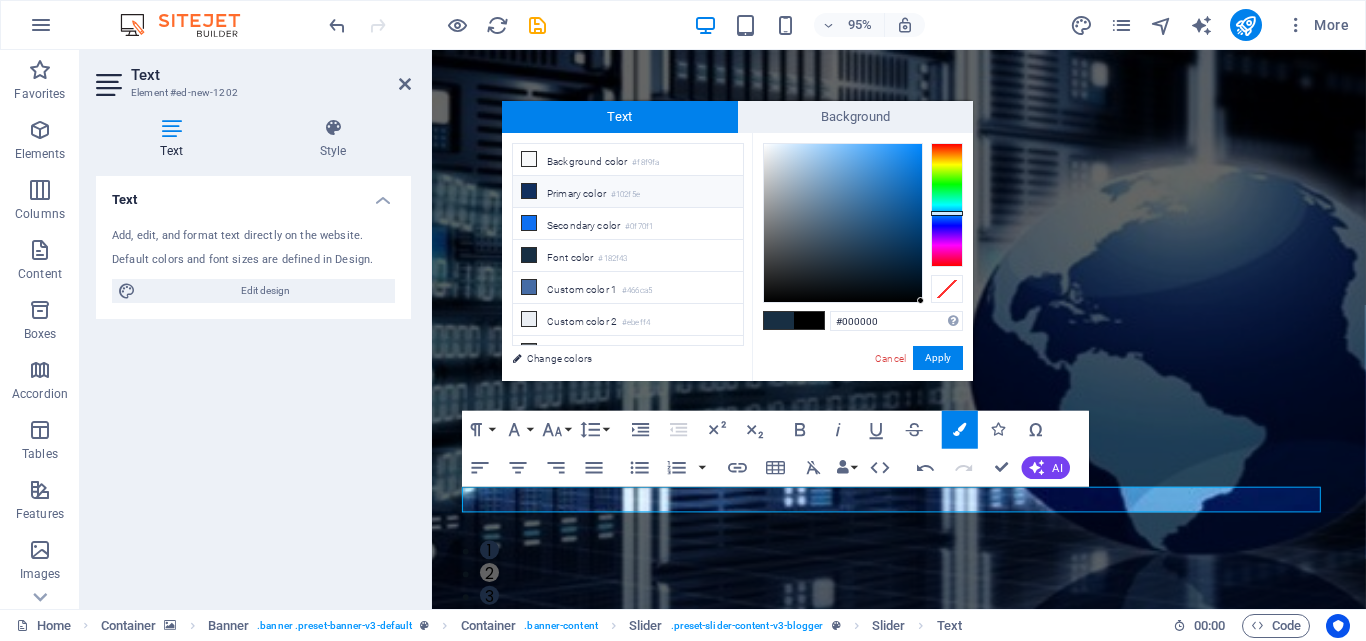 click on "Primary color
#102f5e" at bounding box center (628, 192) 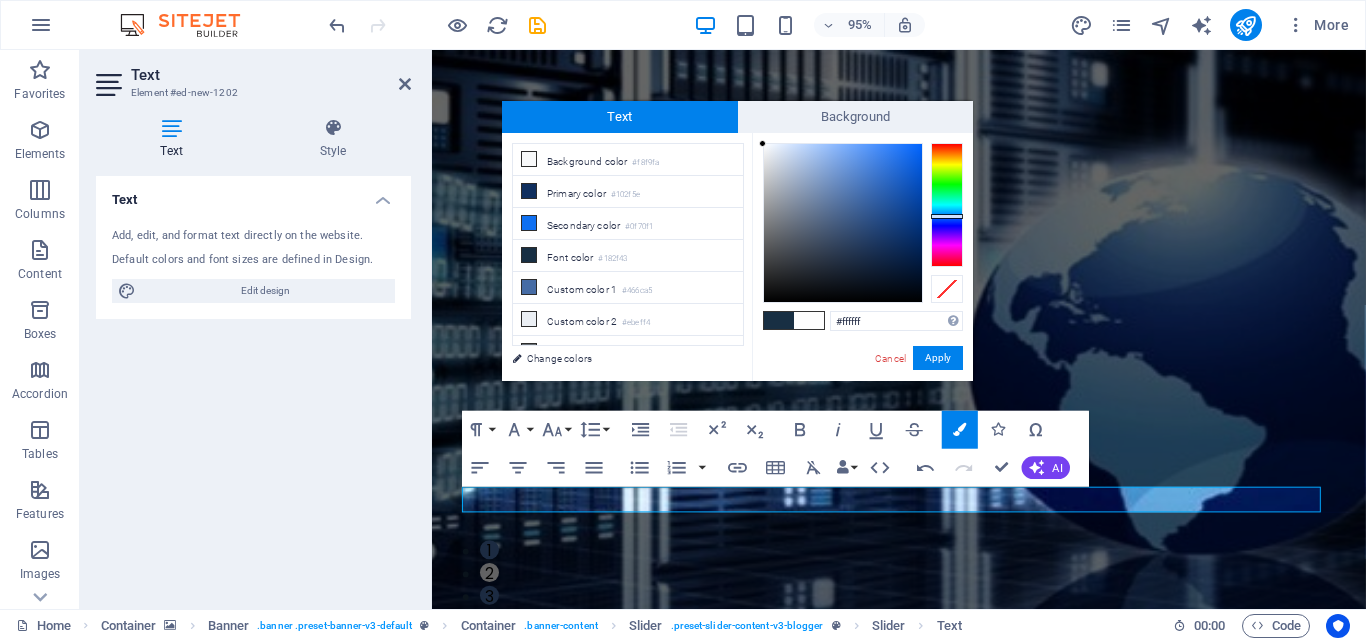 drag, startPoint x: 851, startPoint y: 231, endPoint x: 725, endPoint y: 143, distance: 153.68799 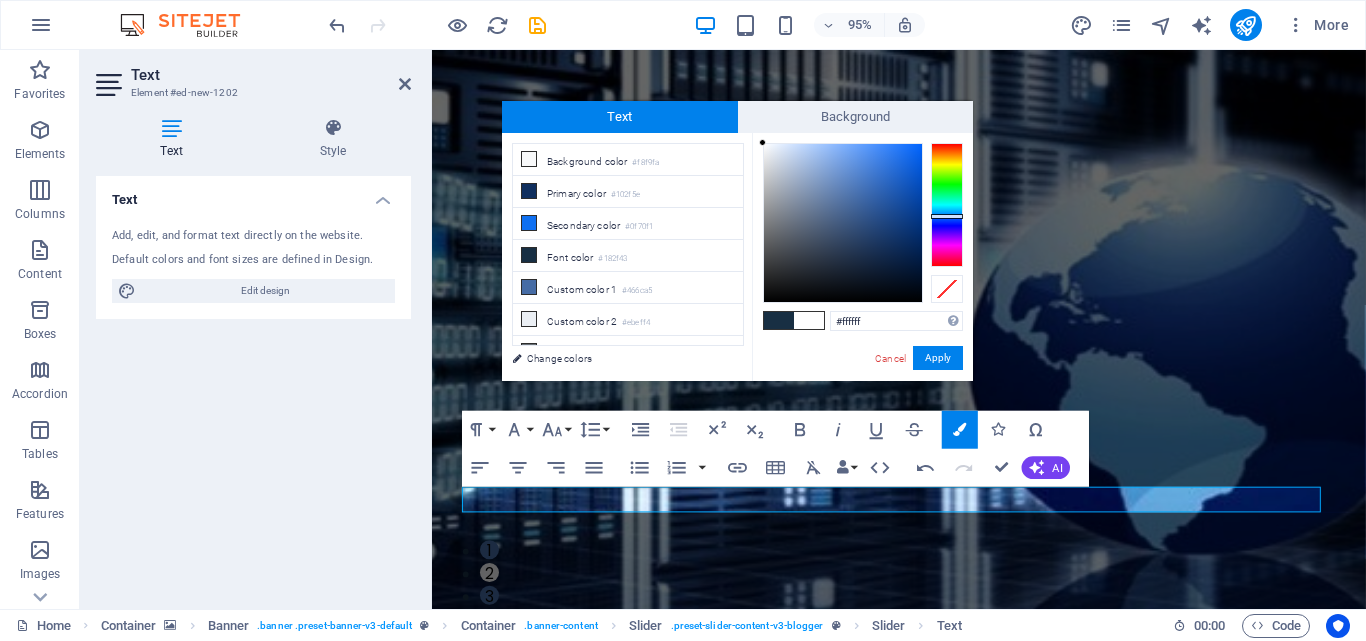 click on "less
Background color
#f8f9fa
Primary color
#102f5e
Secondary color
#0f70f1
Font color" at bounding box center (627, 133) 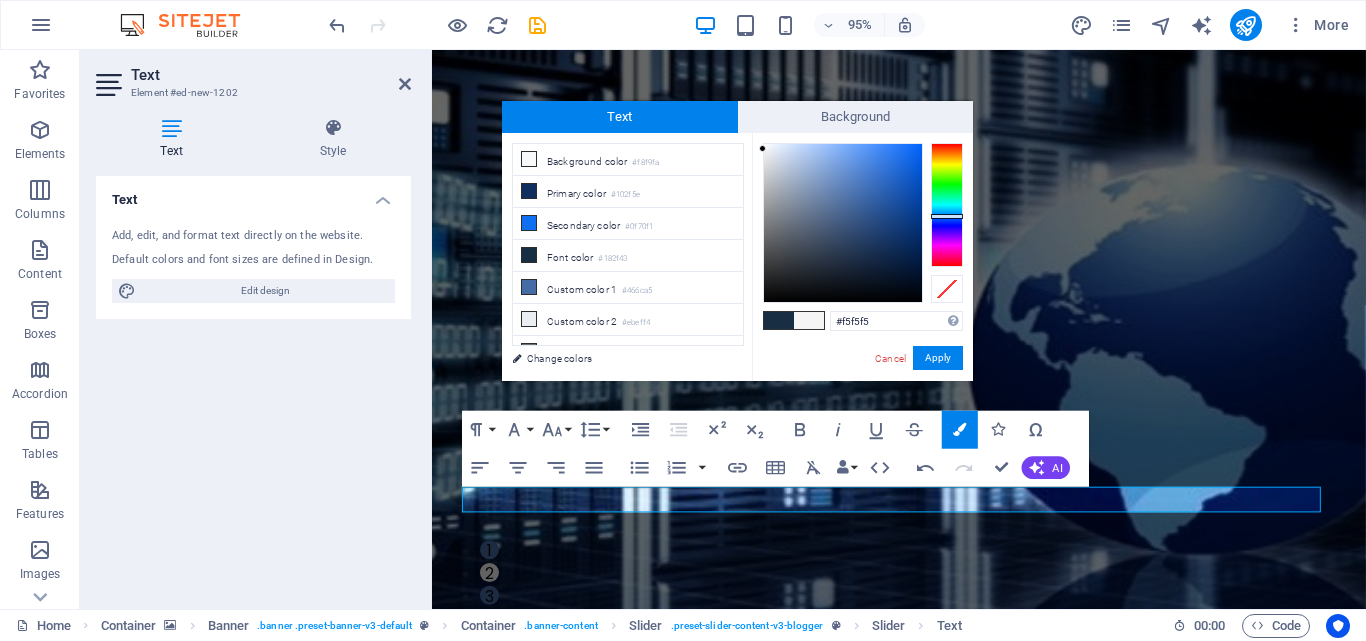 type on "#f5f6f7" 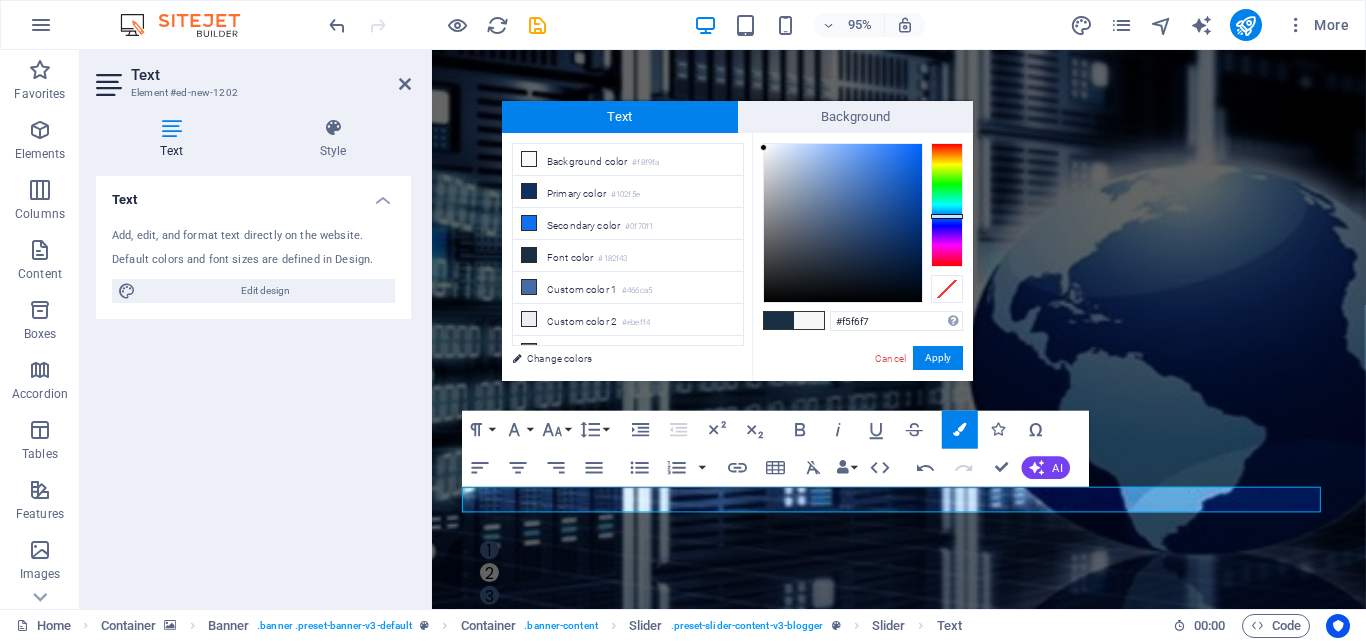 click at bounding box center (763, 147) 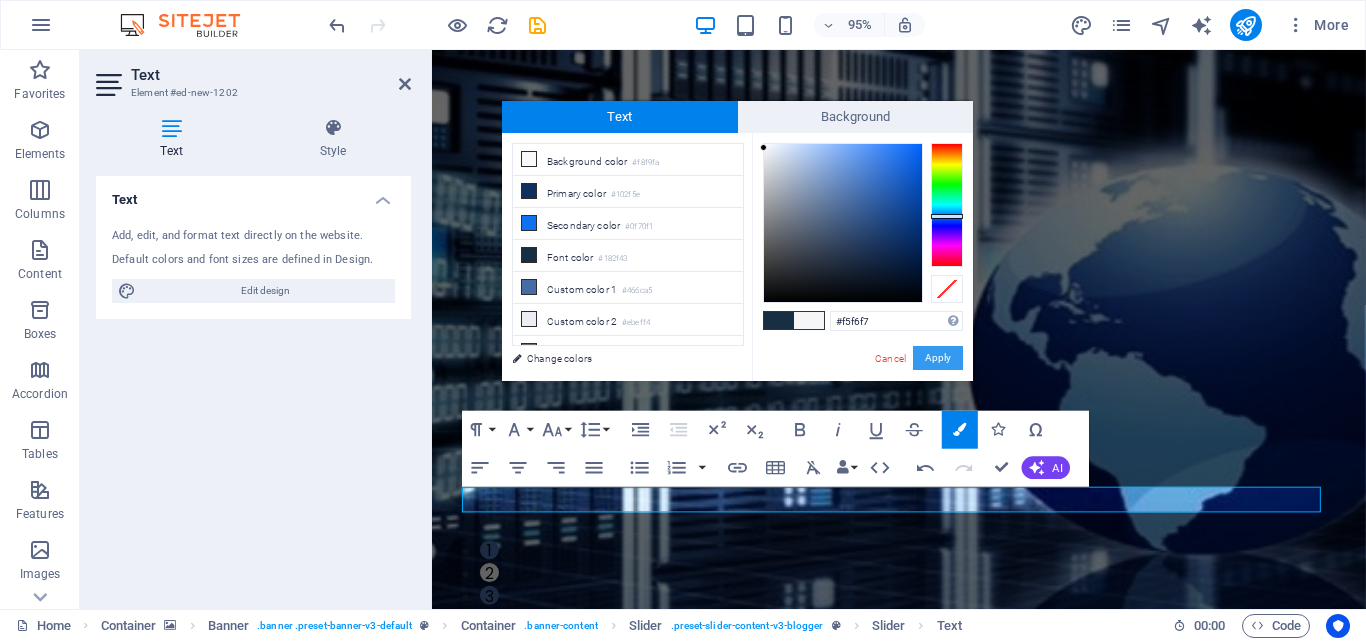 click on "Apply" at bounding box center (938, 358) 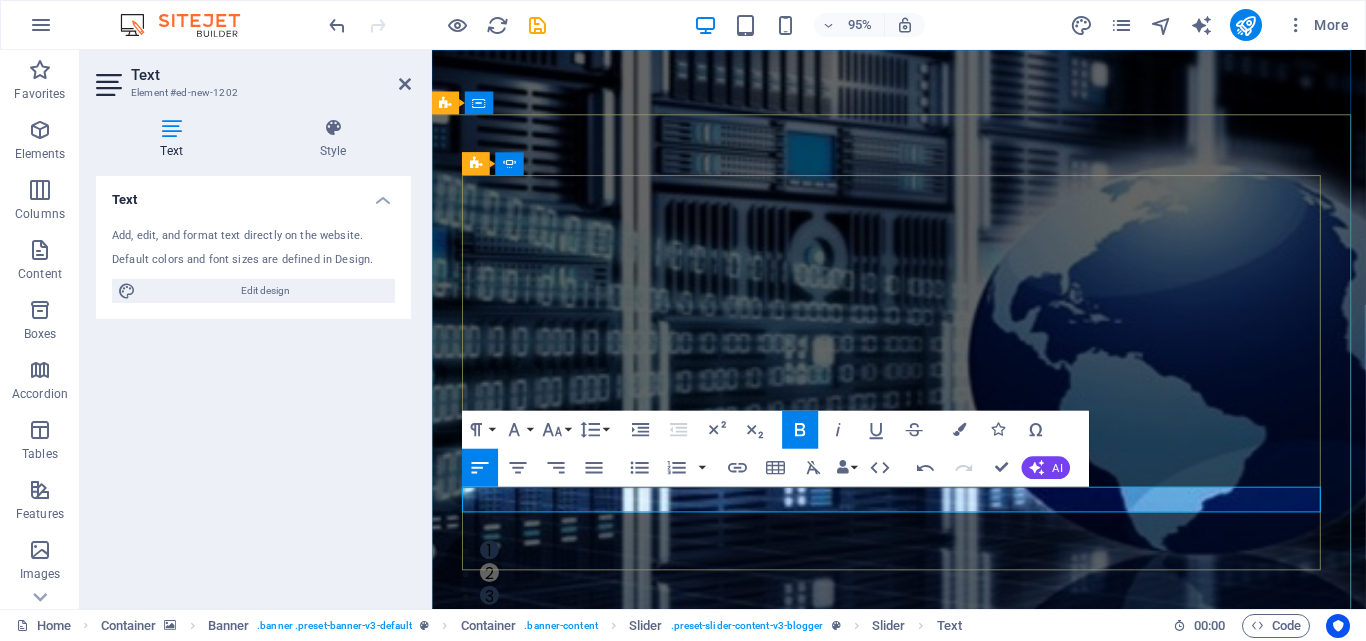click on "IT (AI) Edification is the most powerful weapon which you can use to change the world" at bounding box center [-892, 2043] 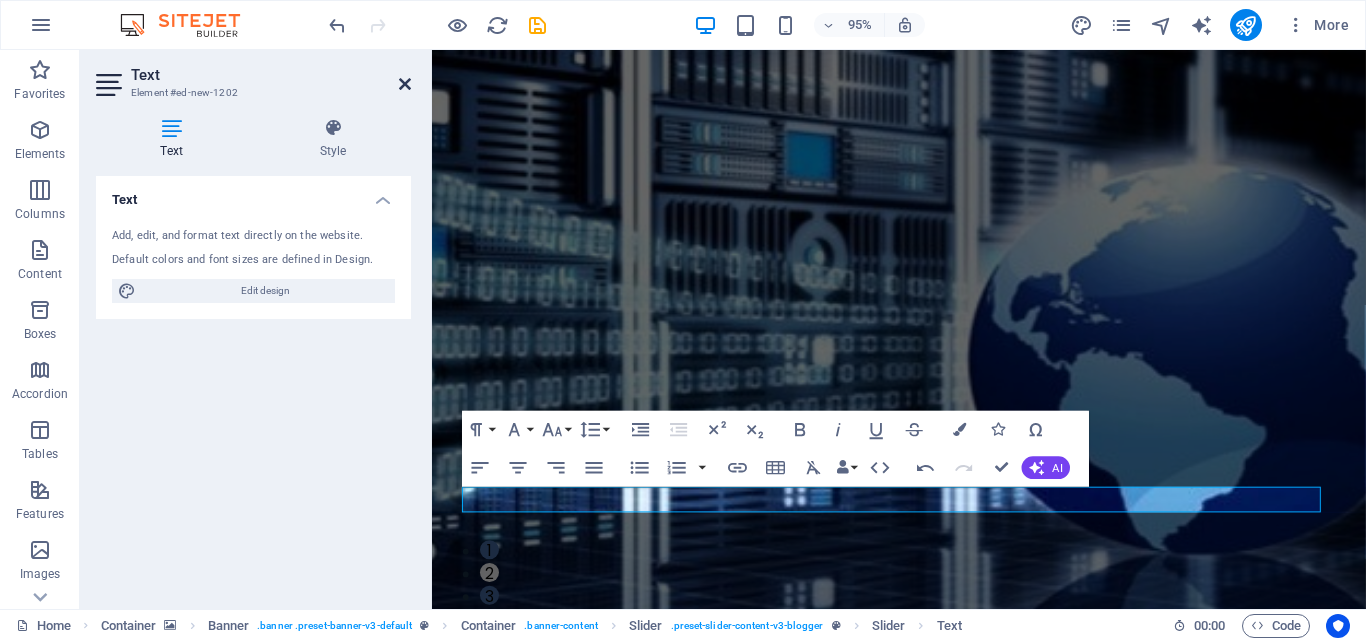 click at bounding box center [405, 84] 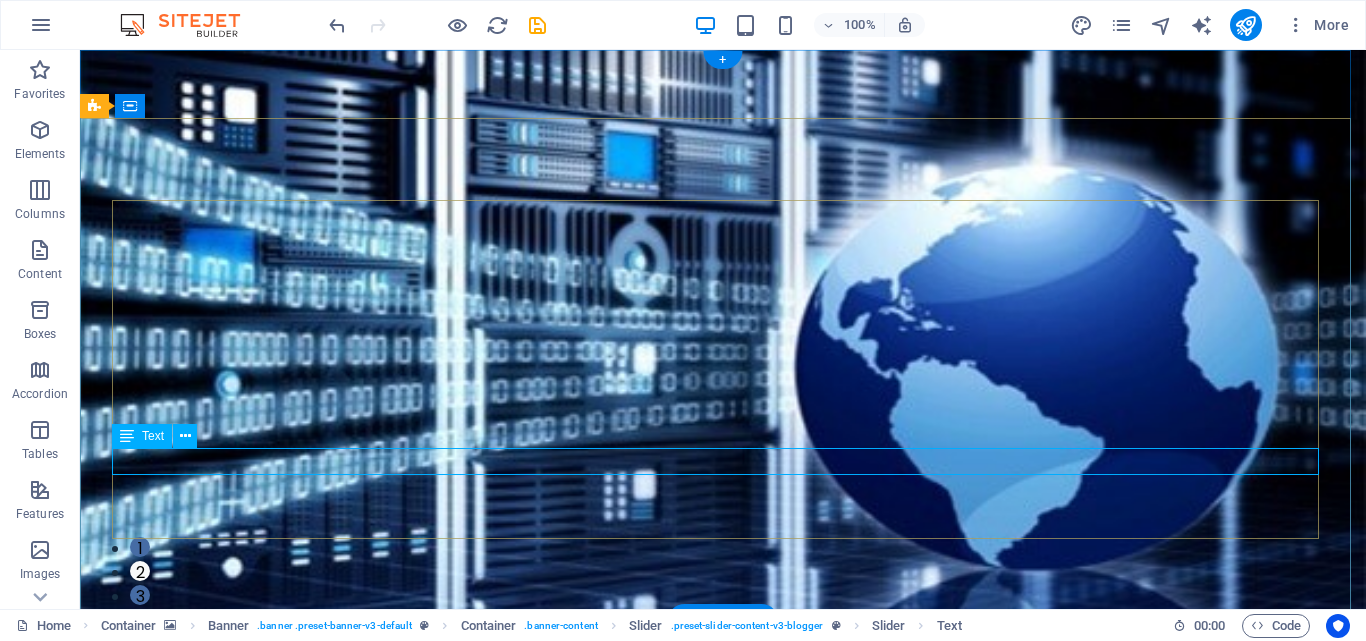click on "IT (AI) Edification is the most powerful weapon which you can use to change the world" at bounding box center (-1696, 1844) 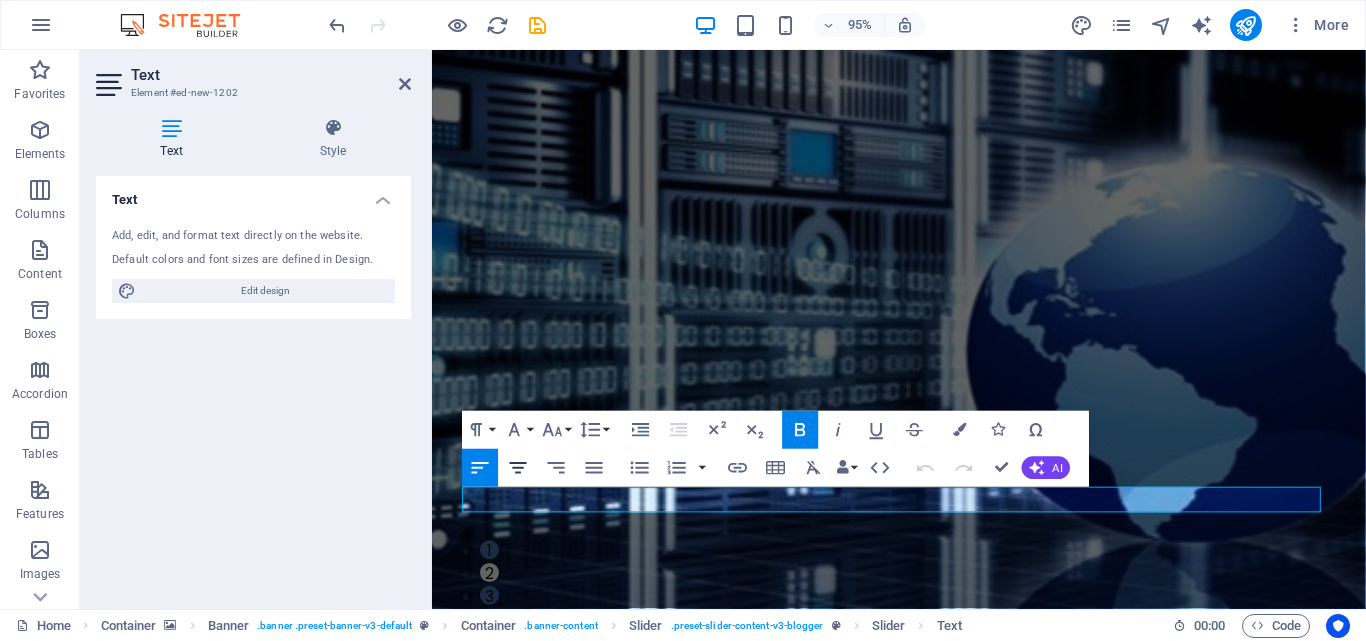 click 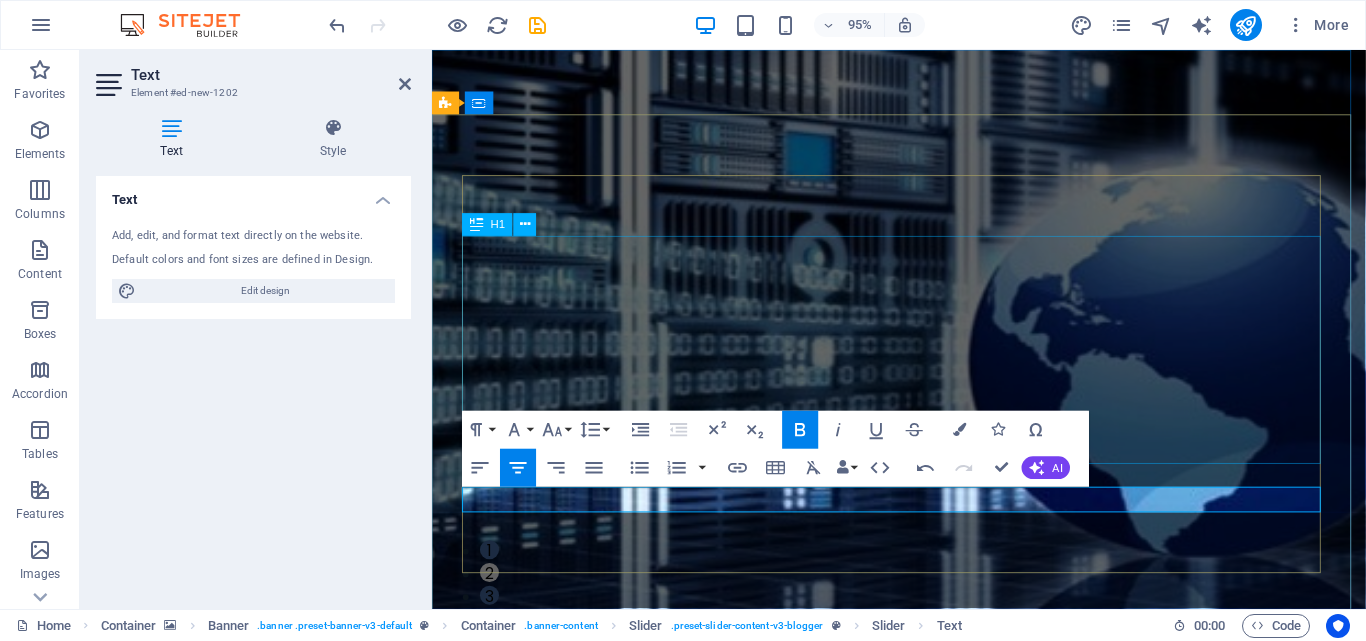 click on "You Learn, We Will Teach" at bounding box center (-892, 1889) 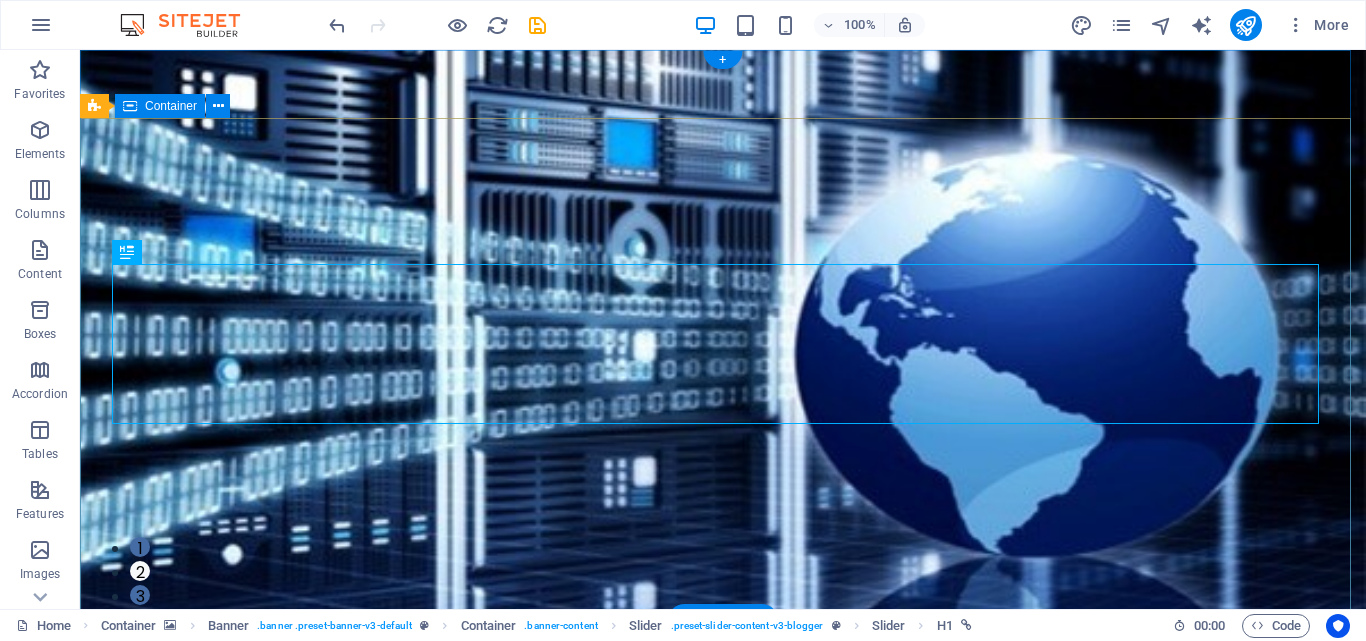 click on "TECHNOLOGY Use Technology to Live Healthier How today's technology can improve your quality of life and when to be careful of technology usage ADVENTURE Fast Buraq Technolgies Security is not a word for us, It's what we do TRAVEL You Learn, We Will Teach IT (AI) Edification is the most powerful weapon which you can use to change the world  TECHNOLOGY Use Technology to Live Healthier How today's technology can improve your quality of life and when to be careful of technology usage ADVENTURE Fast Buraq Technolgies Security is not a word for us, It's what we do 1 2 3" at bounding box center (723, 1122) 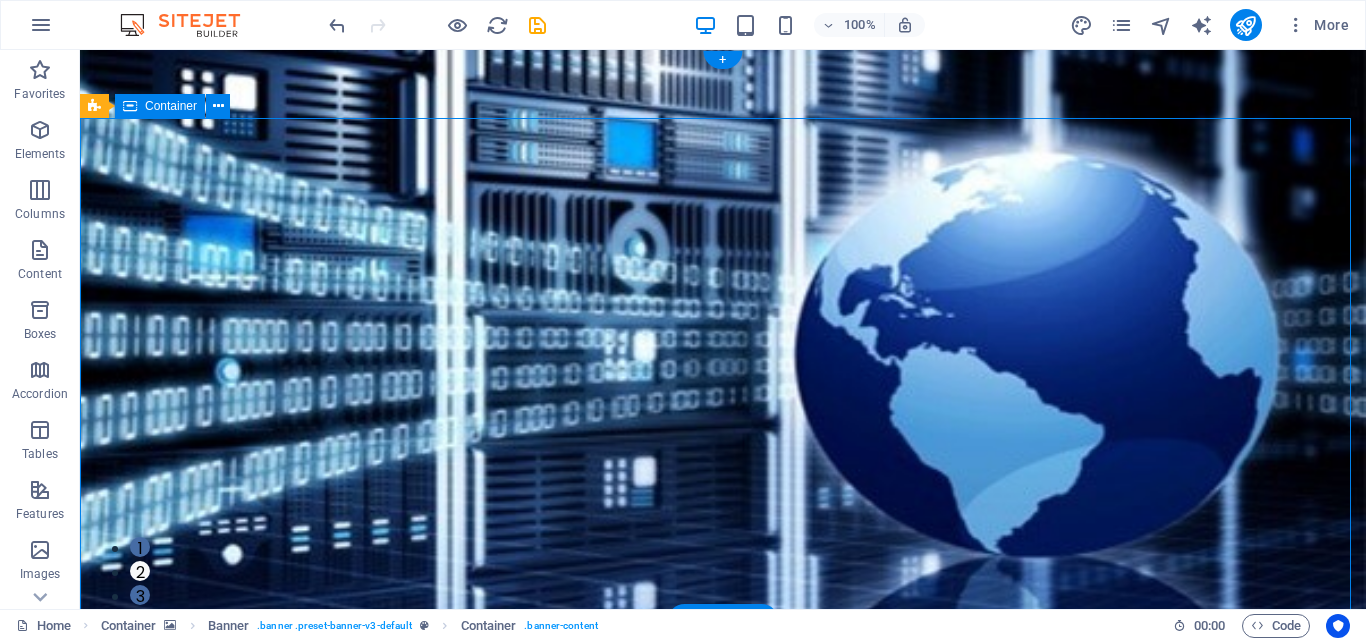 click on "TECHNOLOGY Use Technology to Live Healthier How today's technology can improve your quality of life and when to be careful of technology usage ADVENTURE Fast Buraq Technolgies Security is not a word for us, It's what we do TRAVEL You Learn, We Will Teach IT (AI) Edification is the most powerful weapon which you can use to change the world  TECHNOLOGY Use Technology to Live Healthier How today's technology can improve your quality of life and when to be careful of technology usage ADVENTURE Fast Buraq Technolgies Security is not a word for us, It's what we do 1 2 3" at bounding box center [723, 1122] 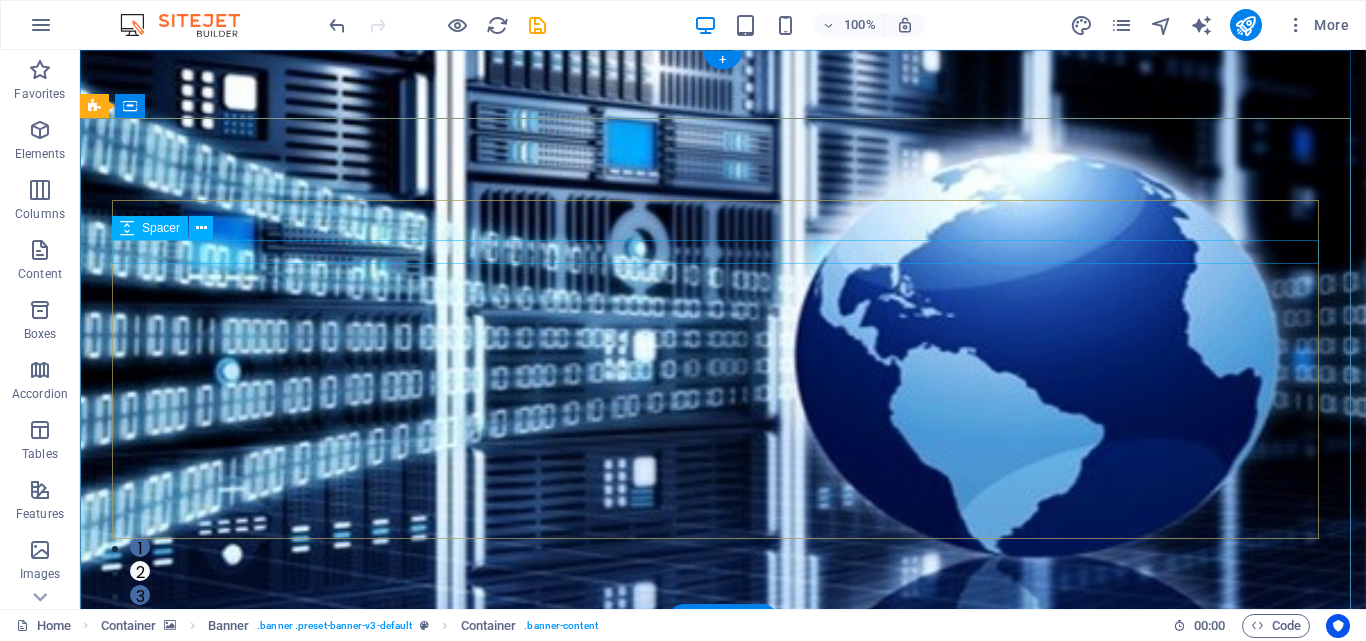 click at bounding box center (-1696, 1609) 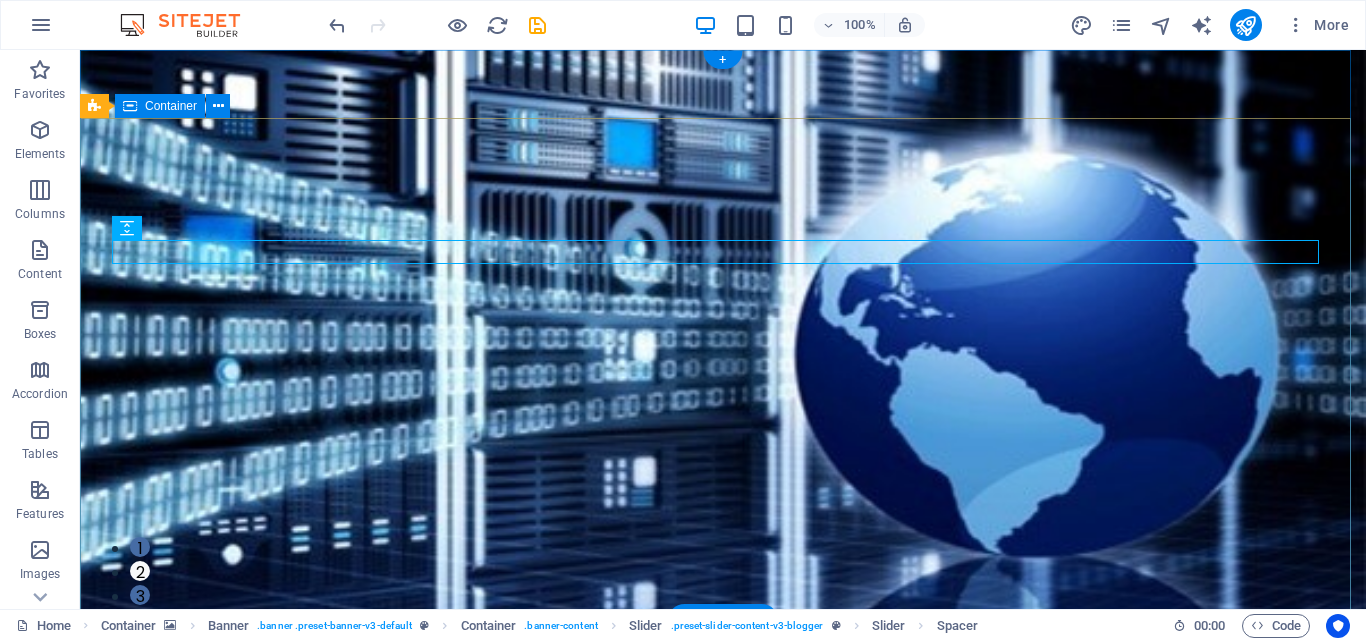 click on "TECHNOLOGY Use Technology to Live Healthier How today's technology can improve your quality of life and when to be careful of technology usage ADVENTURE Fast Buraq Technolgies Security is not a word for us, It's what we do TRAVEL You Learn, We Will Teach IT (AI) Edification is the most powerful weapon which you can use to change the world  TECHNOLOGY Use Technology to Live Healthier How today's technology can improve your quality of life and when to be careful of technology usage ADVENTURE Fast Buraq Technolgies Security is not a word for us, It's what we do 1 2 3" at bounding box center (723, 1122) 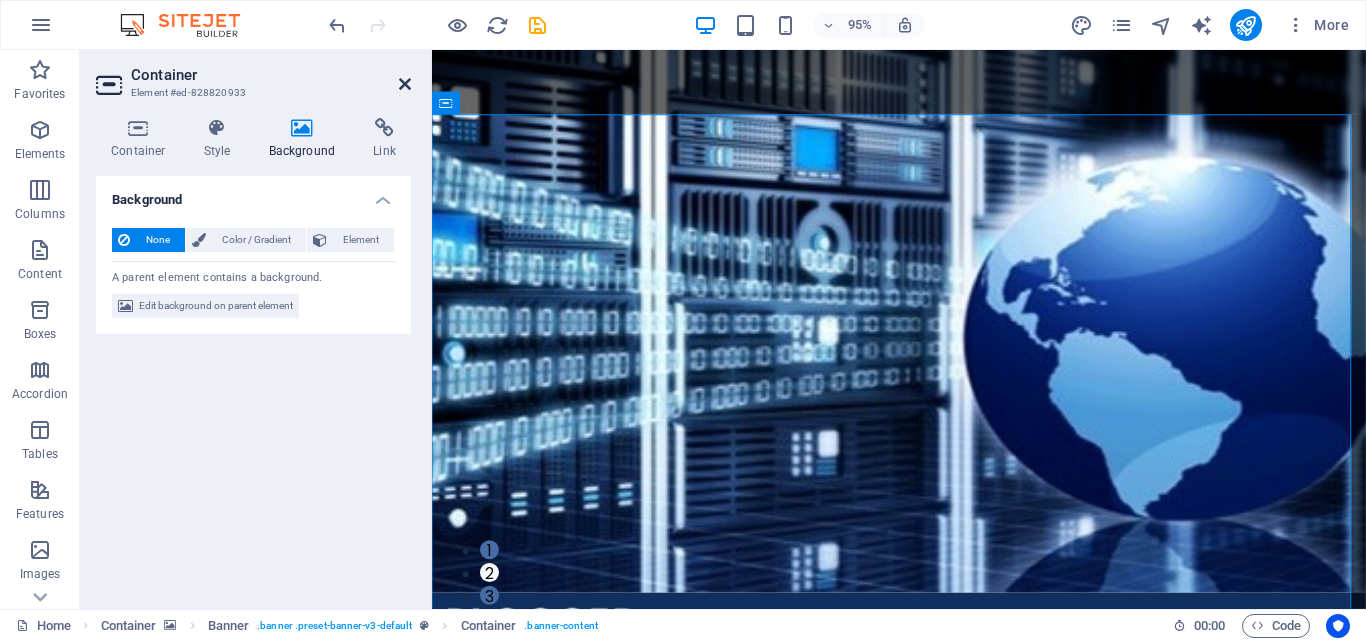 click at bounding box center [405, 84] 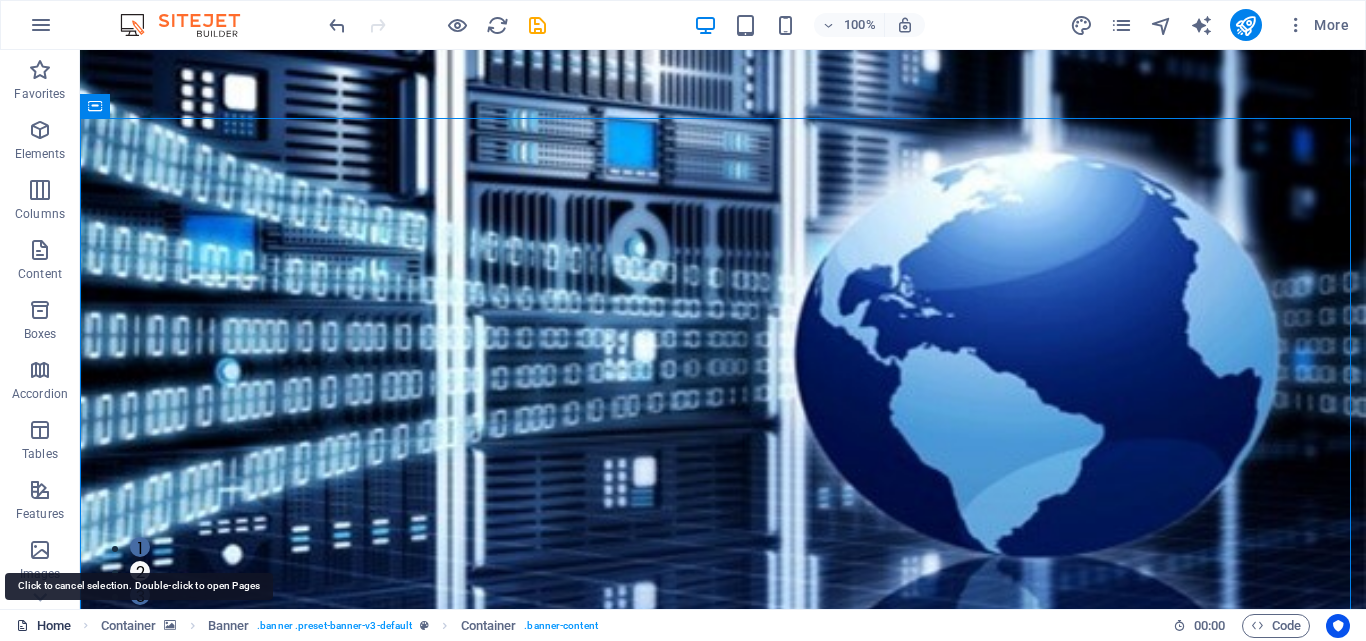 click on "Home" at bounding box center [43, 626] 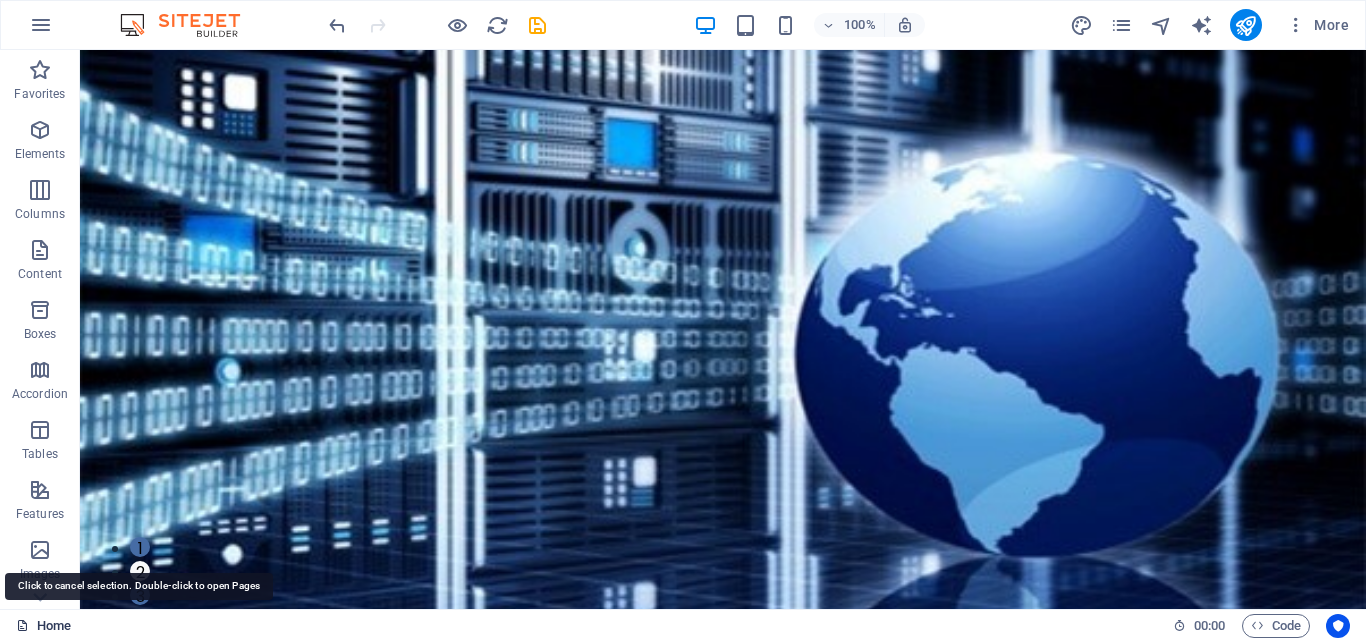 click on "Home" at bounding box center [43, 626] 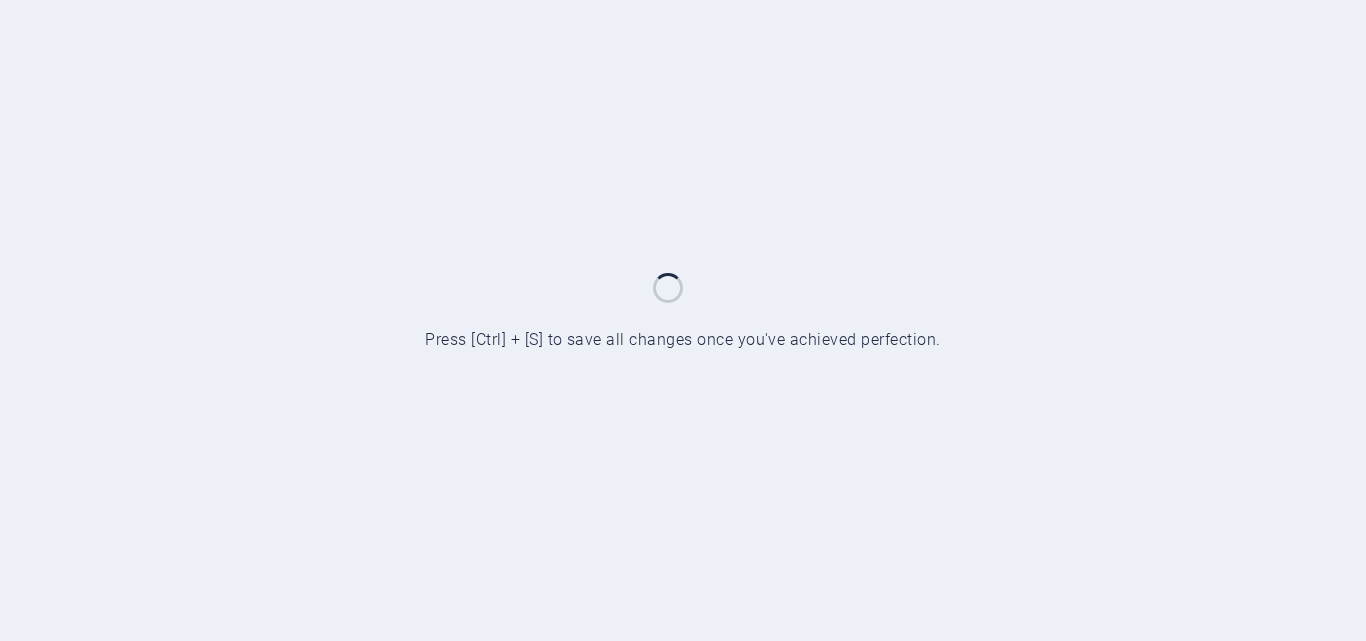 scroll, scrollTop: 0, scrollLeft: 0, axis: both 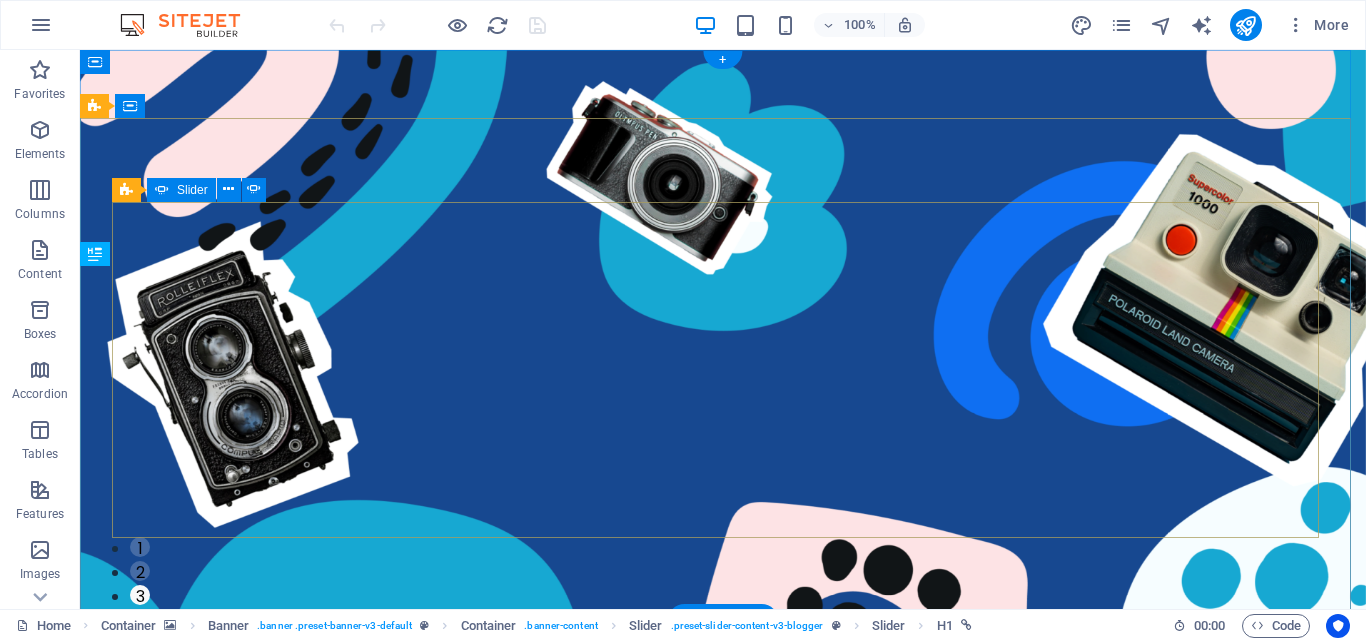 click on "1" at bounding box center [140, 547] 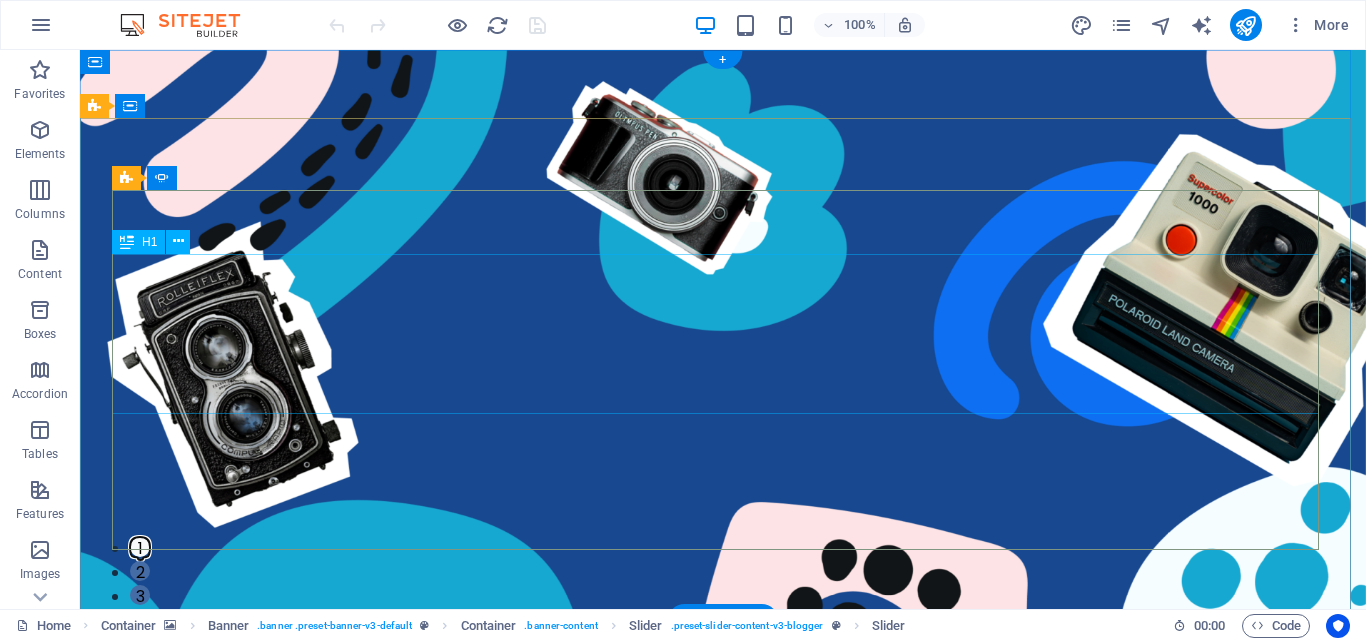 click on "How to Find Sanctuary in Times of Chaos" at bounding box center (-489, 1433) 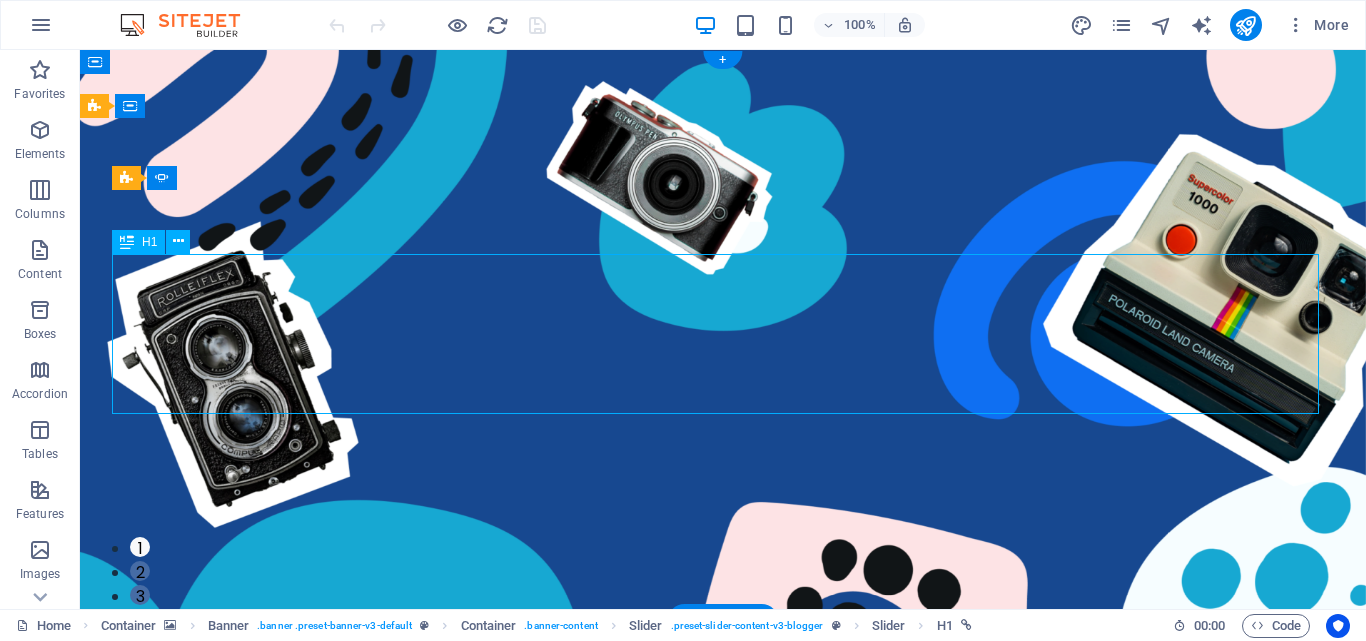 click on "How to Find Sanctuary in Times of Chaos" at bounding box center (-489, 1433) 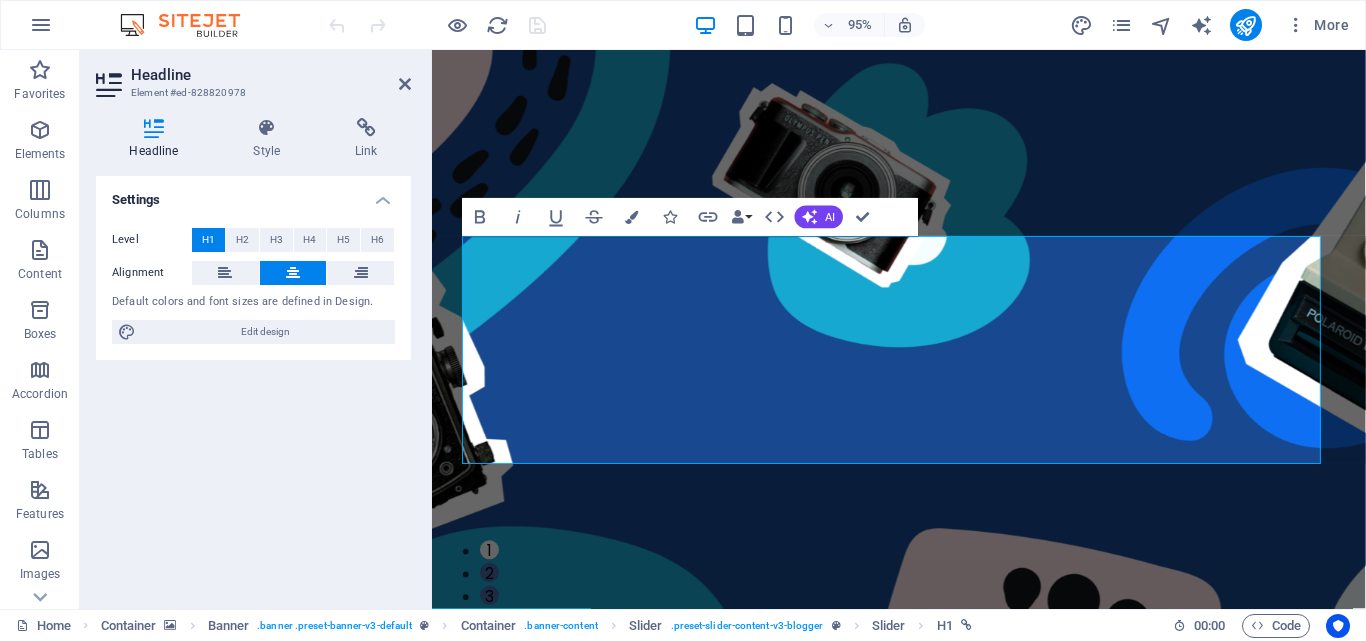type 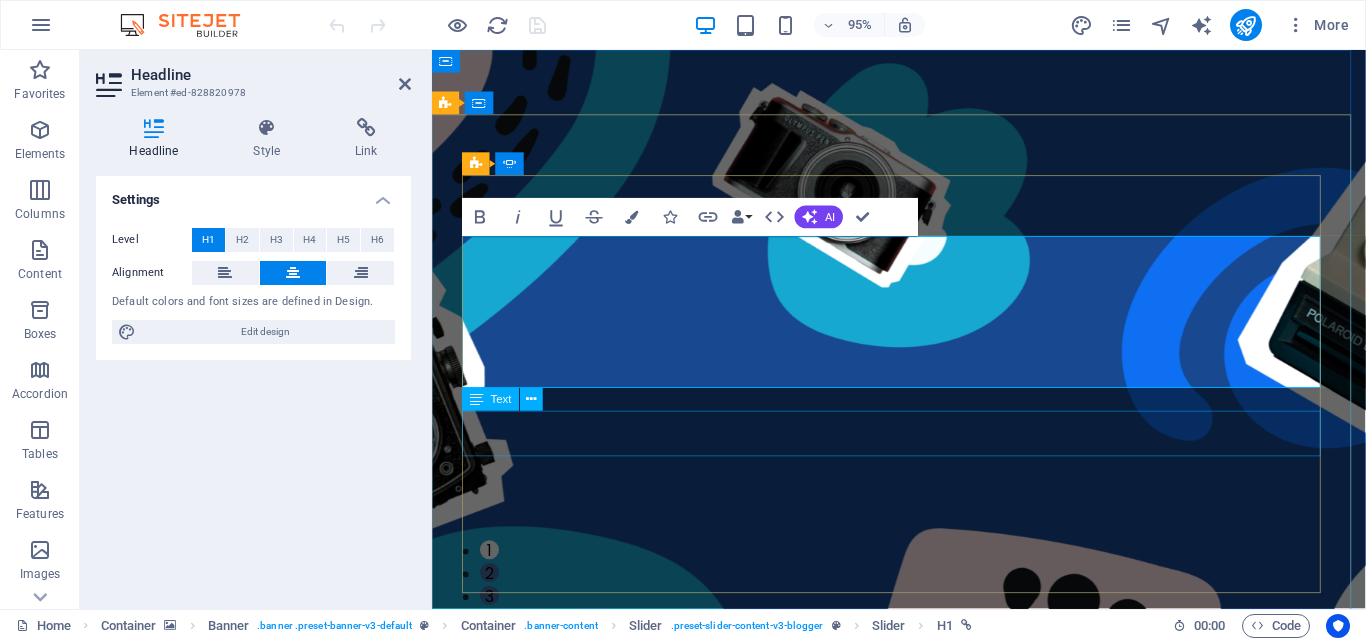 click on "Proven methods to find breaks and quiet moments to recharge your batteries  in today's stressful life." at bounding box center (12, 1650) 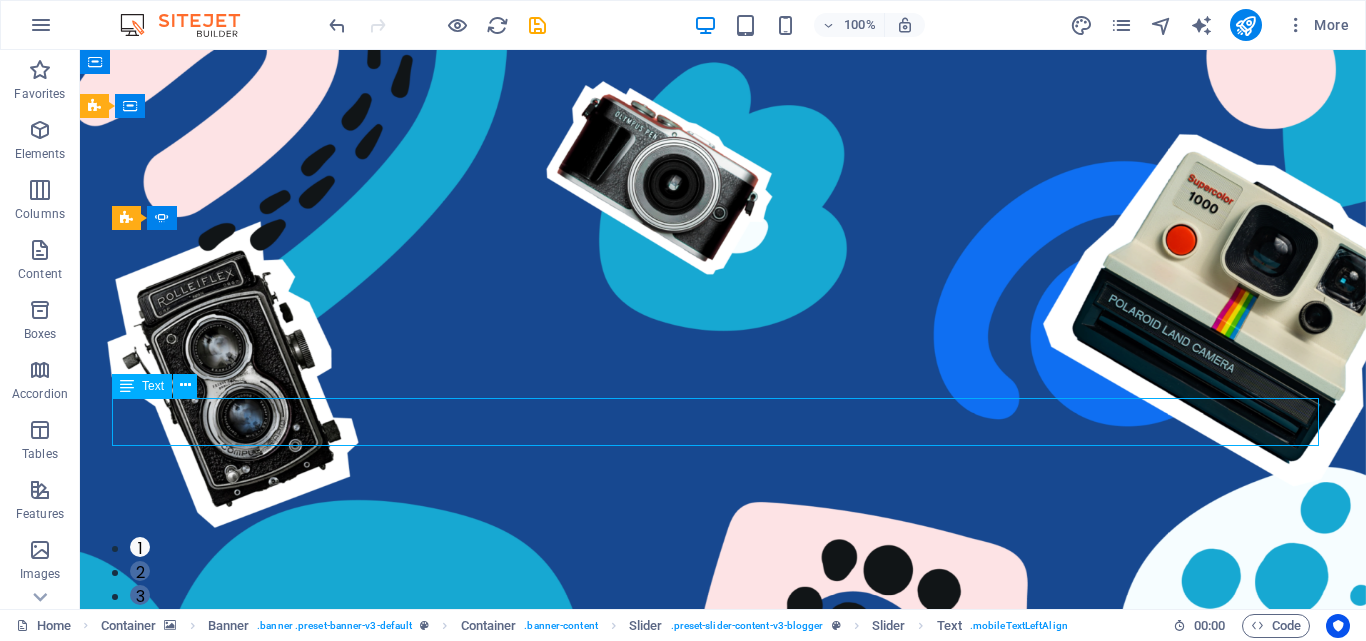 click on "Proven methods to find breaks and quiet moments to recharge your batteries  in today's stressful life." at bounding box center (-489, 1481) 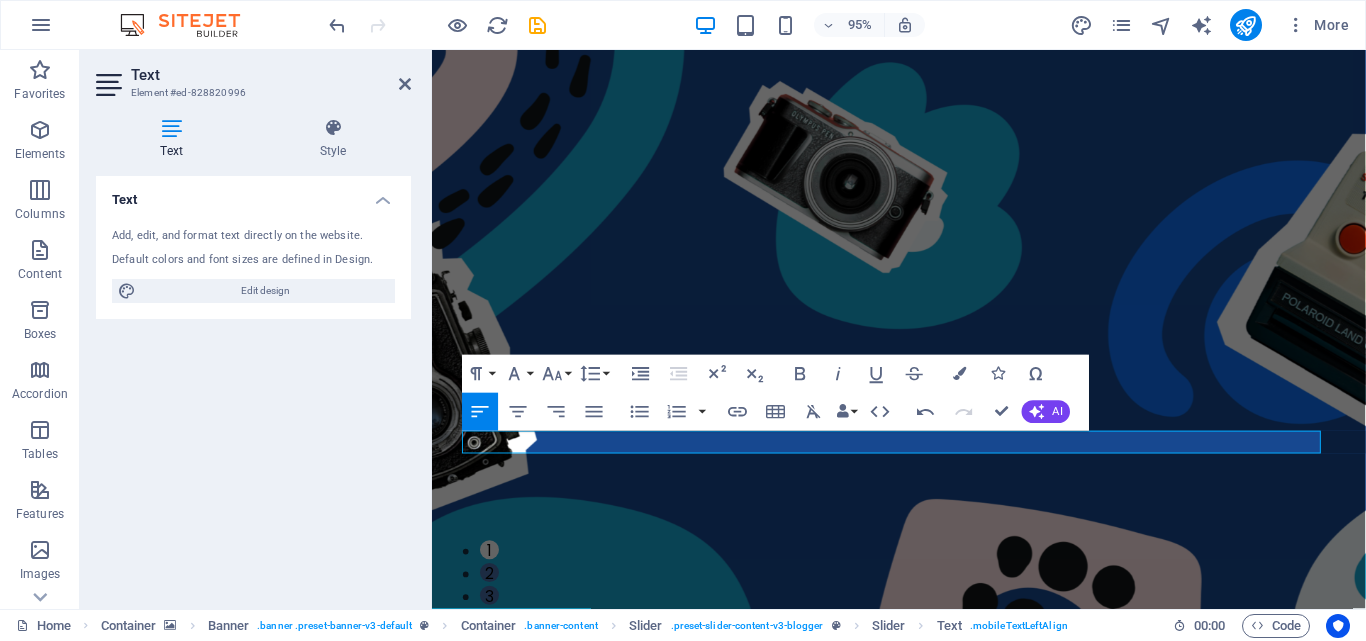scroll, scrollTop: 446, scrollLeft: 9, axis: both 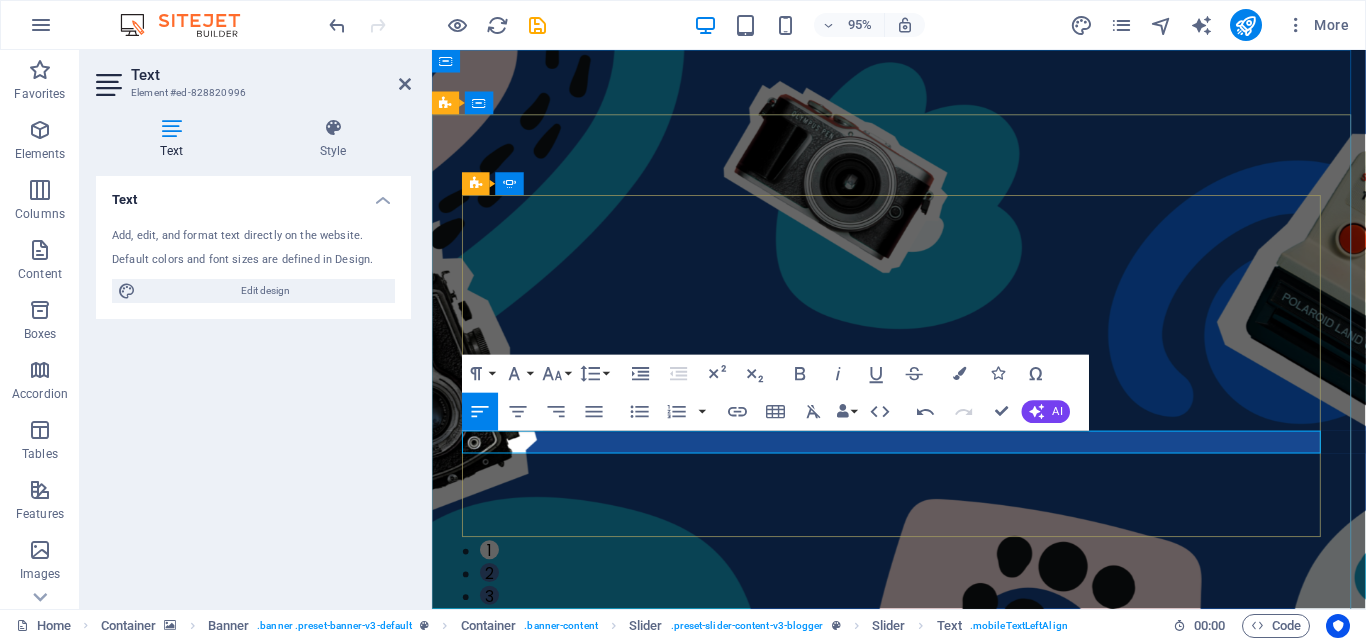 drag, startPoint x: 601, startPoint y: 463, endPoint x: 989, endPoint y: 465, distance: 388.00516 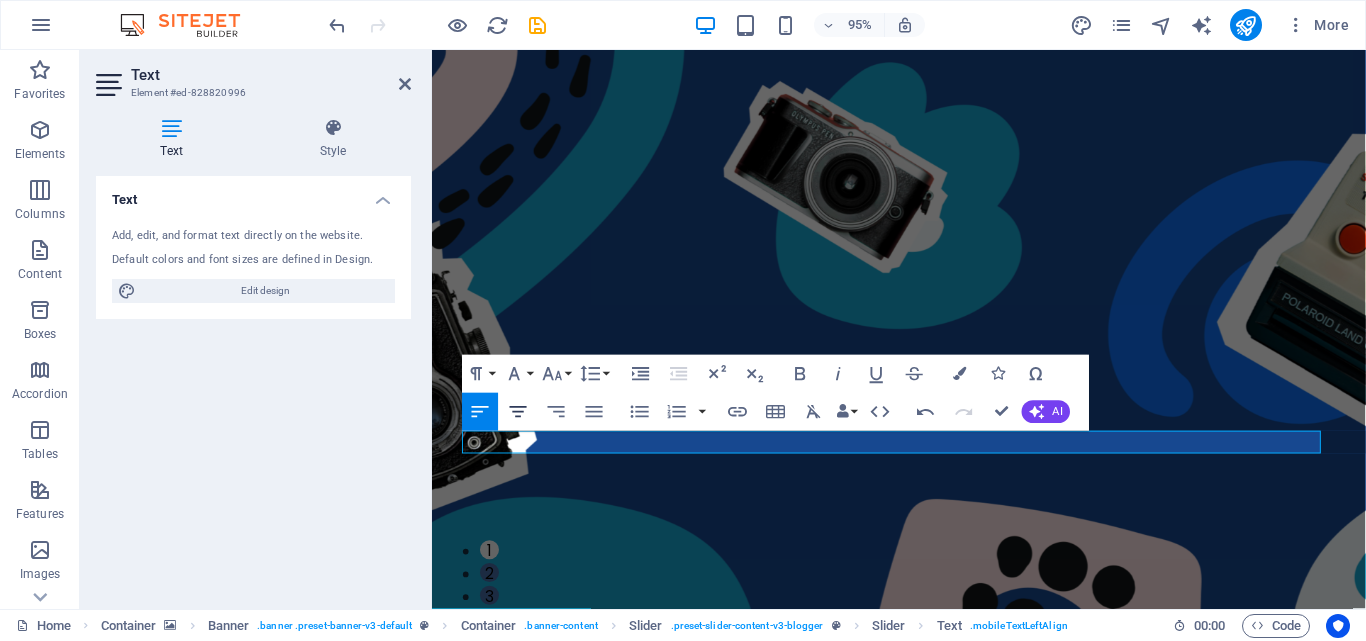 click 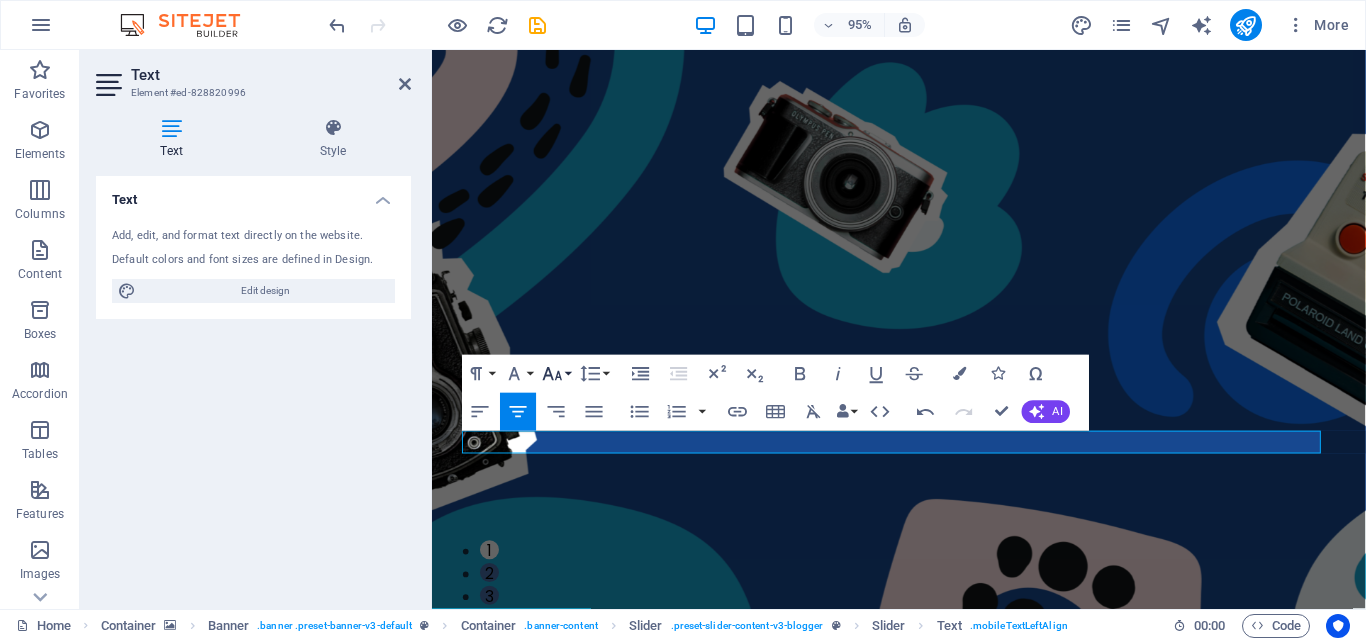 click on "Font Size" at bounding box center [556, 374] 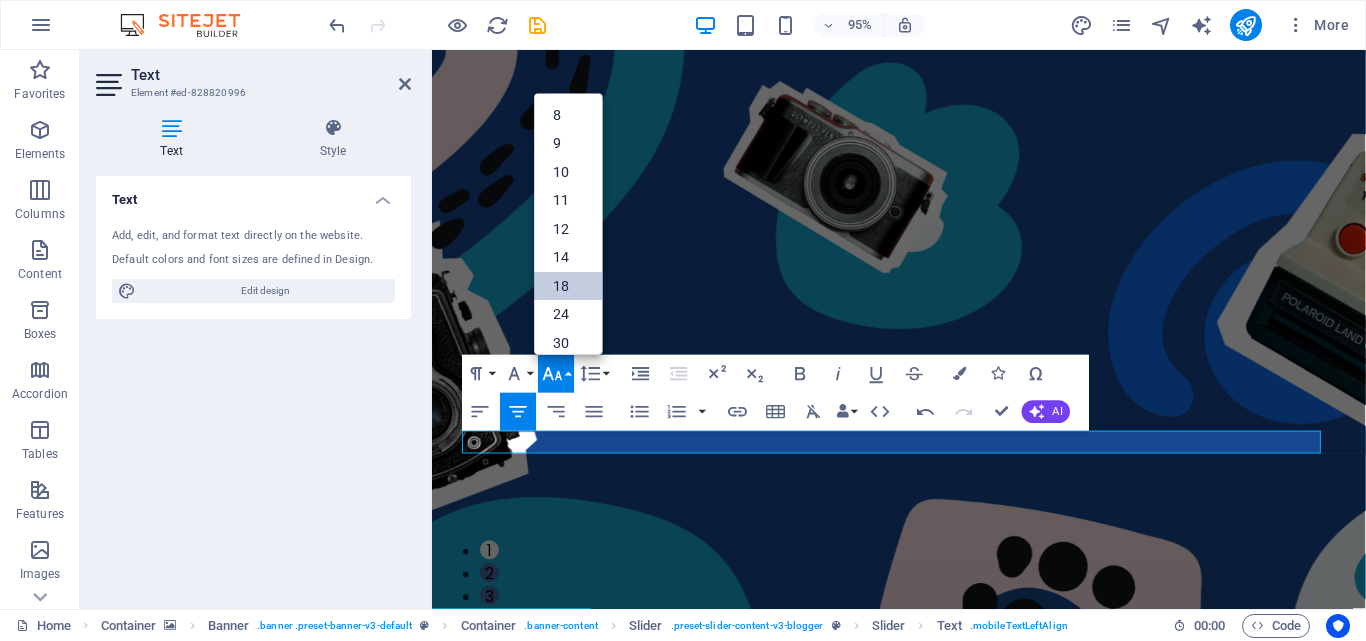 click on "18" at bounding box center [569, 286] 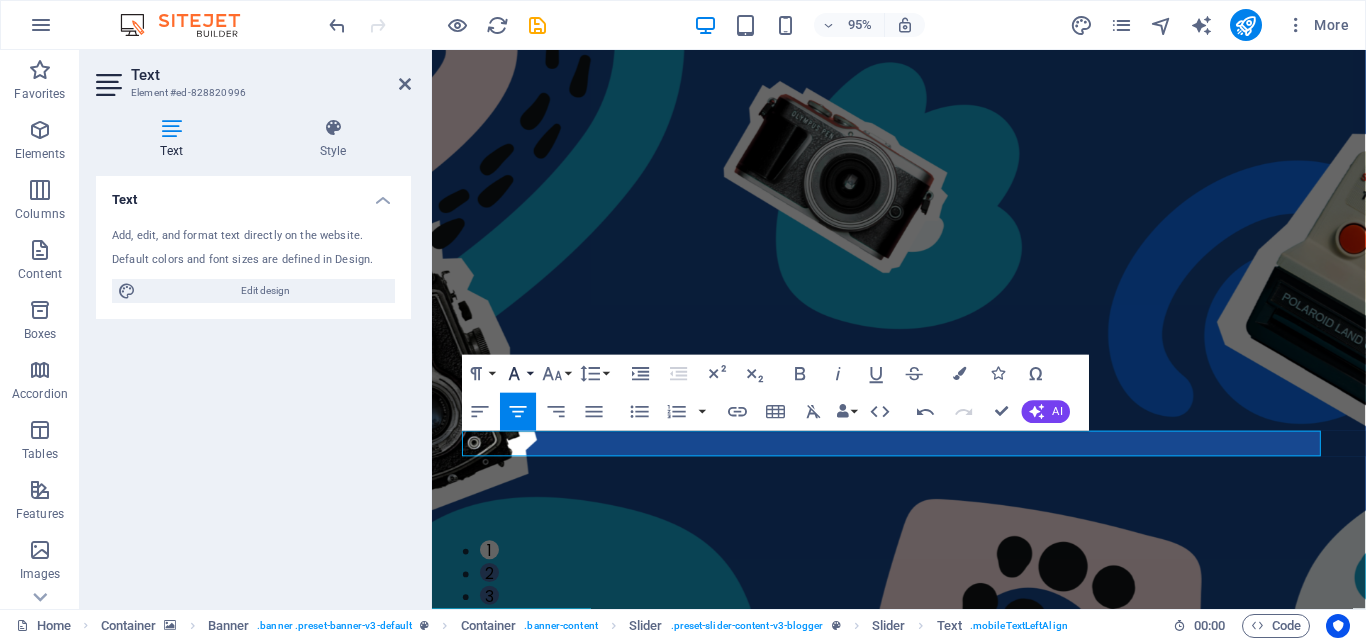 click 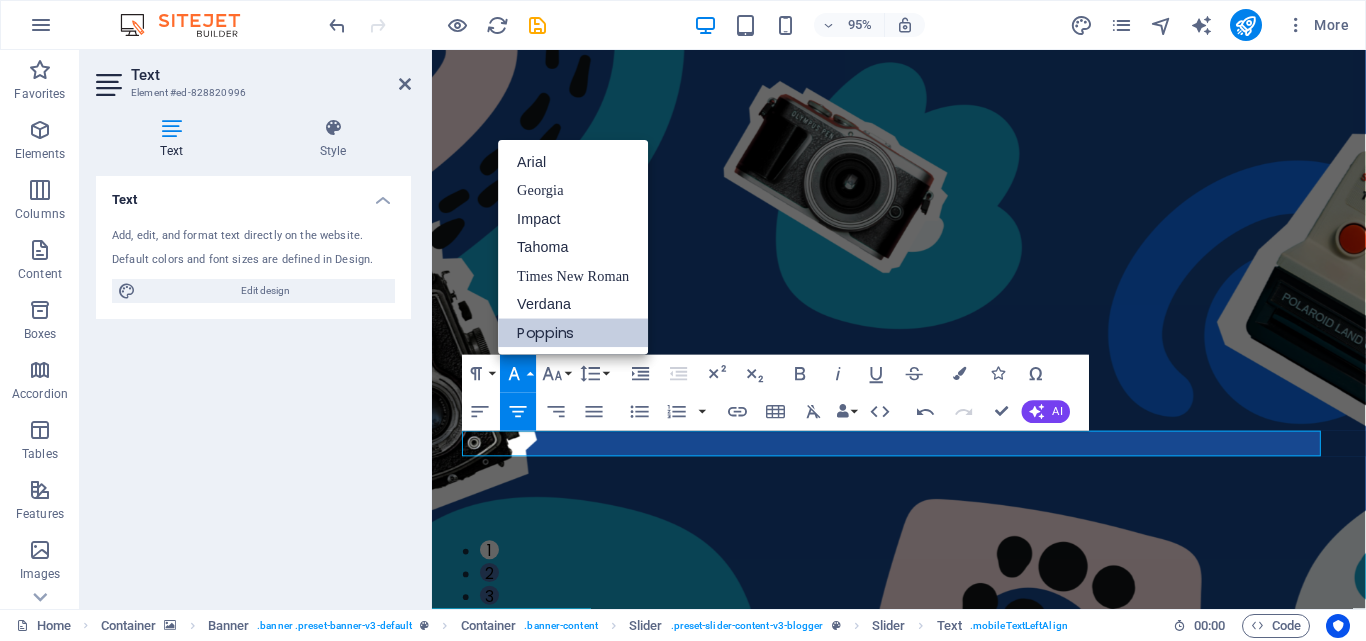 scroll, scrollTop: 0, scrollLeft: 0, axis: both 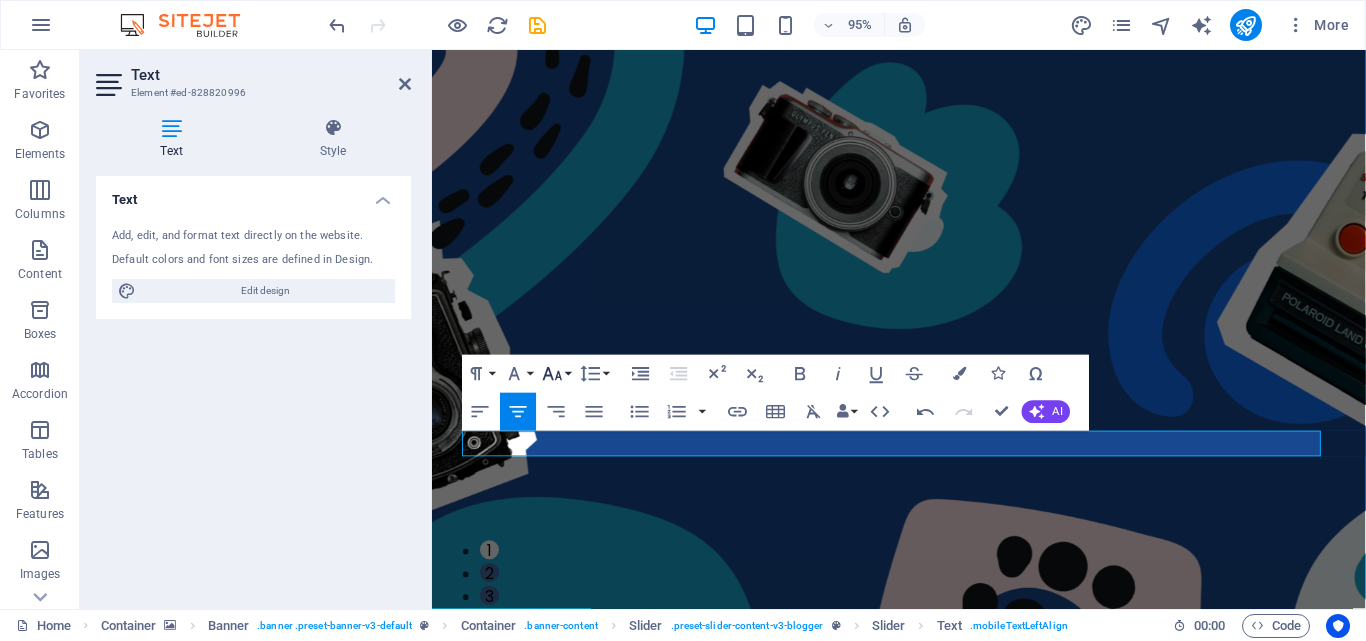 click on "Font Size" at bounding box center (556, 374) 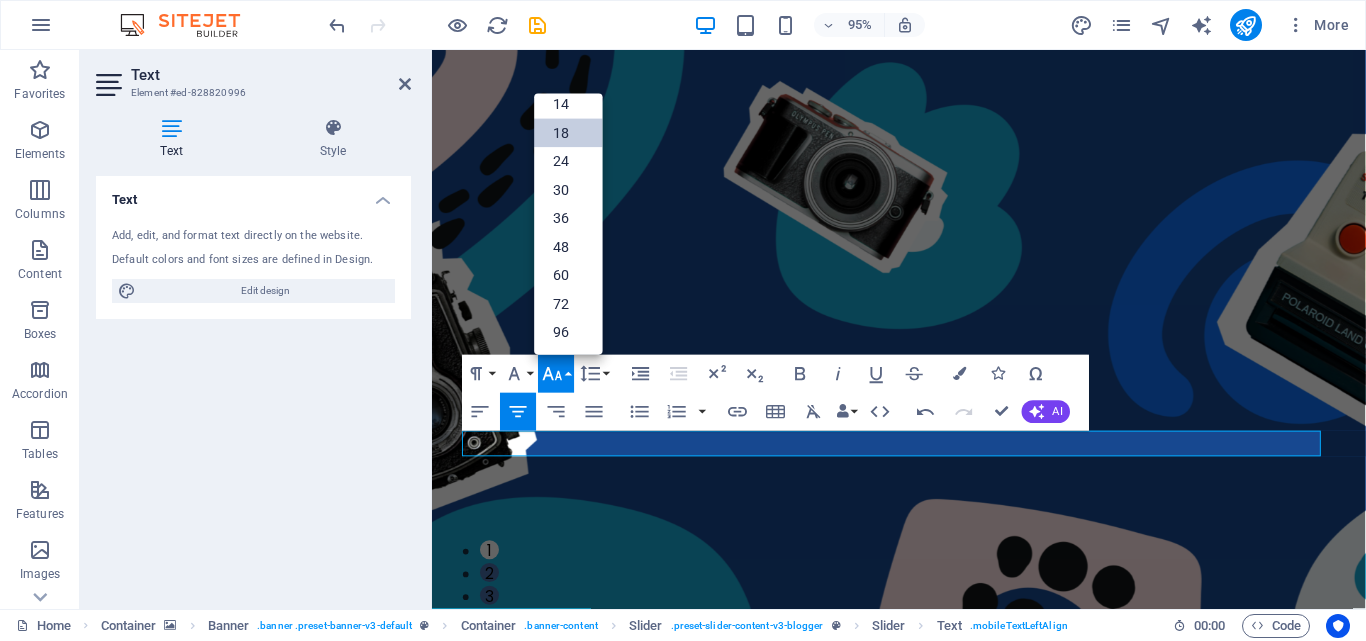 scroll, scrollTop: 161, scrollLeft: 0, axis: vertical 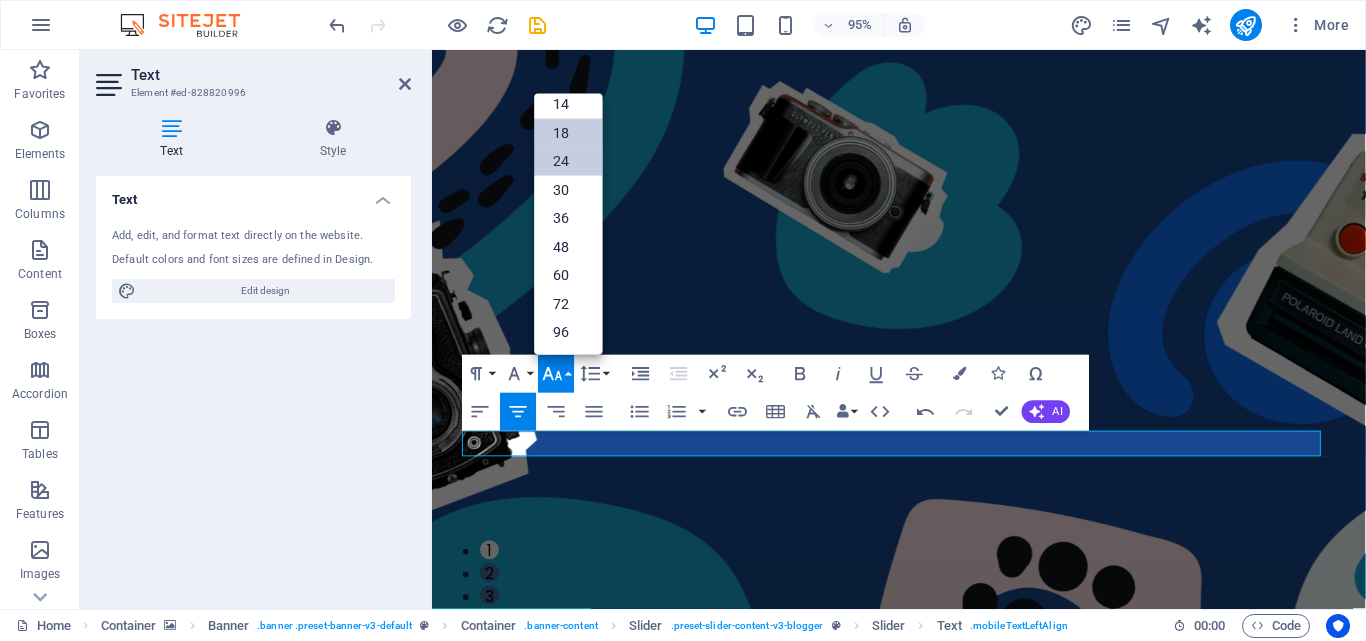 click on "24" at bounding box center (569, 161) 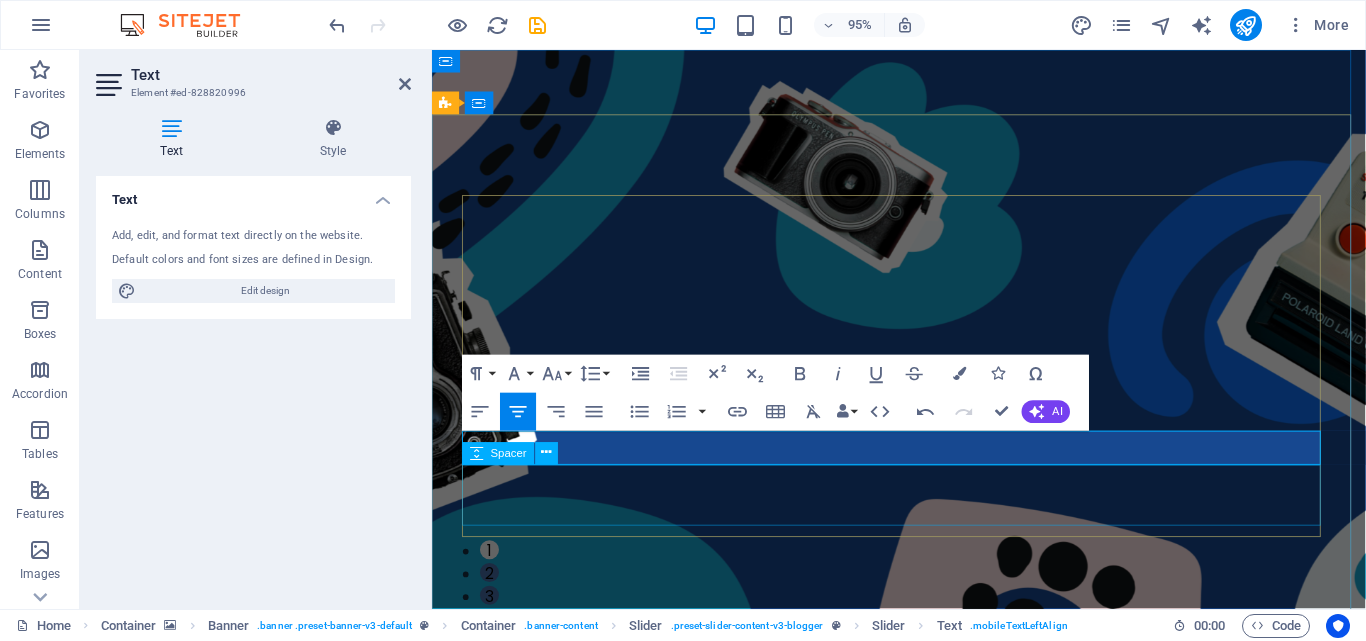 click at bounding box center (12, 1655) 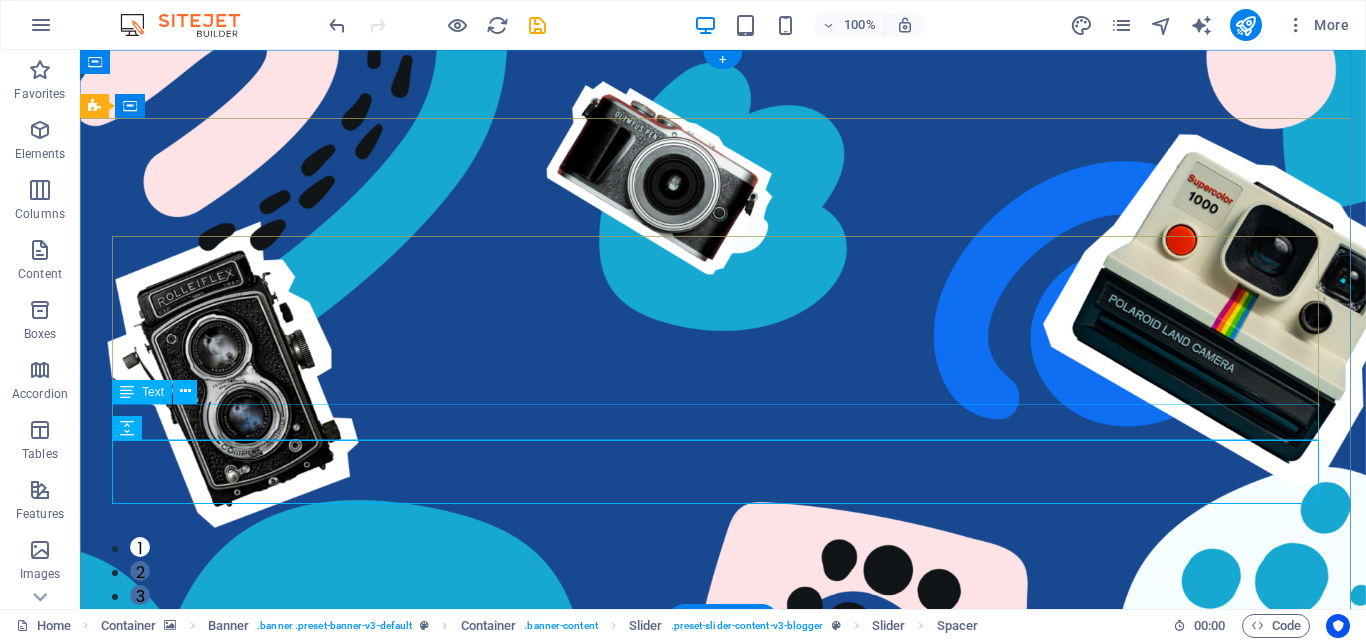 click on "Security is not a word for us, It's what we do" at bounding box center (-489, 1475) 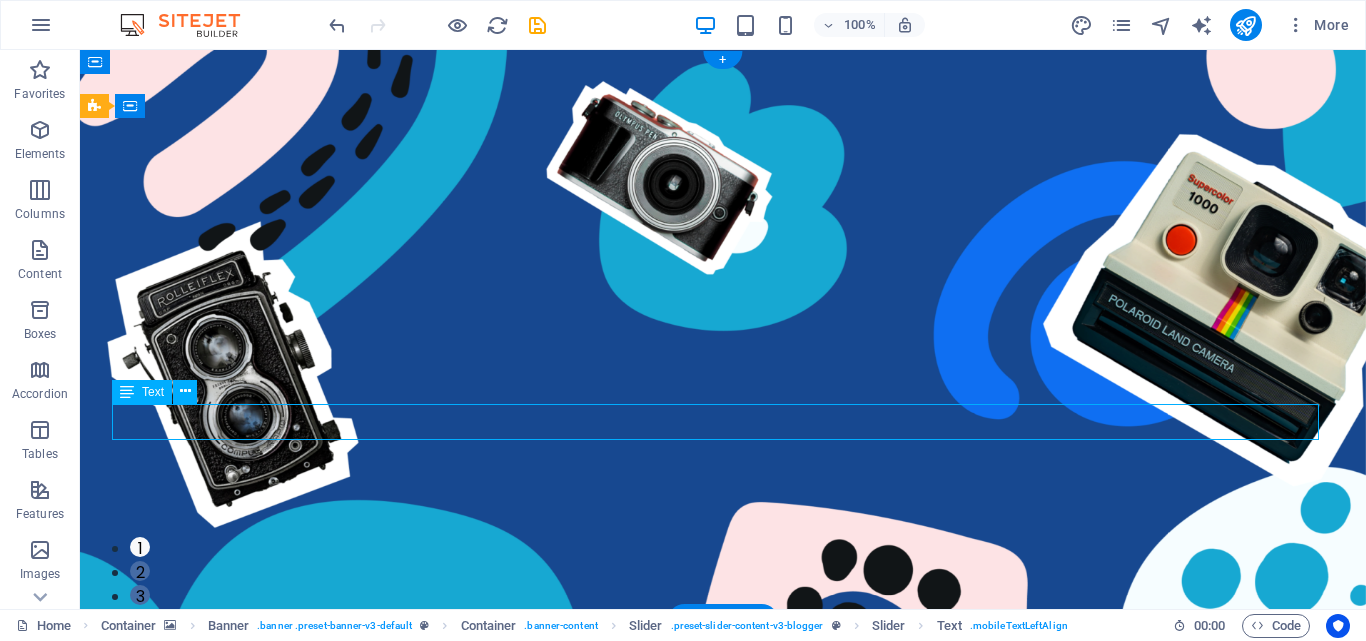 click on "Security is not a word for us, It's what we do" at bounding box center (-489, 1475) 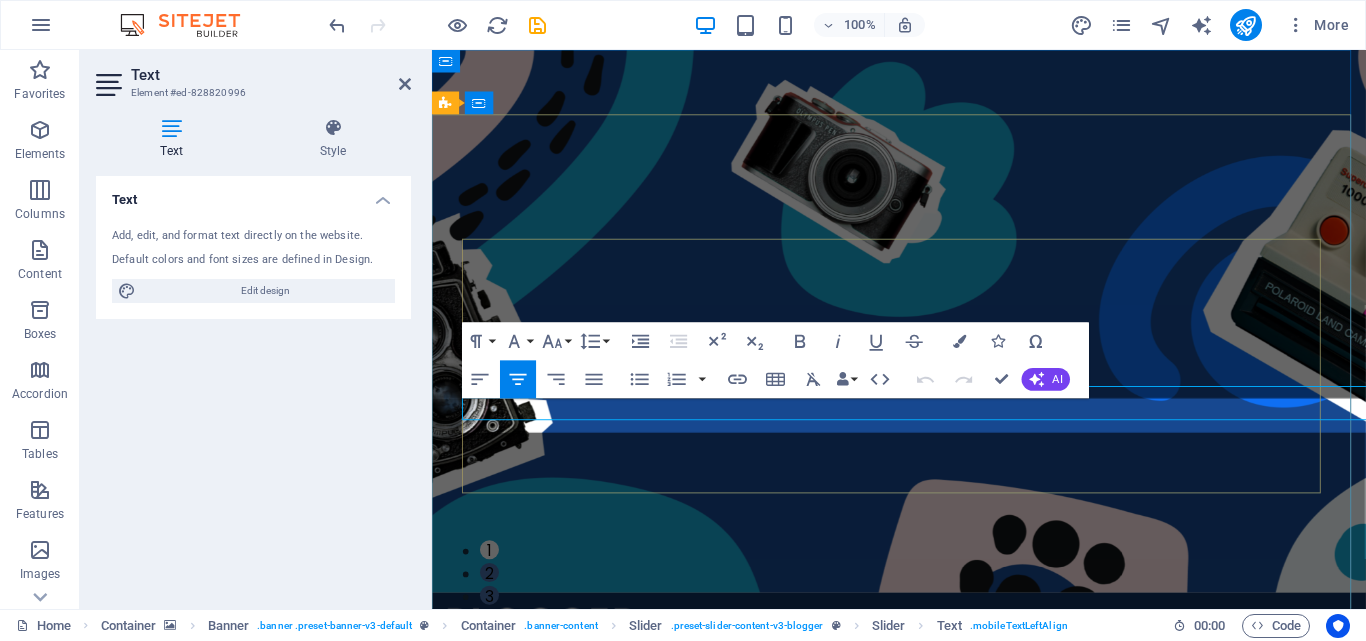 click on "ADVENTURE Fast Buraq Technologies Security is not a word for us, It's what we do" at bounding box center (-140, 1423) 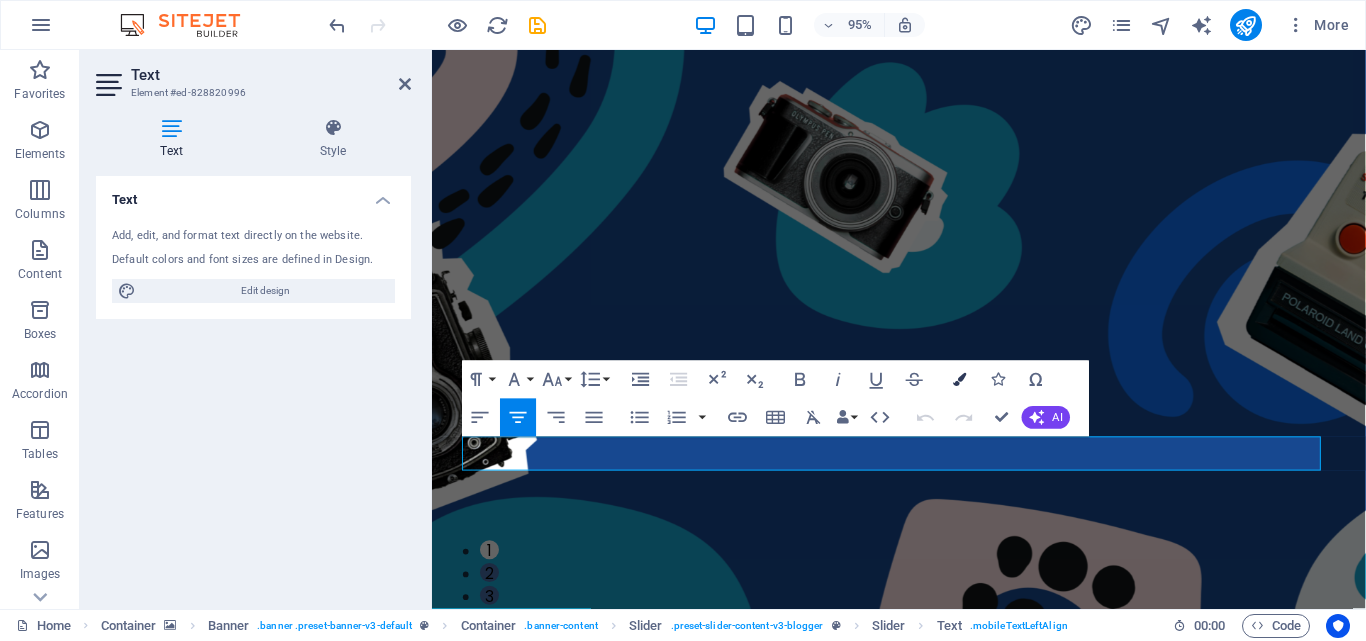 click on "Colors" at bounding box center [960, 379] 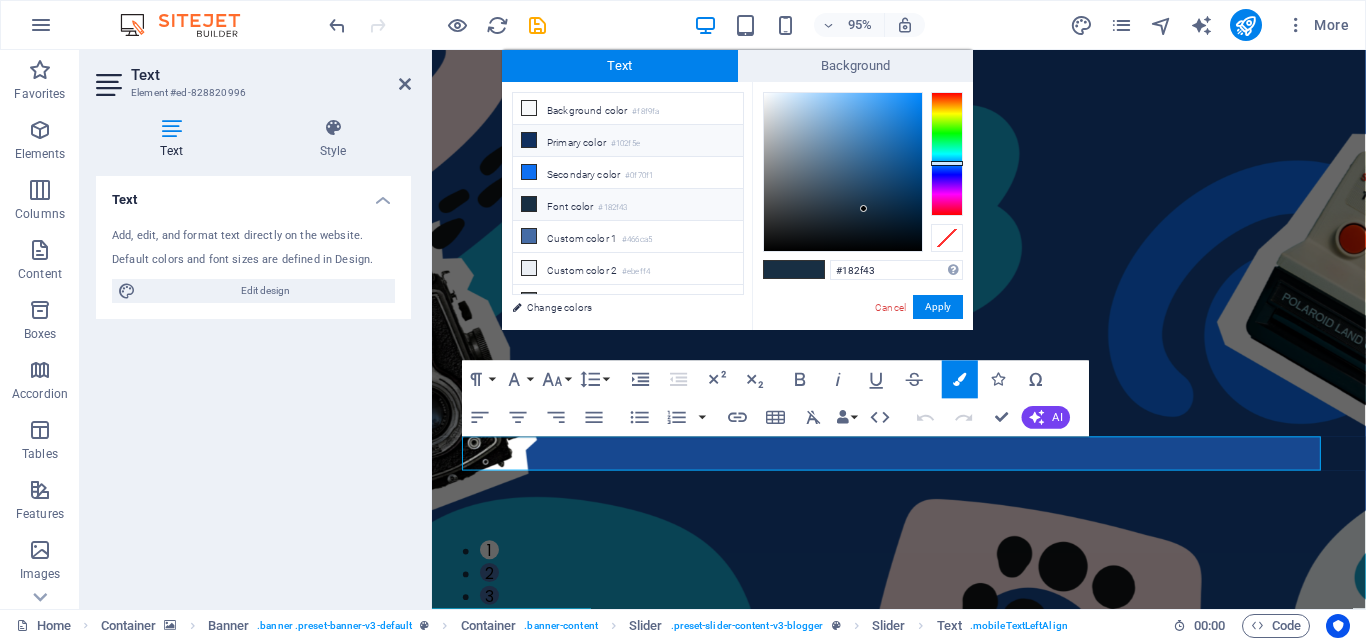 click on "Primary color
#102f5e" at bounding box center (628, 141) 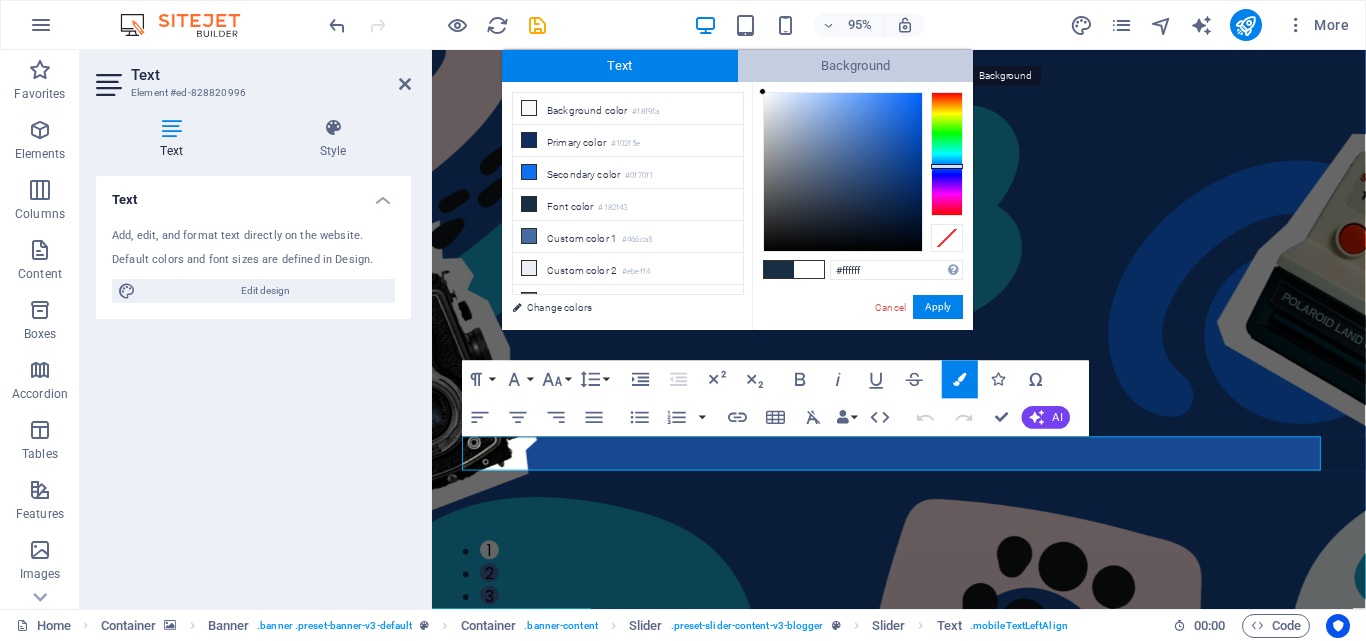 drag, startPoint x: 890, startPoint y: 191, endPoint x: 743, endPoint y: 68, distance: 191.6716 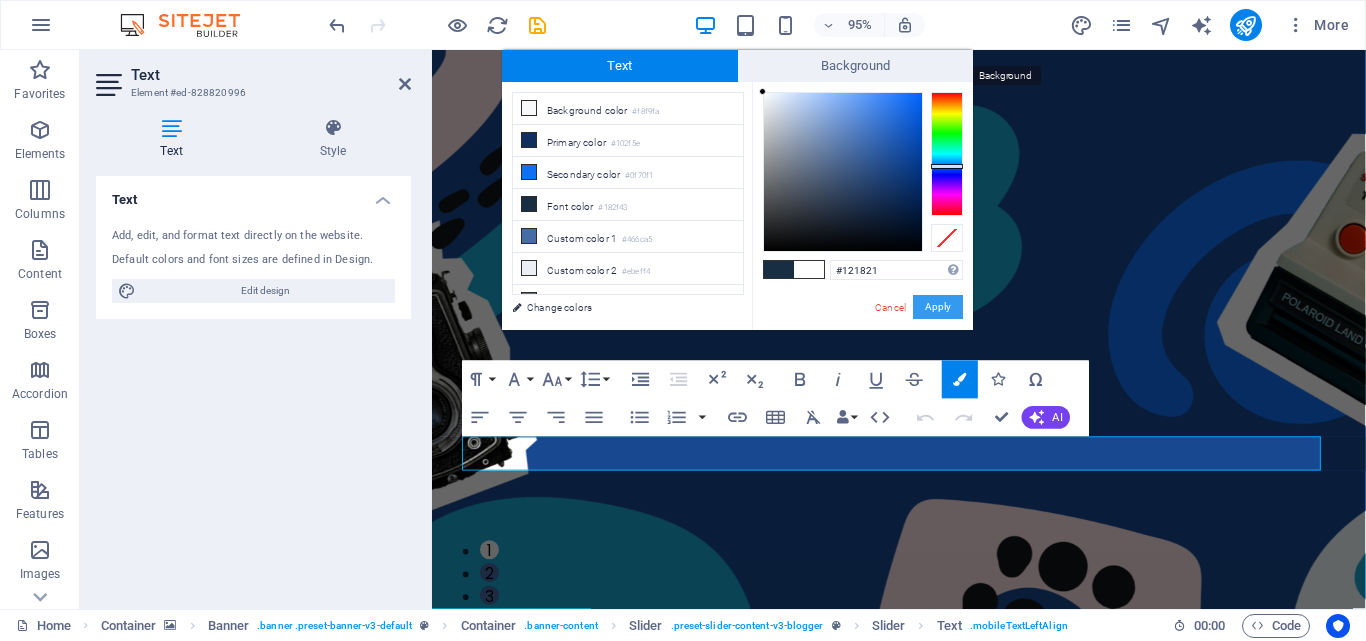 type on "#000000" 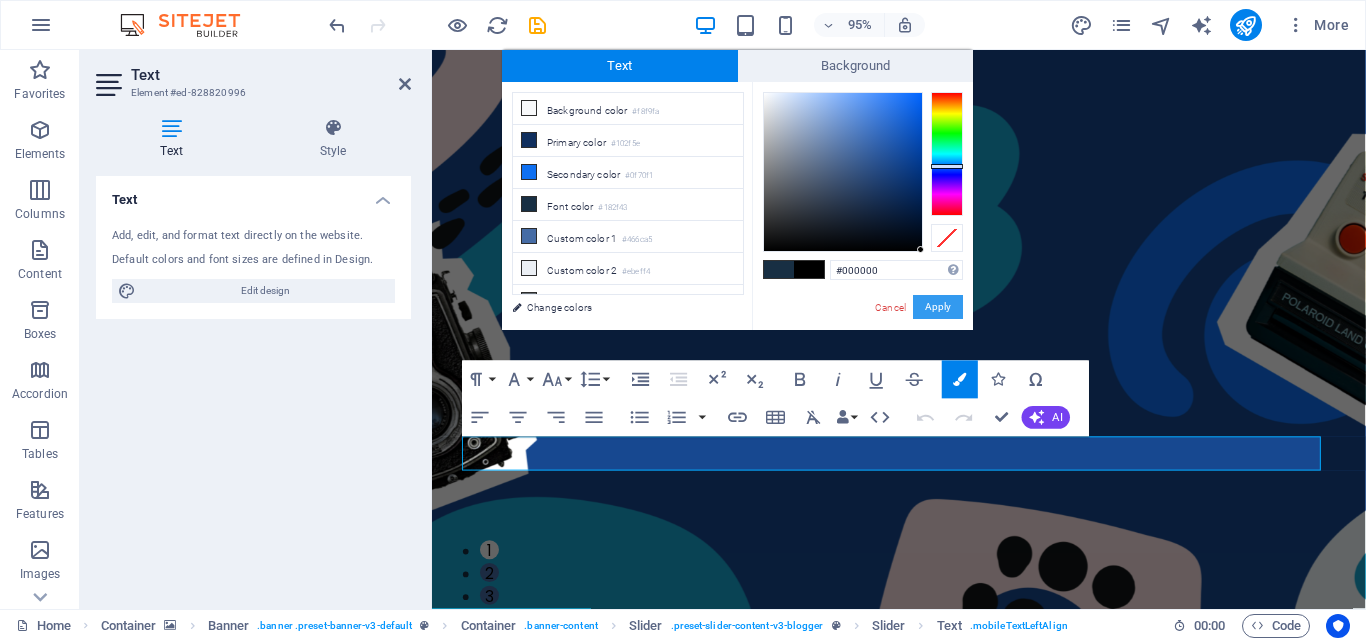 click on "Apply" at bounding box center [938, 307] 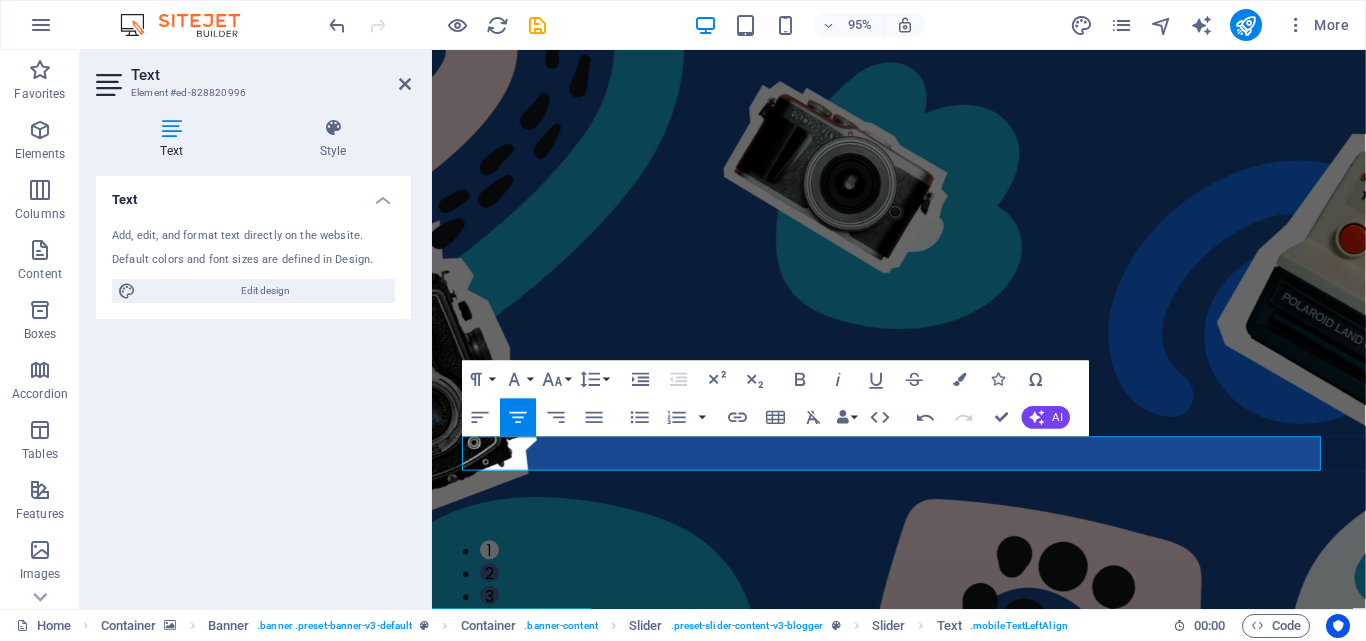 click on "H1 Container Banner Banner Container Slider Slider Slider H1 H1 Spacer Spacer Text Spacer Slider Slider Container Spacer Paragraph Format Normal Heading 1 Heading 2 Heading 3 Heading 4 Heading 5 Heading 6 Code Font Family Arial Georgia Impact Tahoma Times New Roman Verdana Poppins Font Size 8 9 10 11 12 14 18 24 30 36 48 60 72 96 Line Height Default Single 1.15 1.5 Double Increase Indent Decrease Indent Superscript Subscript Bold Italic Underline Strikethrough Colors Icons Special Characters Align Left Align Center Align Right Align Justify Unordered List Default Circle Disc Square Ordered List Default Lower Alpha Lower Greek Lower Roman Upper Alpha Upper Roman Insert Link Insert Table Clear Formatting Data Bindings Company First name Last name Street ZIP code City Email Phone Mobile Fax Custom field 1 Custom field 2 Custom field 3 Custom field 4 Custom field 5 Custom field 6 HTML Undo Redo Confirm (Ctrl+⏎) AI Improve Make shorter Make longer" at bounding box center [899, 329] 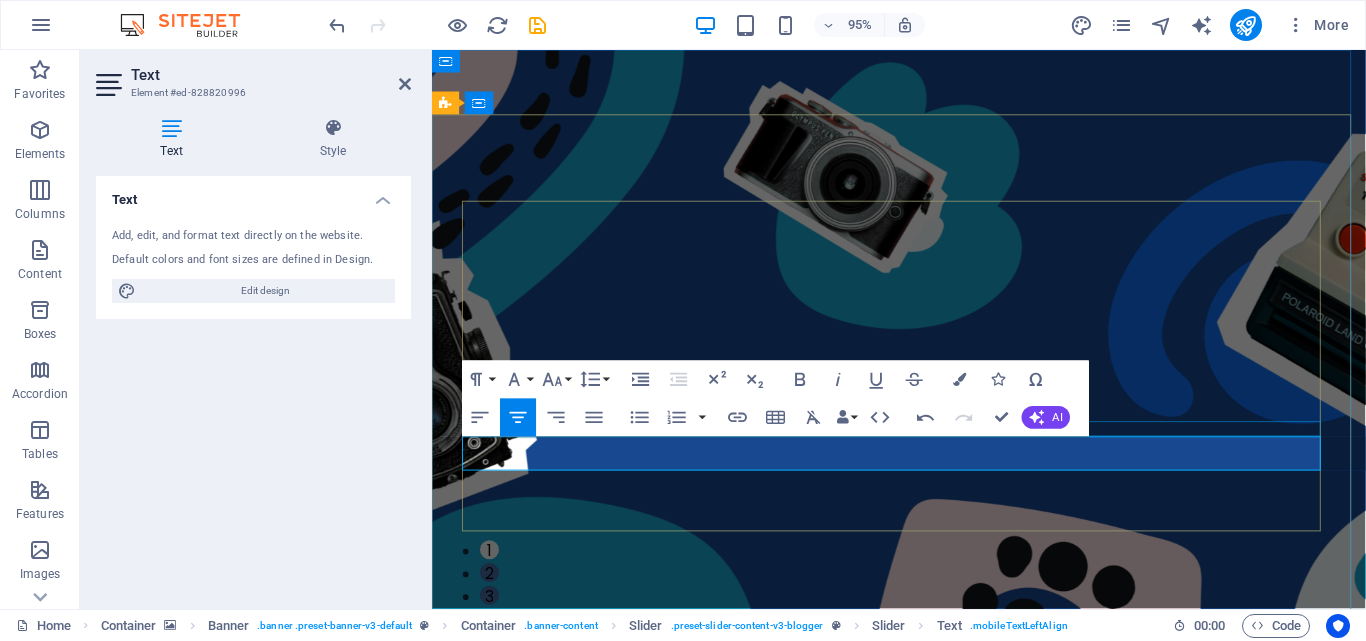 click at bounding box center [12, 1579] 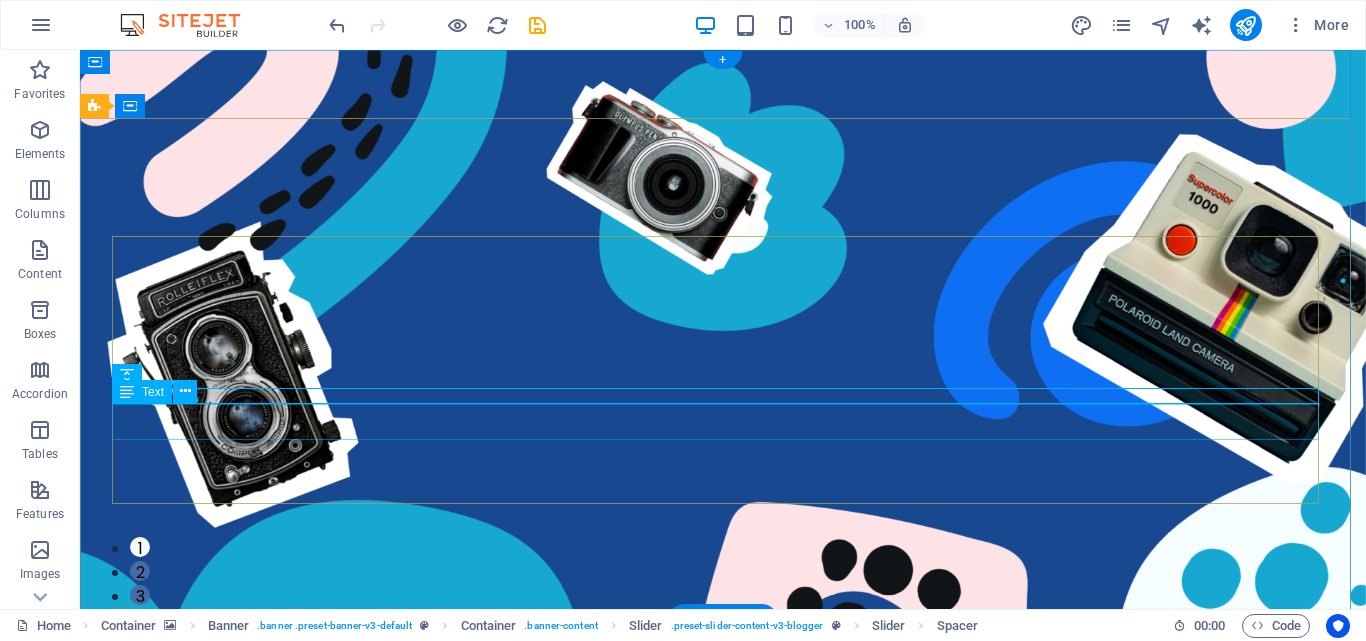 click on "Security is not a word for us, It's what we do" at bounding box center [-489, 1475] 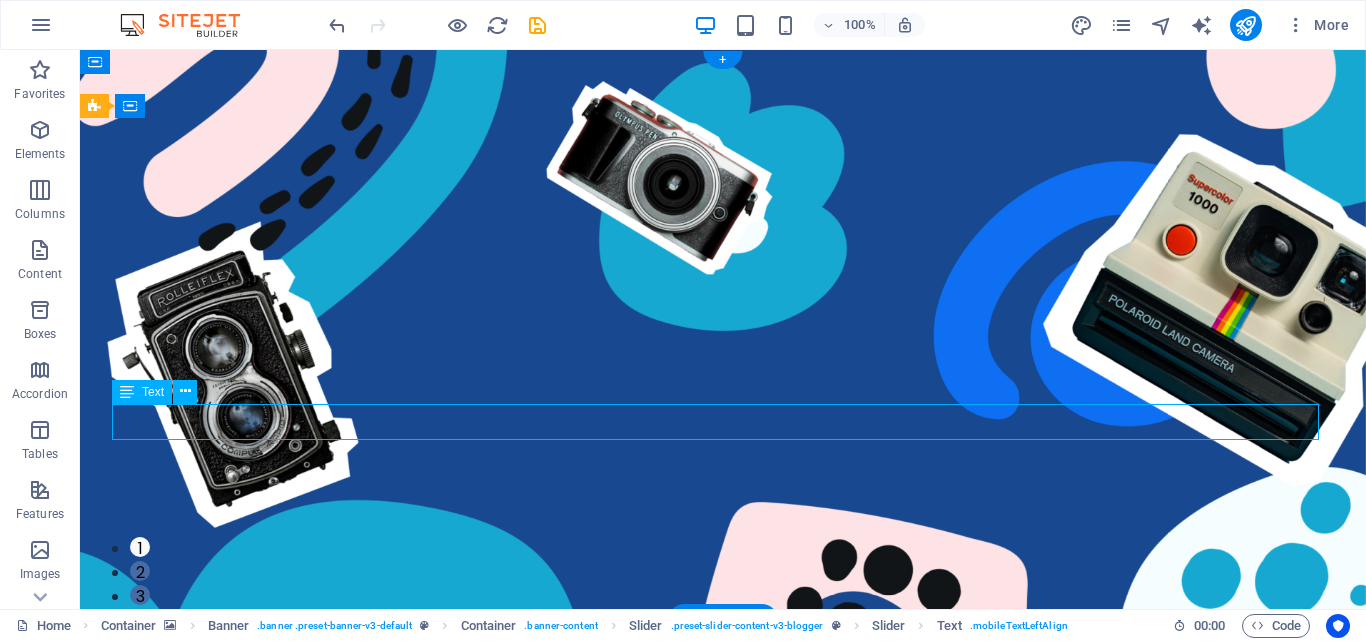 click on "Security is not a word for us, It's what we do" at bounding box center [-489, 1475] 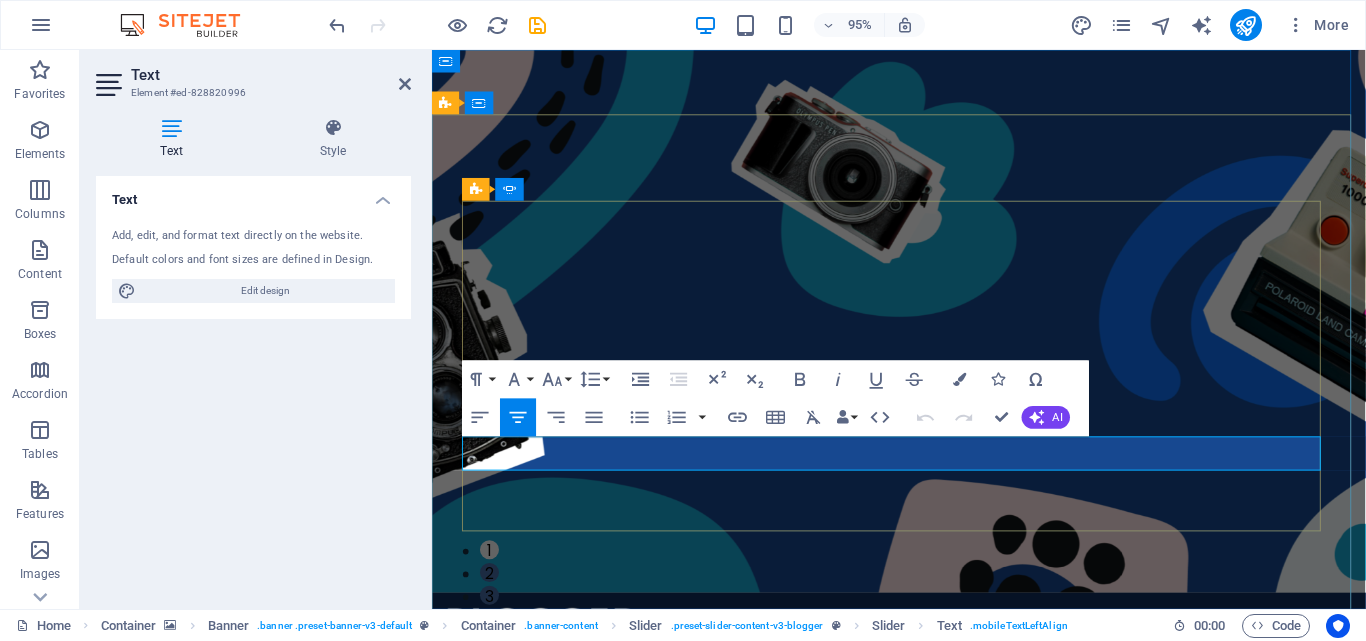 click on "Security is not a word for us, It's what we do" at bounding box center [12, 1578] 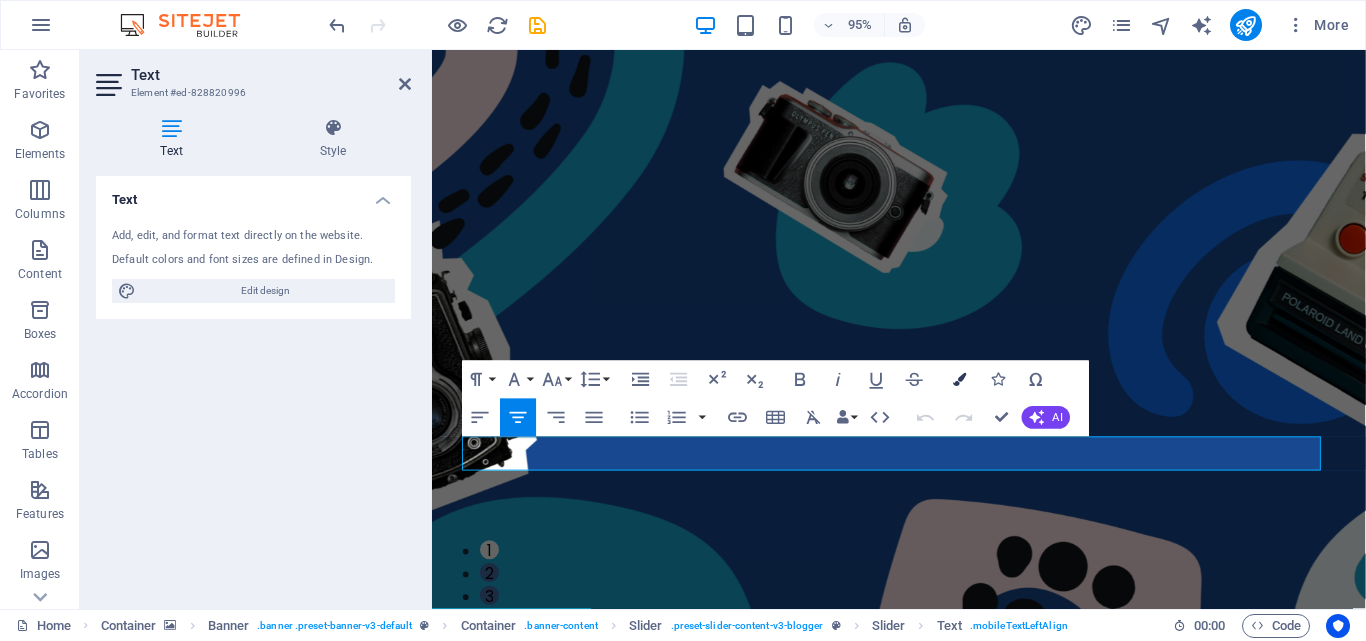 click on "Colors" at bounding box center (960, 379) 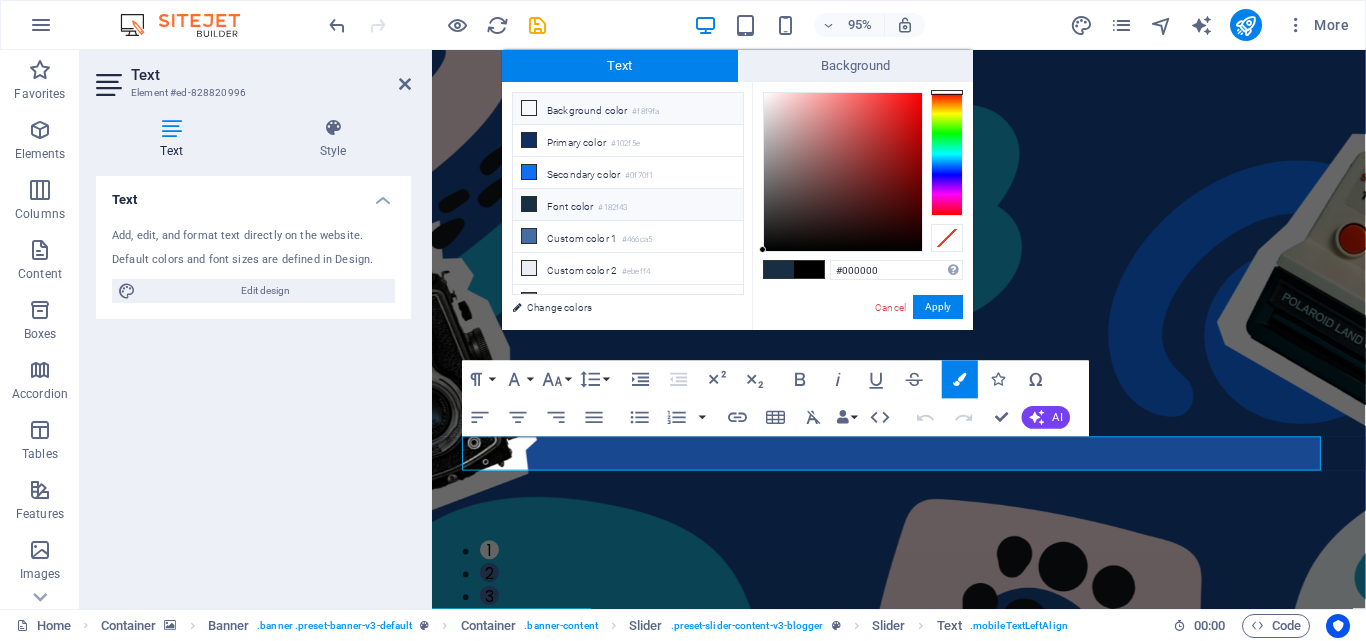 click on "Background color
#f8f9fa" at bounding box center (628, 109) 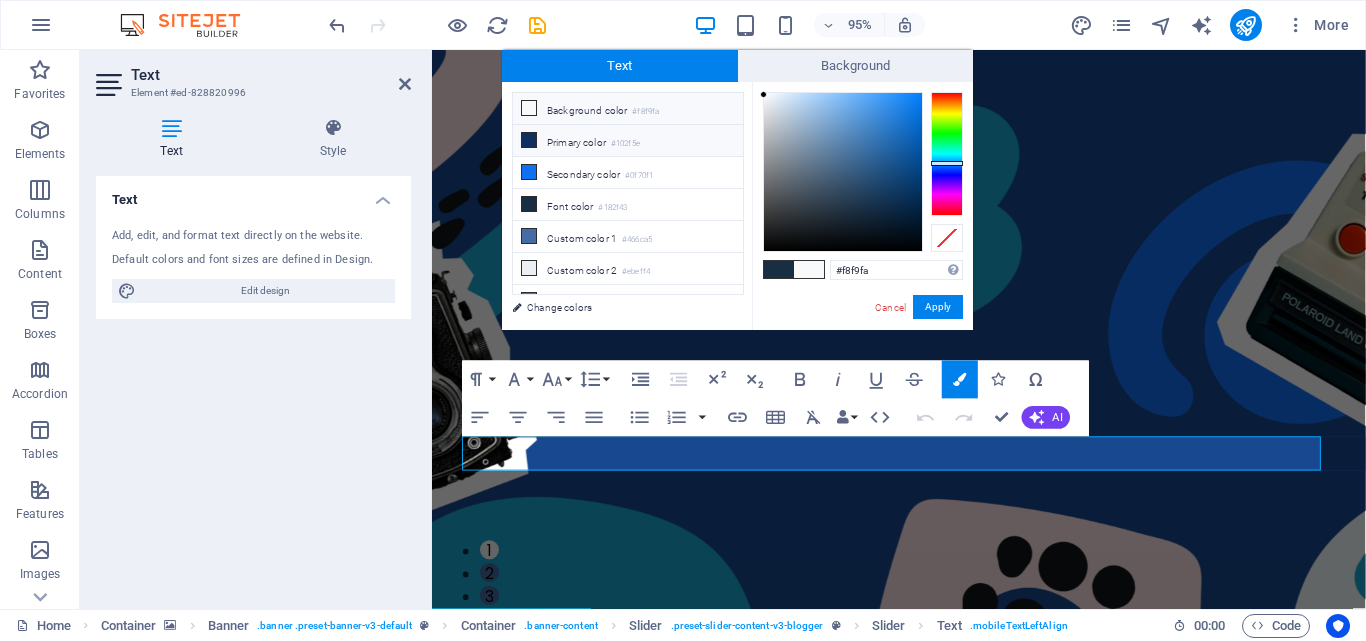 click on "Primary color
#102f5e" at bounding box center [628, 141] 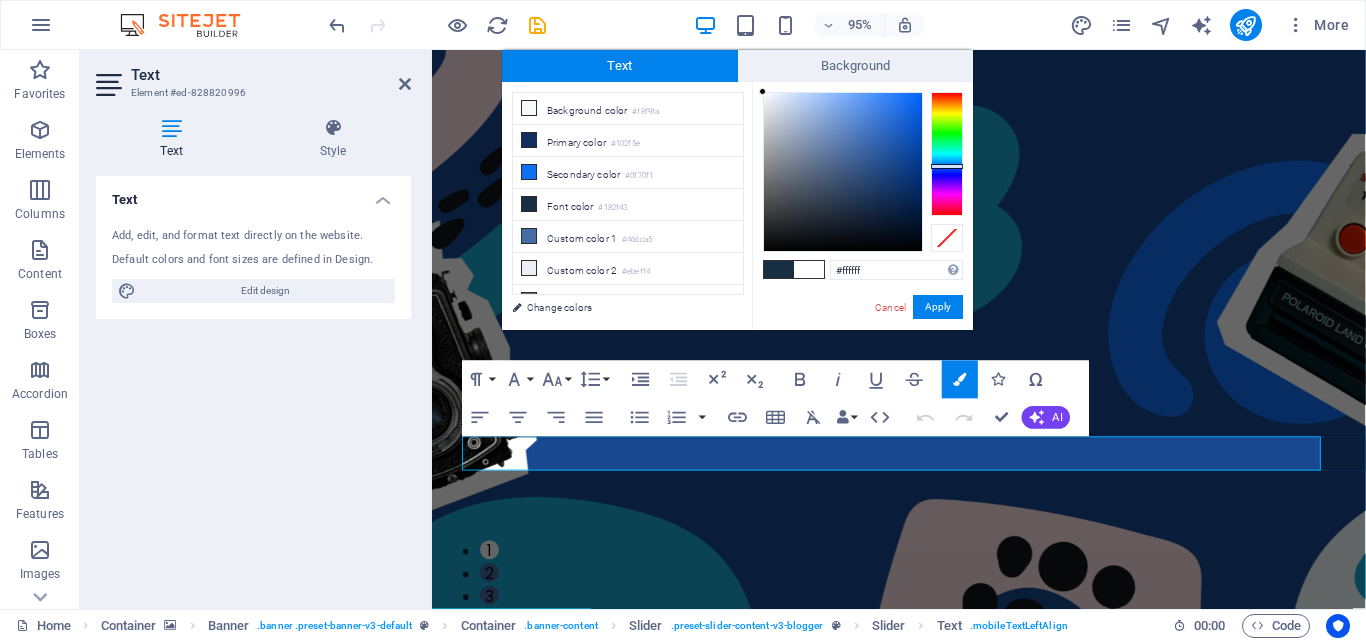 drag, startPoint x: 893, startPoint y: 189, endPoint x: 746, endPoint y: 91, distance: 176.67201 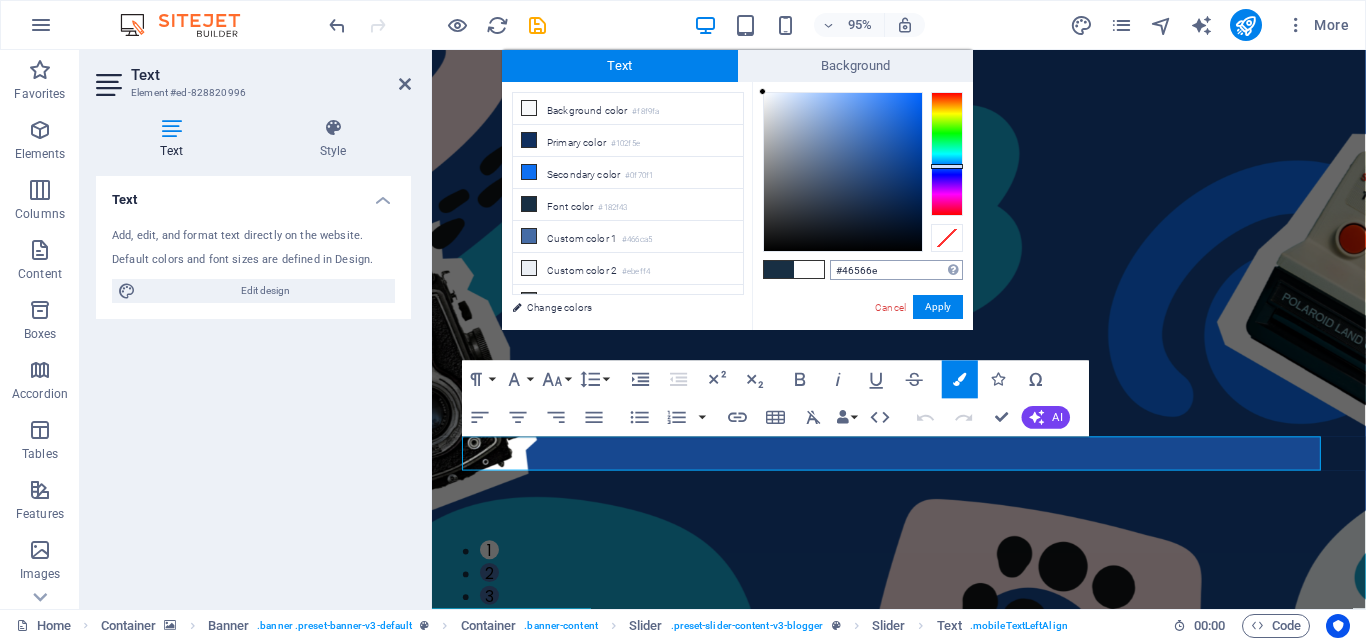 type on "#000000" 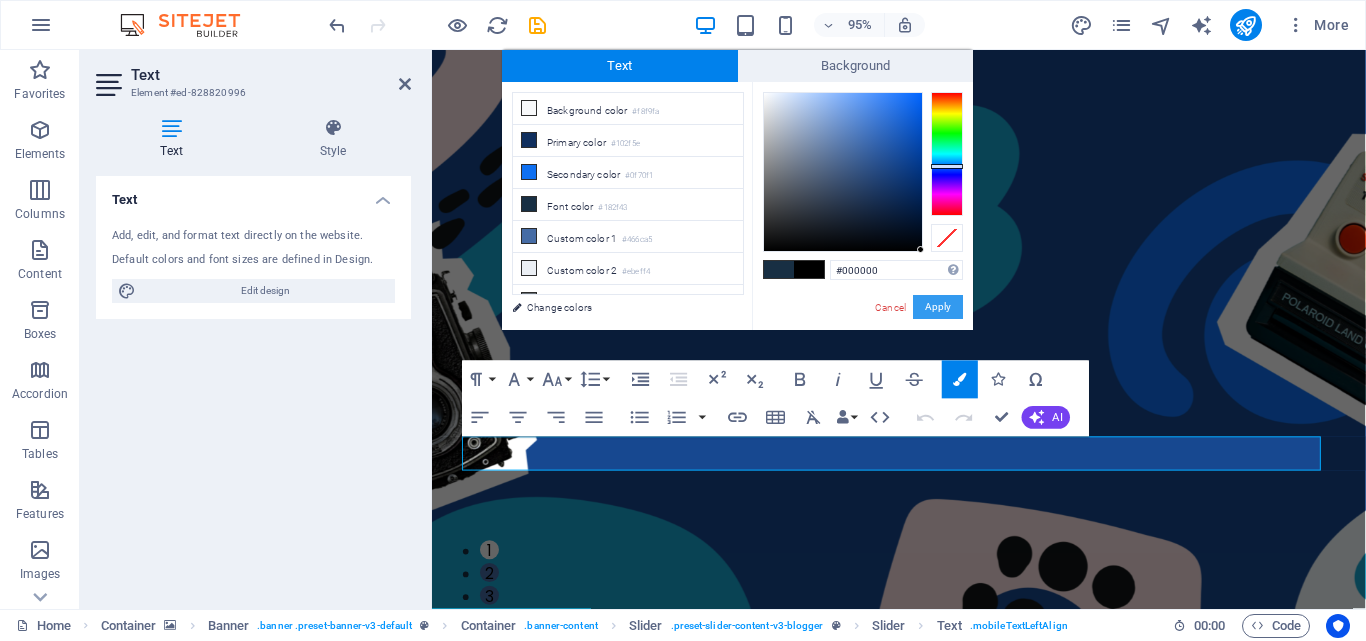 click on "Apply" at bounding box center [938, 307] 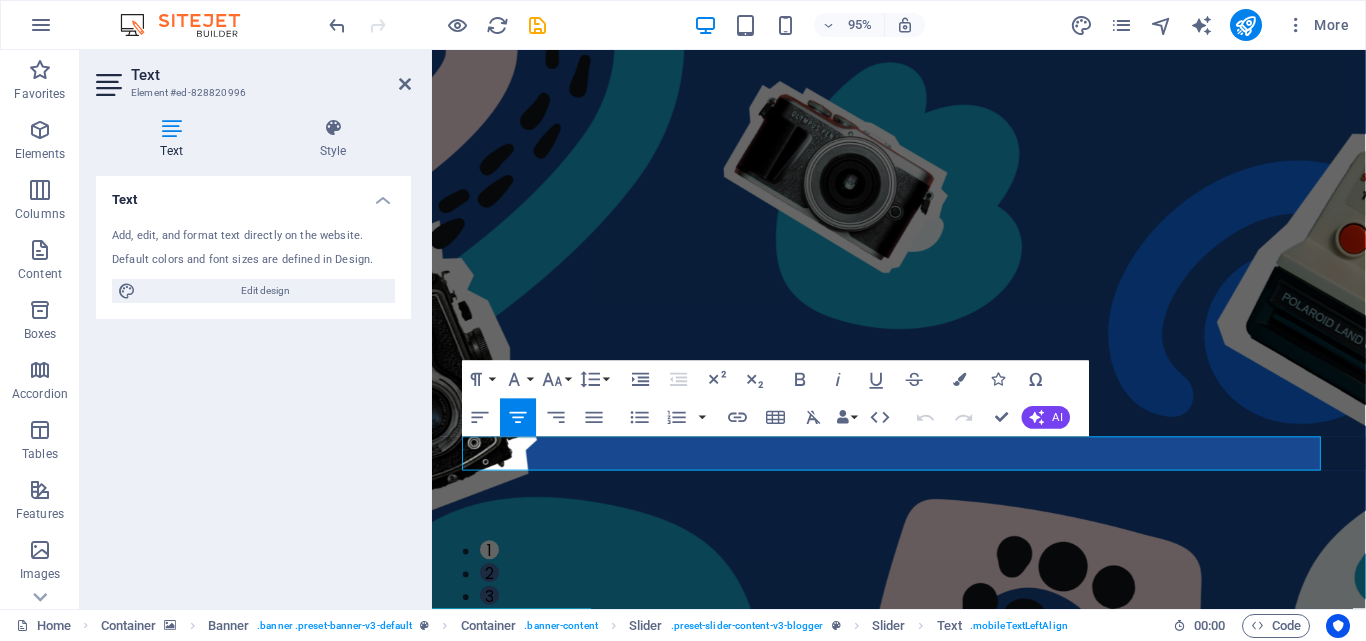 click on "H1   Container   Banner   Banner   Container   Slider   Slider   Slider   H1   H1   Spacer   Spacer   Text   Spacer   Slider   Container   Spacer Paragraph Format Normal Heading 1 Heading 2 Heading 3 Heading 4 Heading 5 Heading 6 Code Font Family Arial Georgia Impact Tahoma Times New Roman Verdana Poppins Font Size 8 9 10 11 12 14 18 24 30 36 48 60 72 96 Line Height Default Single 1.15 1.5 Double Increase Indent Decrease Indent Superscript Subscript Bold Italic Underline Strikethrough Colors Icons Special Characters Align Left Align Center Align Right Align Justify Unordered List   Default Circle Disc Square    Ordered List   Default Lower Alpha Lower Greek Lower Roman Upper Alpha Upper Roman    Insert Link Insert Table Clear Formatting Data Bindings Company First name Last name Street ZIP code City Email Phone Mobile Fax Custom field 1 Custom field 2 Custom field 3 Custom field 4 Custom field 5 Custom field 6 HTML Undo Redo Confirm (Ctrl+⏎) AI Improve Make shorter Make longer" at bounding box center (899, 329) 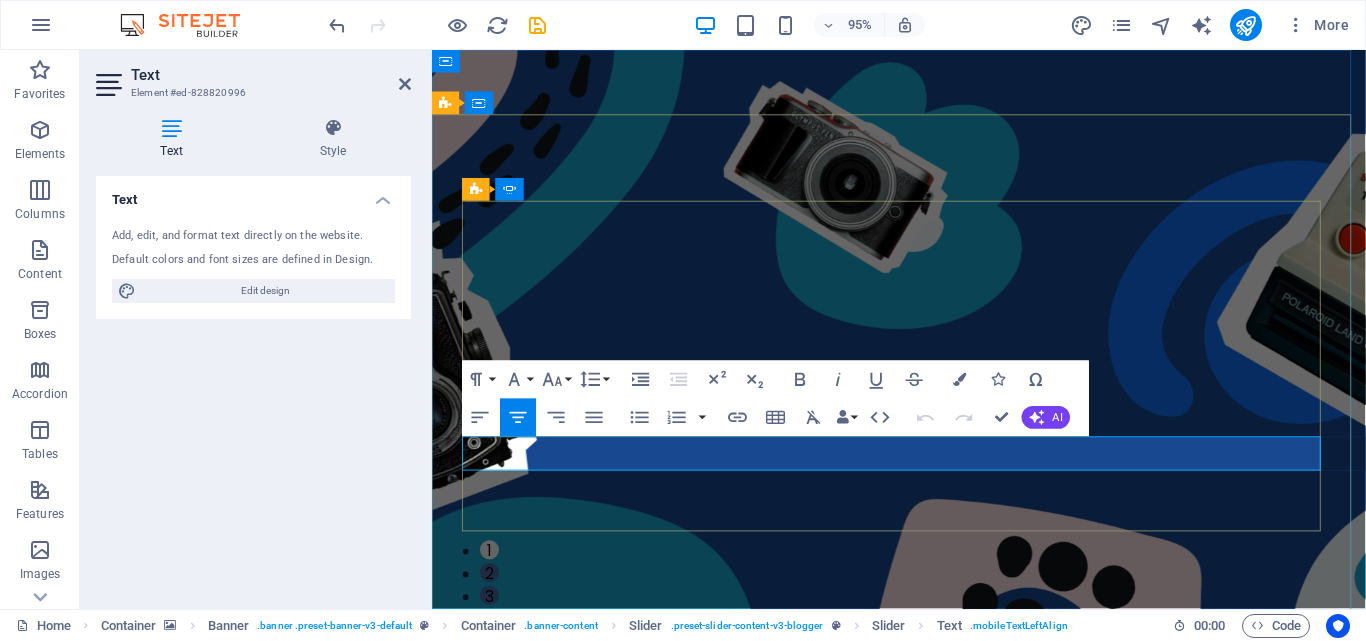 click on "Security is not a word for us, It's what we do" at bounding box center [12, 1605] 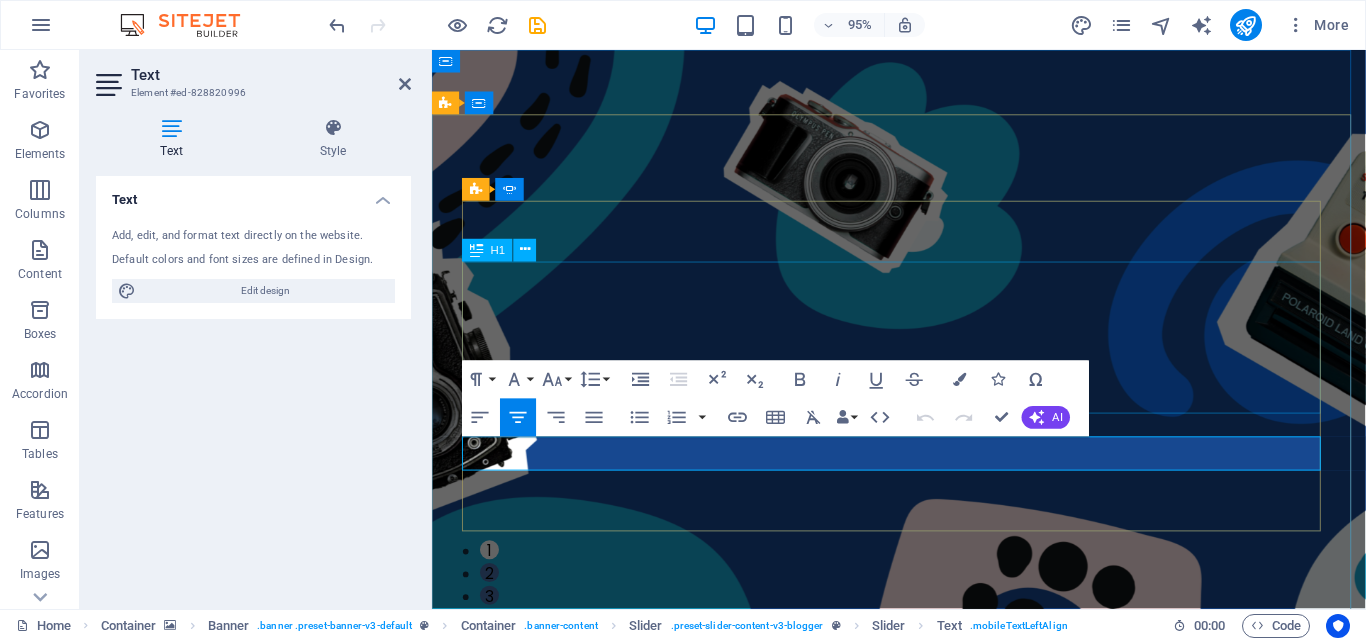 click on "Fast Buraq Technologies" at bounding box center (12, 1483) 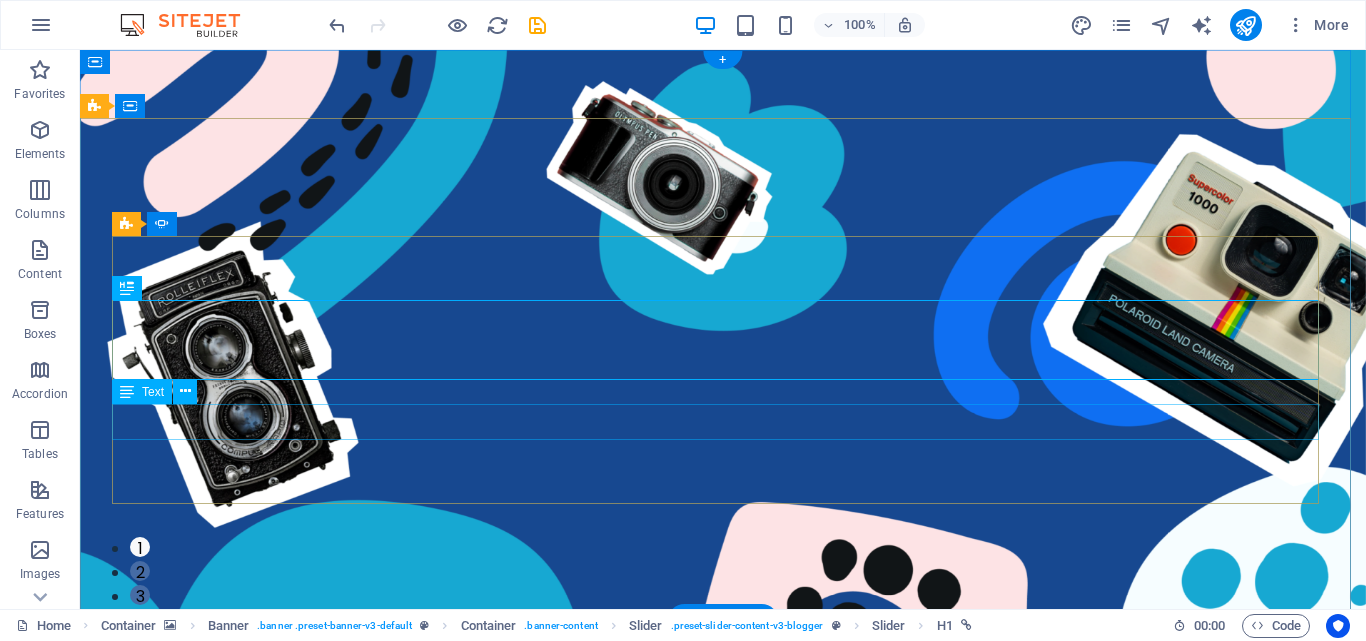 click on "Security is not a word for us, It's what we do" at bounding box center (-489, 1475) 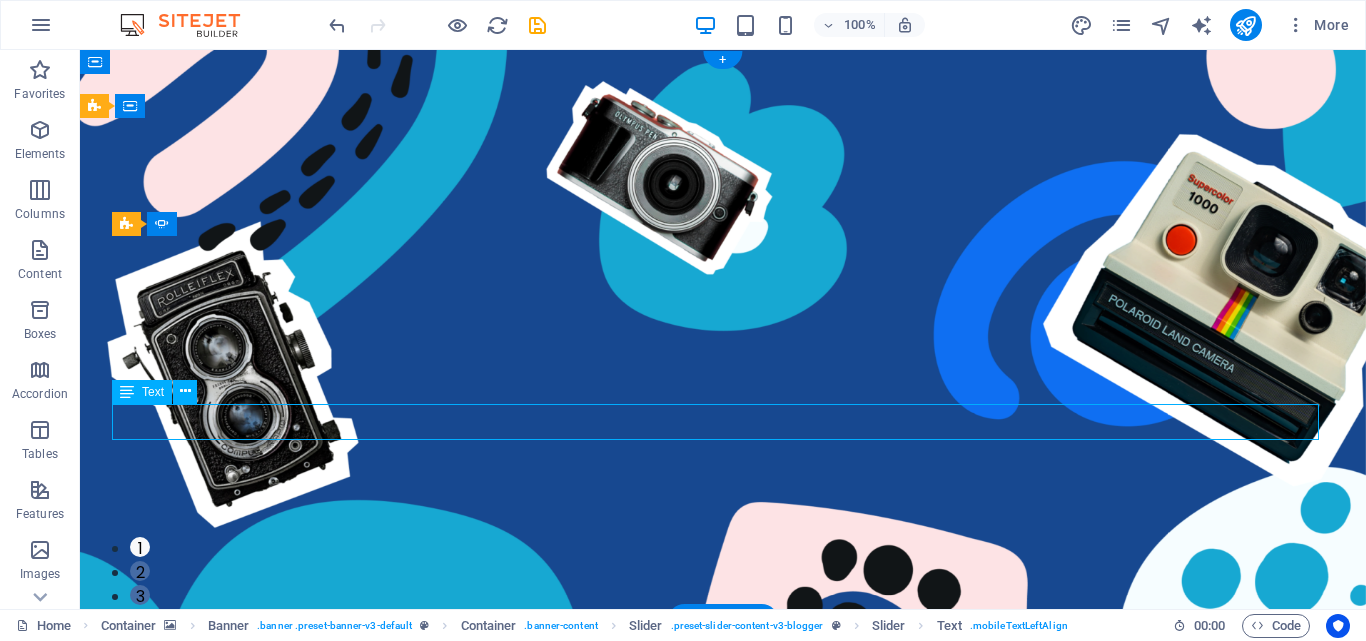 click on "Security is not a word for us, It's what we do" at bounding box center [-489, 1475] 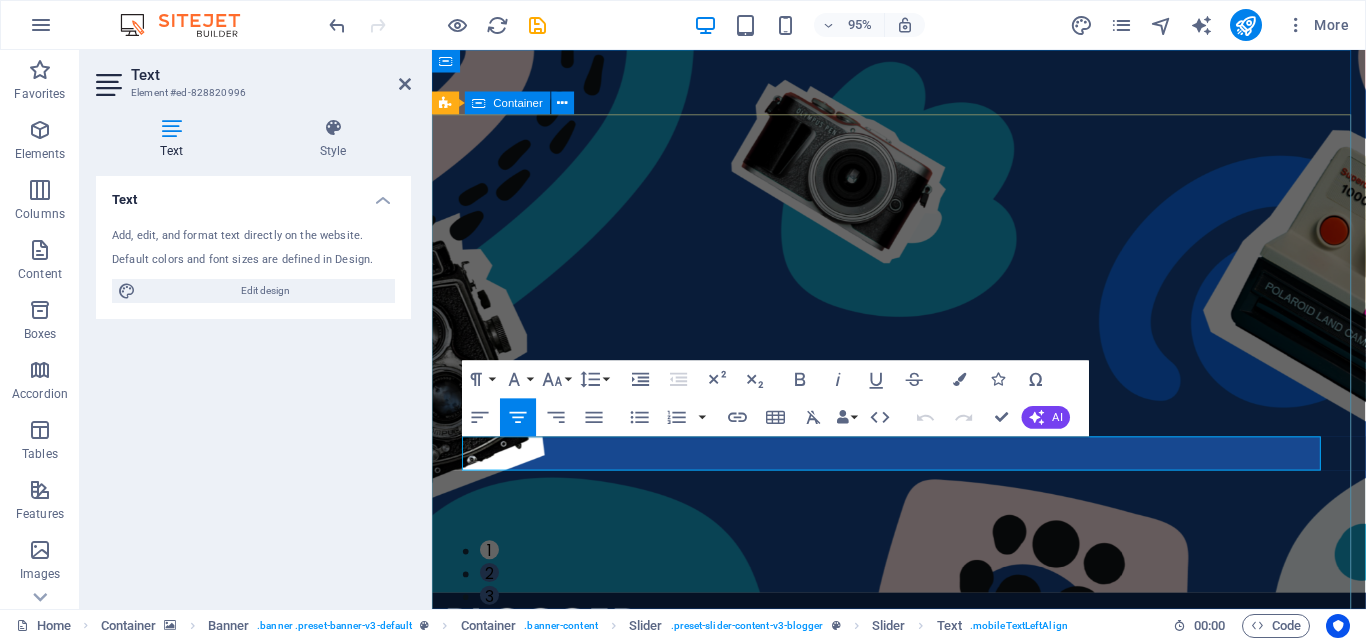 click on "TECHNOLOGY Use Technology to Live Healthier How today's technology can improve your quality of life and when to be careful of technology usage ADVENTURE Fast Buraq Technologies Security is not a word for us, It's what we do TRAVEL Ice Cream Across the World A comprehensive - yet uncomplete - guide about the different types of ice cream that the world has to offer and where to find the best ice cream TECHNOLOGY Use Technology to Live Healthier How today's technology can improve your quality of life and when to be careful of technology usage ADVENTURE Fast Buraq Technologies Security is not a word for us, It's what we do 1 2 3" at bounding box center (923, 1127) 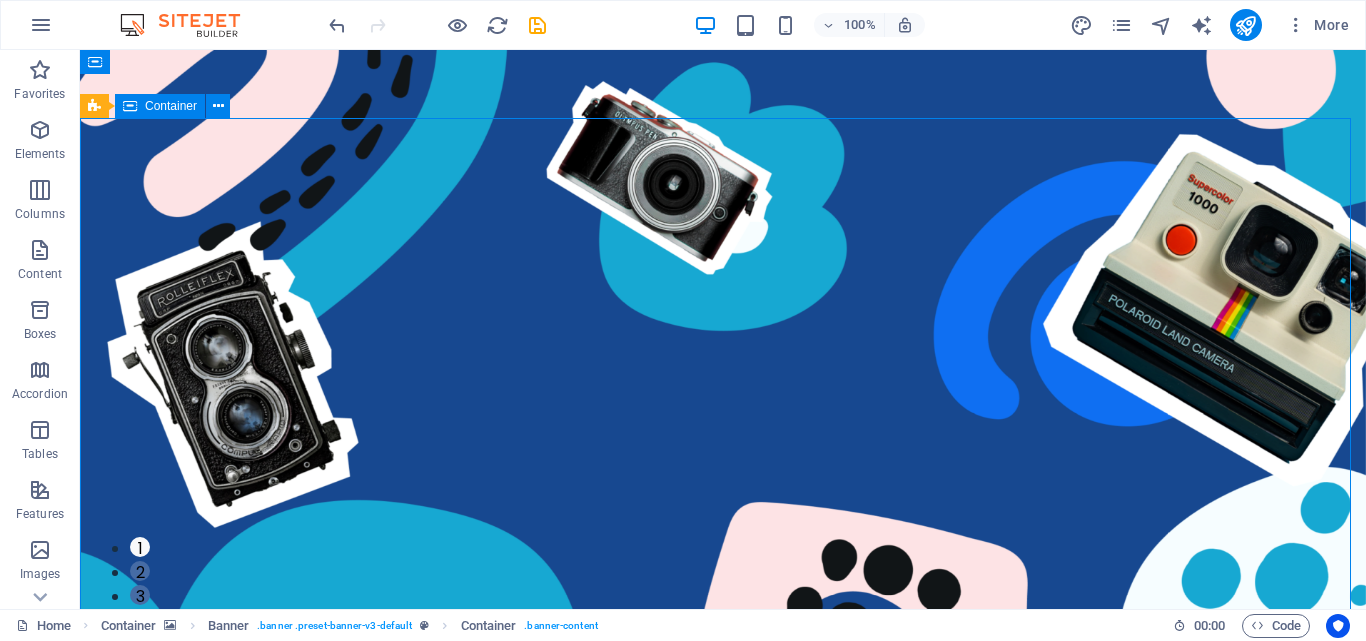 click on "TECHNOLOGY Use Technology to Live Healthier How today's technology can improve your quality of life and when to be careful of technology usage ADVENTURE Fast Buraq Technologies Security is not a word for us, It's what we do TRAVEL Ice Cream Across the World A comprehensive - yet uncomplete - guide about the different types of ice cream that the world has to offer and where to find the best ice cream TECHNOLOGY Use Technology to Live Healthier How today's technology can improve your quality of life and when to be careful of technology usage ADVENTURE Fast Buraq Technologies Security is not a word for us, It's what we do 1 2 3" at bounding box center [723, 1087] 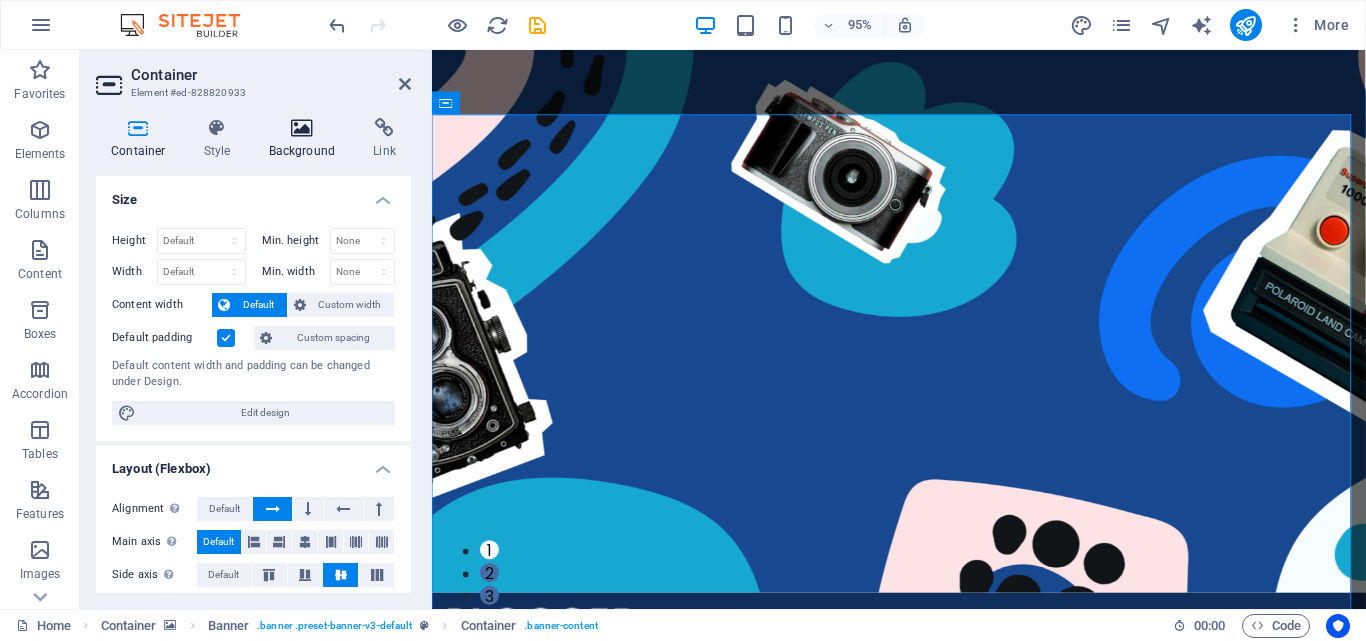 click at bounding box center [302, 128] 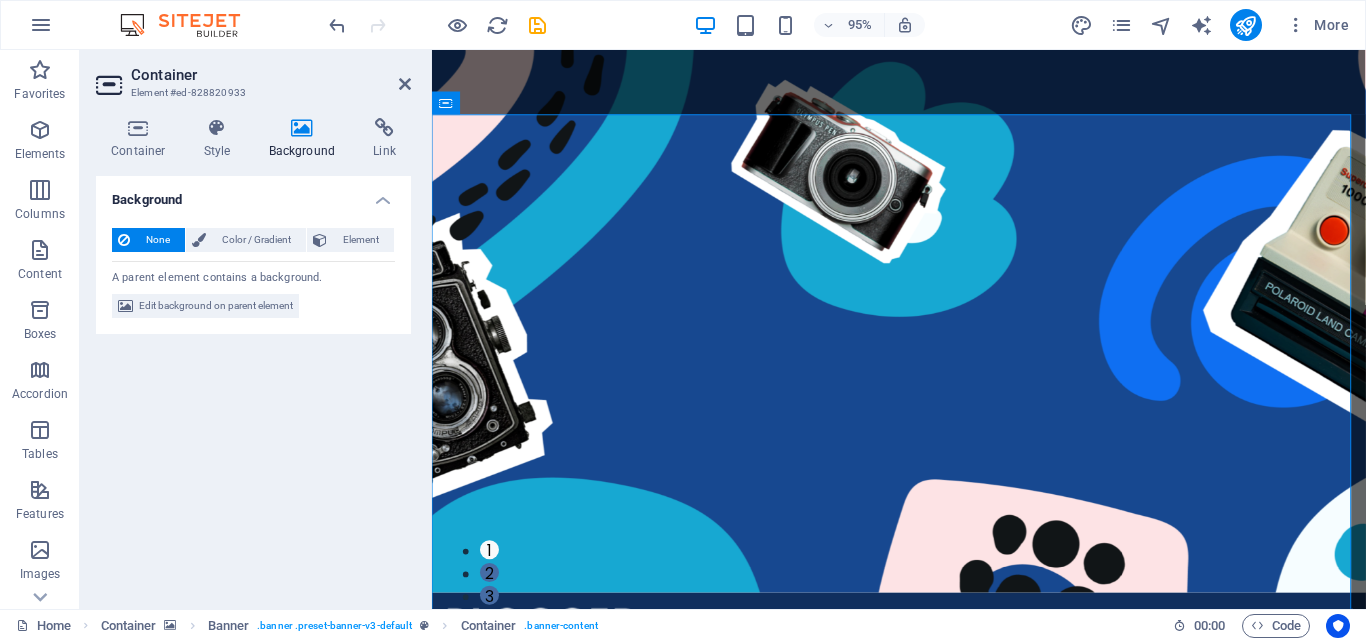 click on "Background" at bounding box center (253, 194) 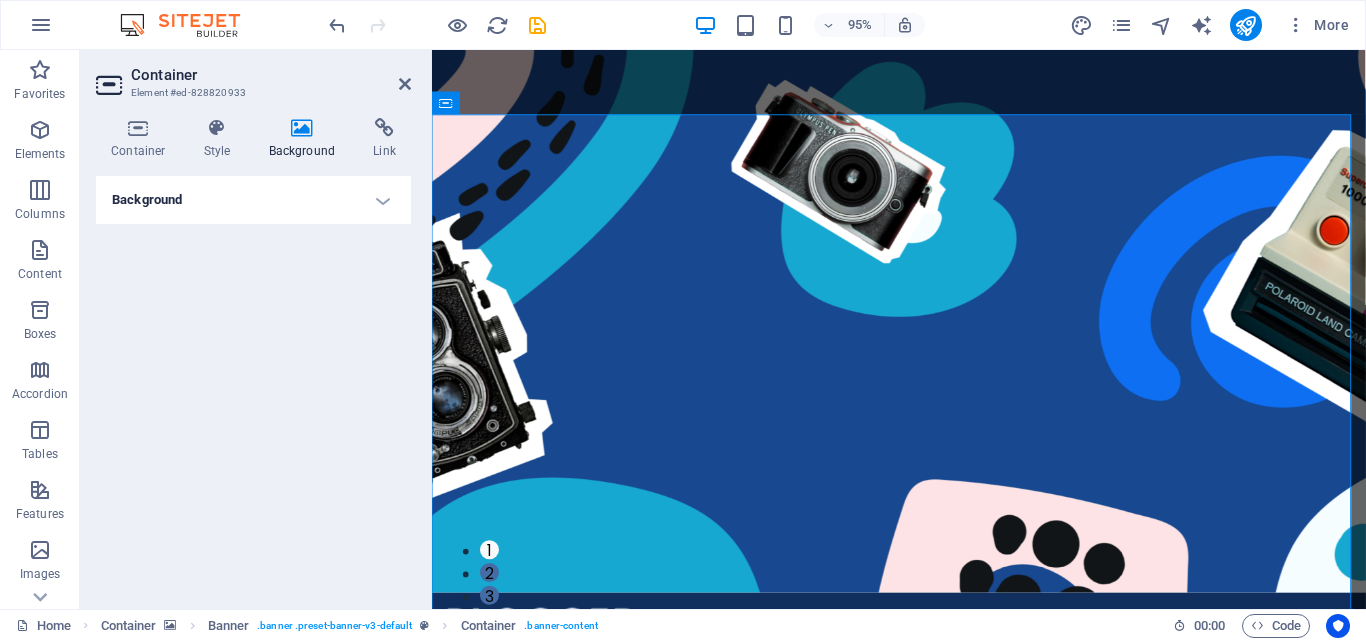 click on "Background" at bounding box center (253, 200) 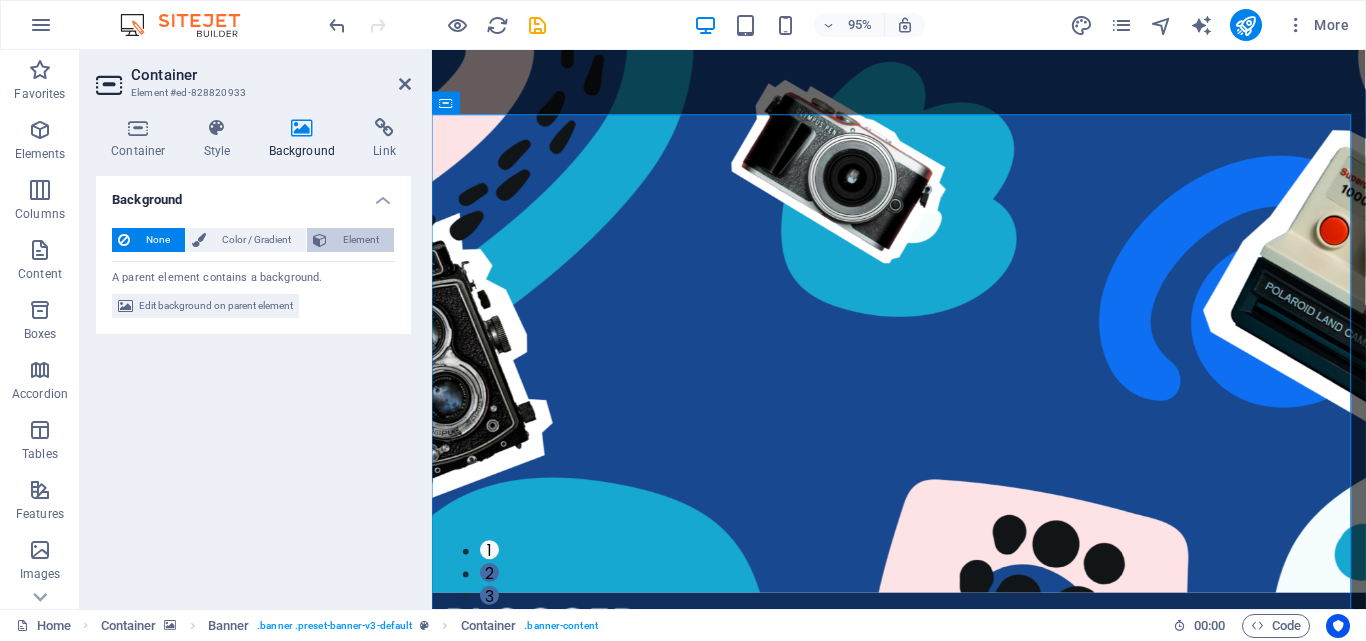 click on "Element" at bounding box center [360, 240] 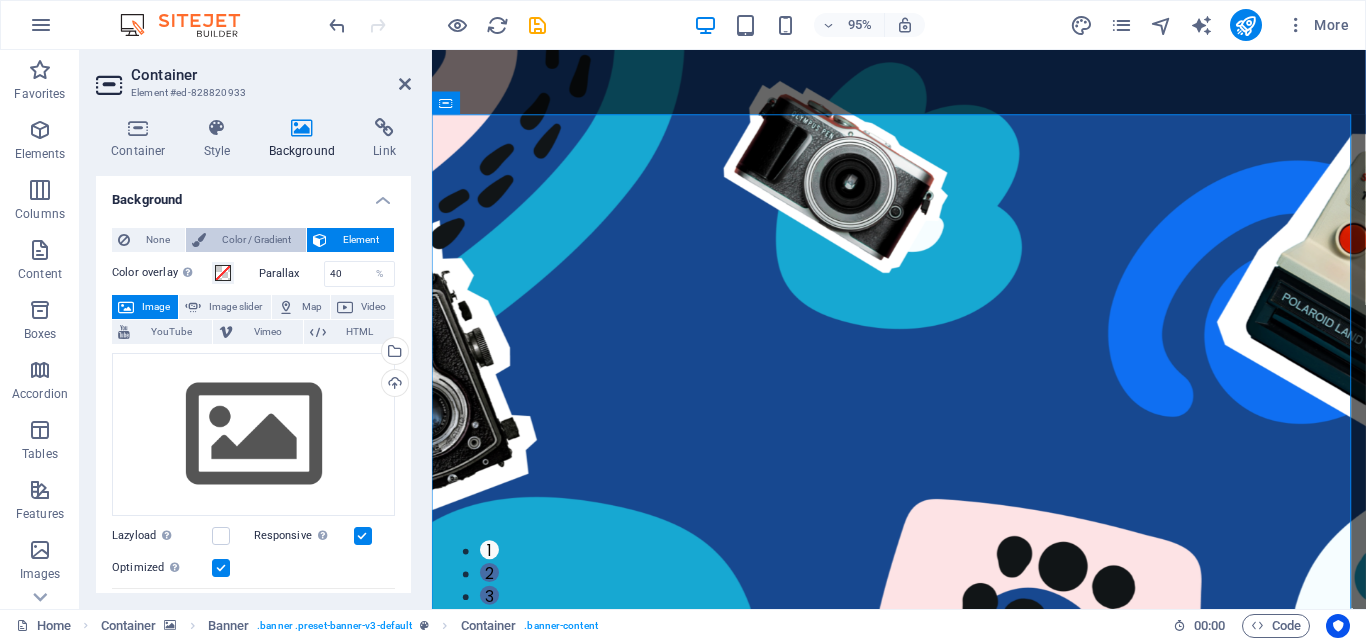 click on "Color / Gradient" at bounding box center (256, 240) 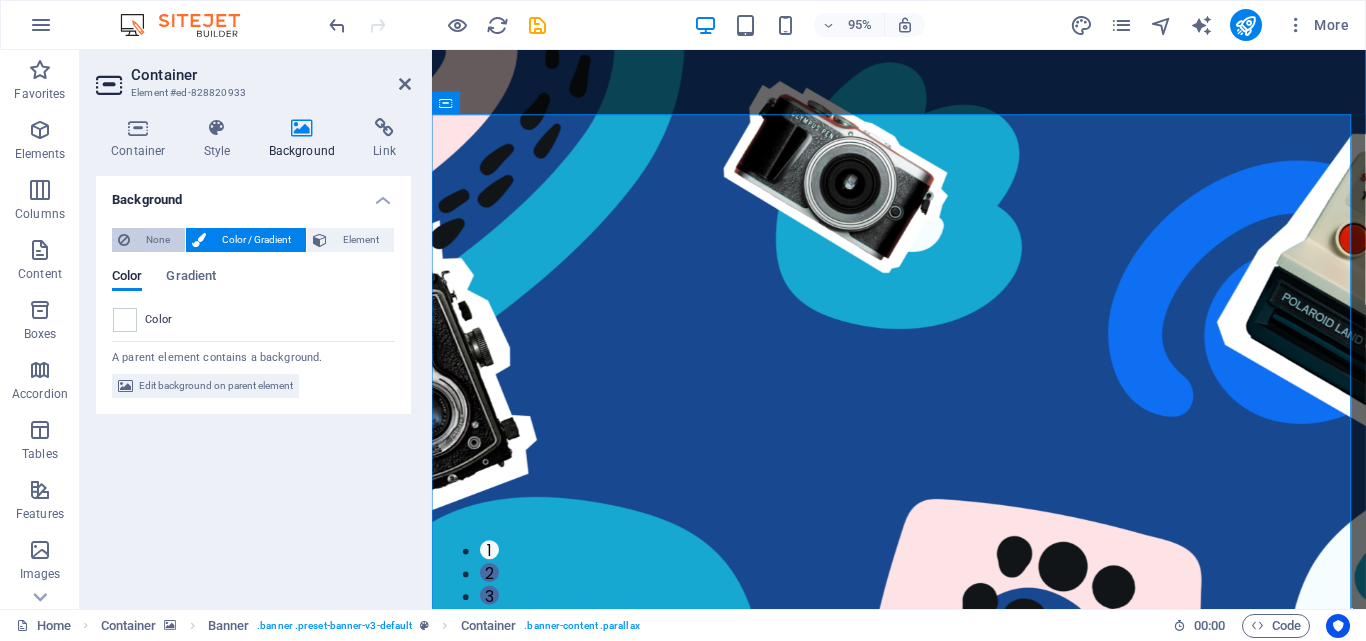 click on "None" at bounding box center (157, 240) 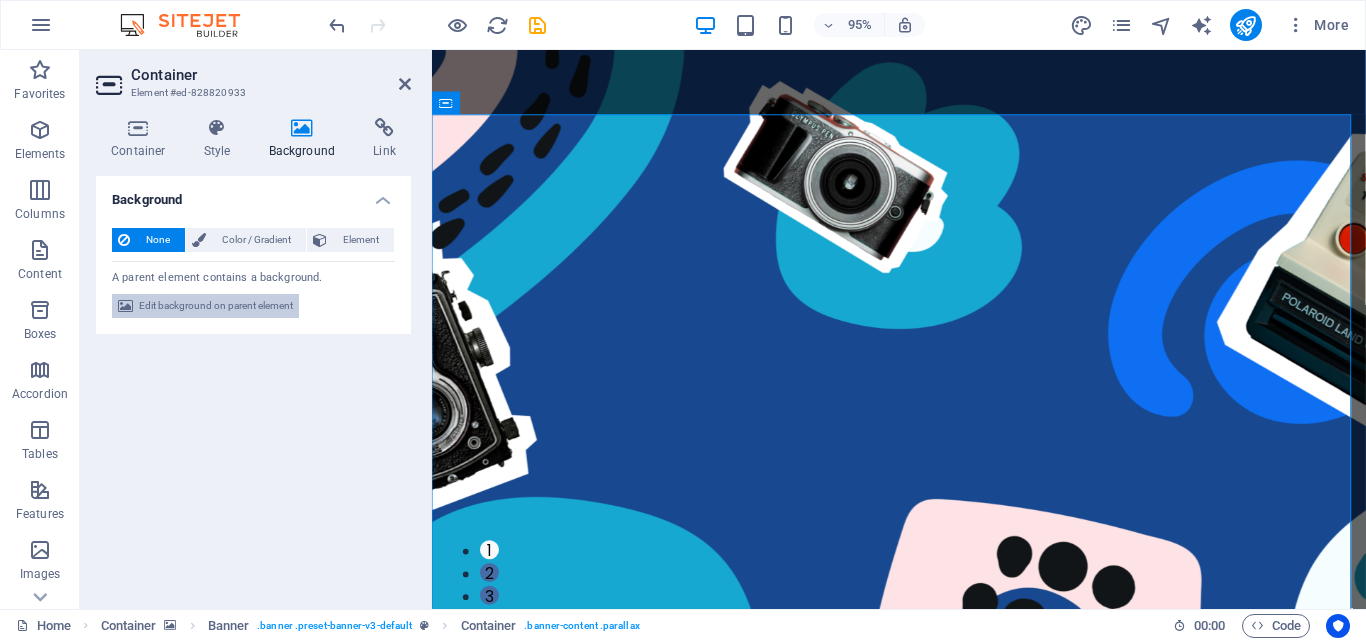 click on "Edit background on parent element" at bounding box center (216, 306) 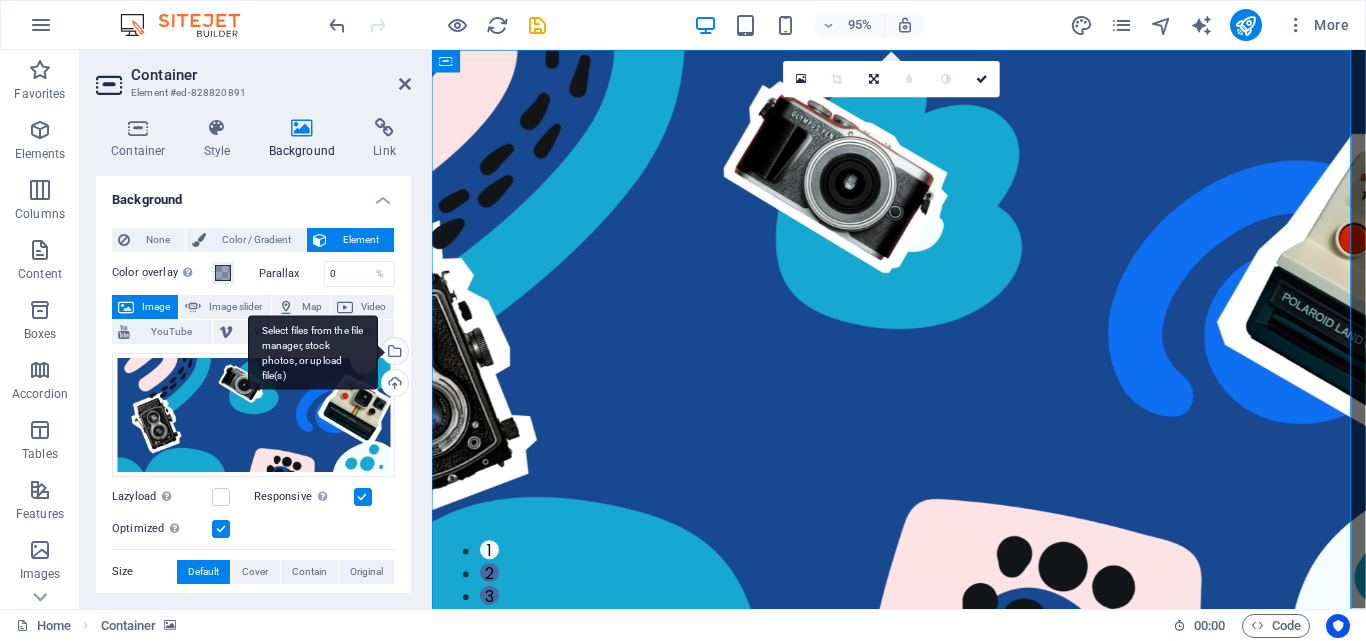click on "Select files from the file manager, stock photos, or upload file(s)" at bounding box center (393, 353) 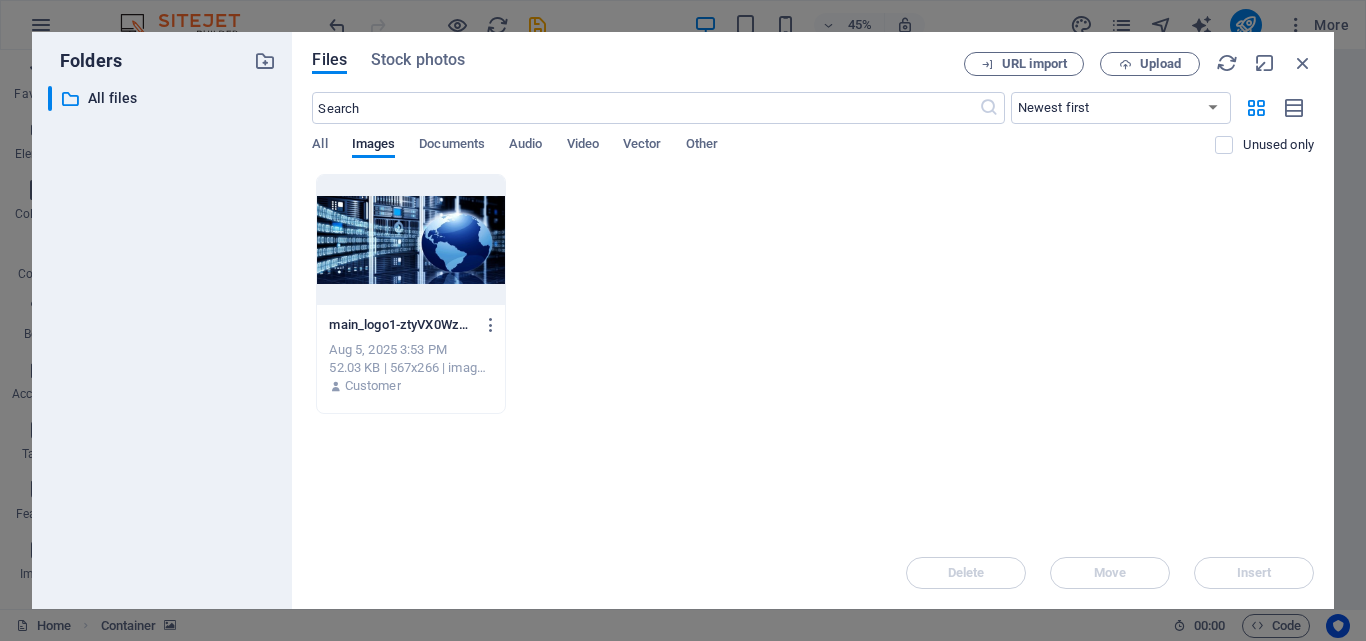 click at bounding box center (410, 240) 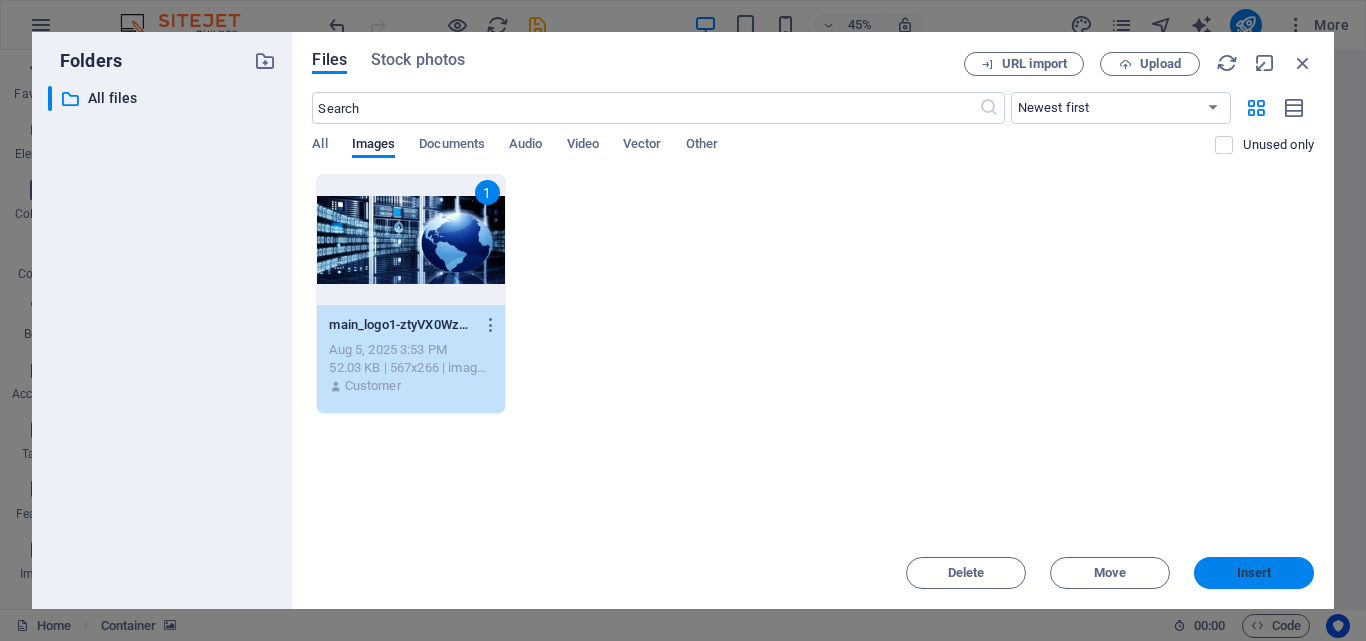 click on "Insert" at bounding box center [1254, 573] 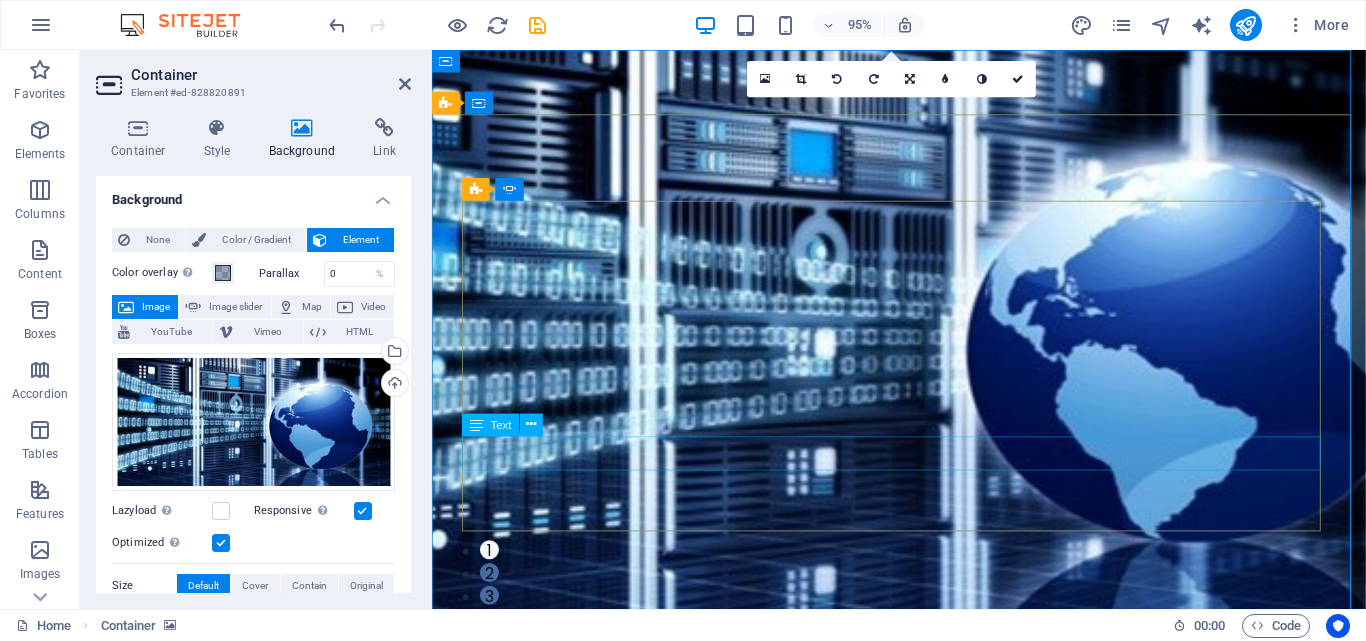 click on "Security is not a word for us, It's what we do" at bounding box center [12, 1605] 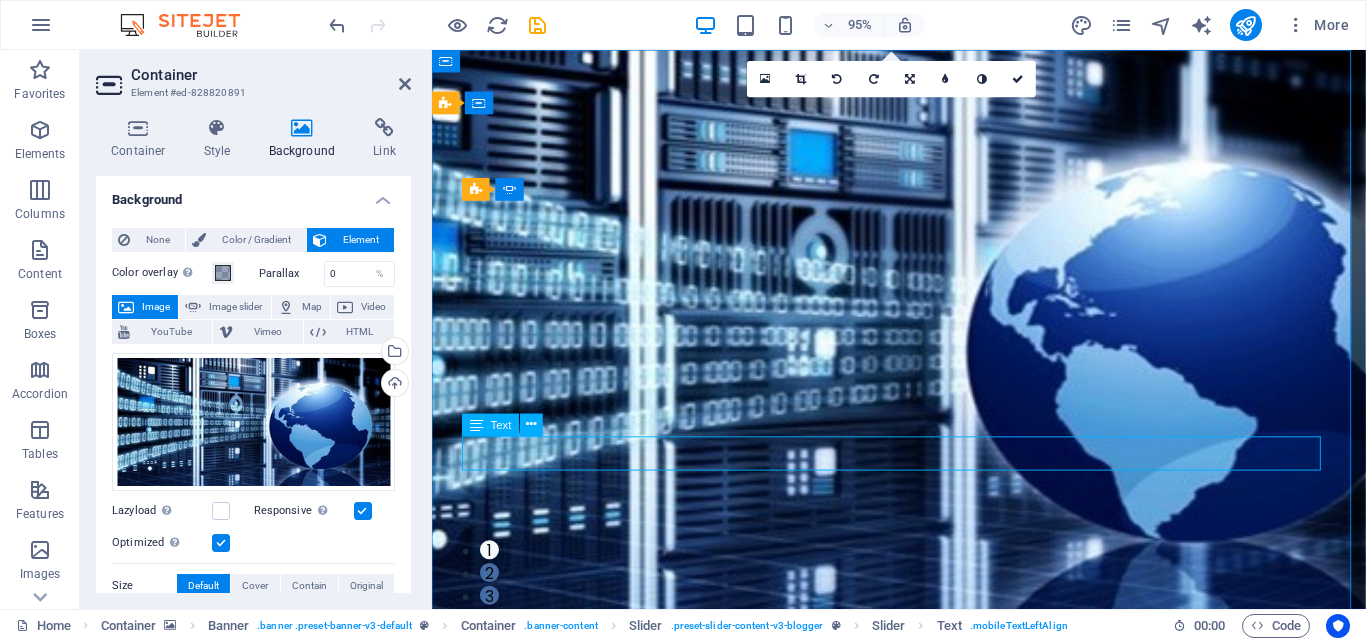 click on "Security is not a word for us, It's what we do" at bounding box center (12, 1605) 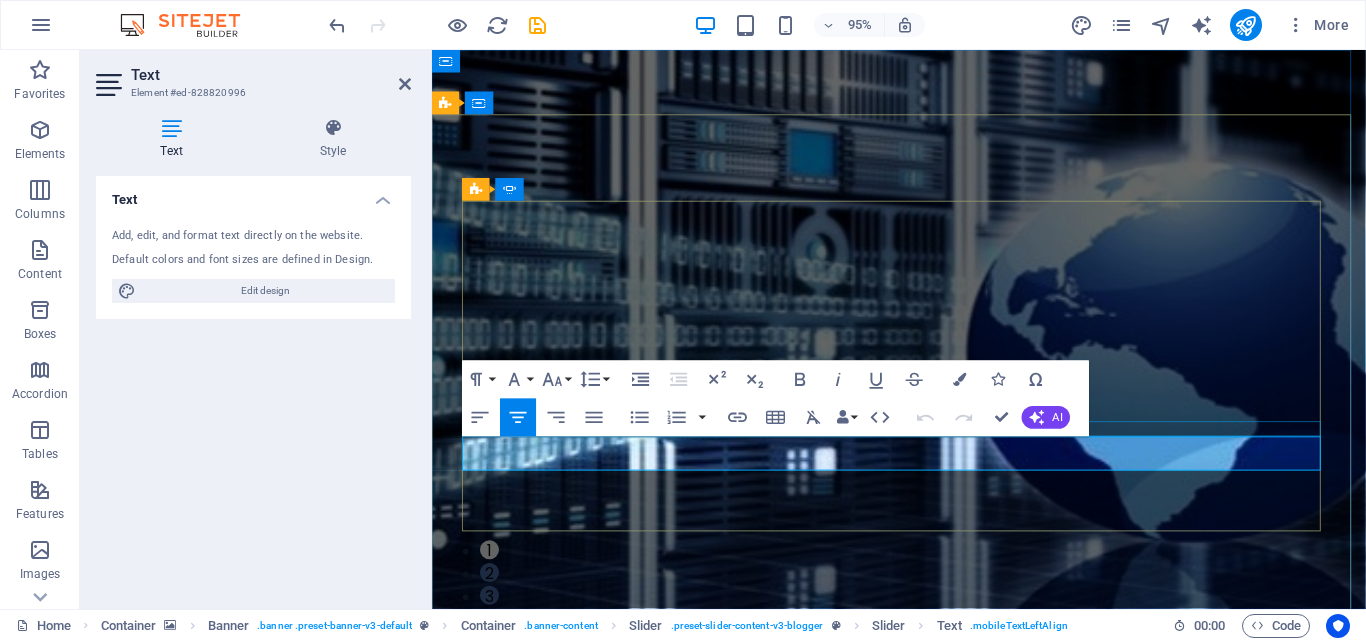 drag, startPoint x: 661, startPoint y: 476, endPoint x: 1203, endPoint y: 448, distance: 542.7228 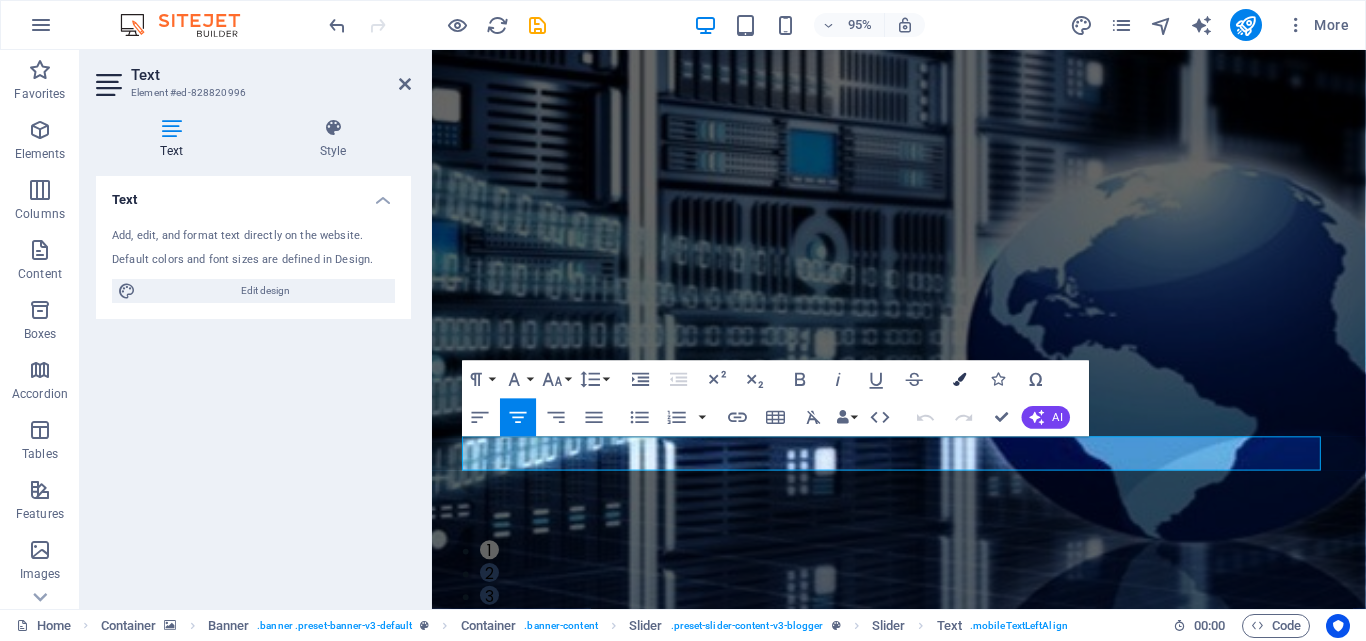 click at bounding box center [960, 379] 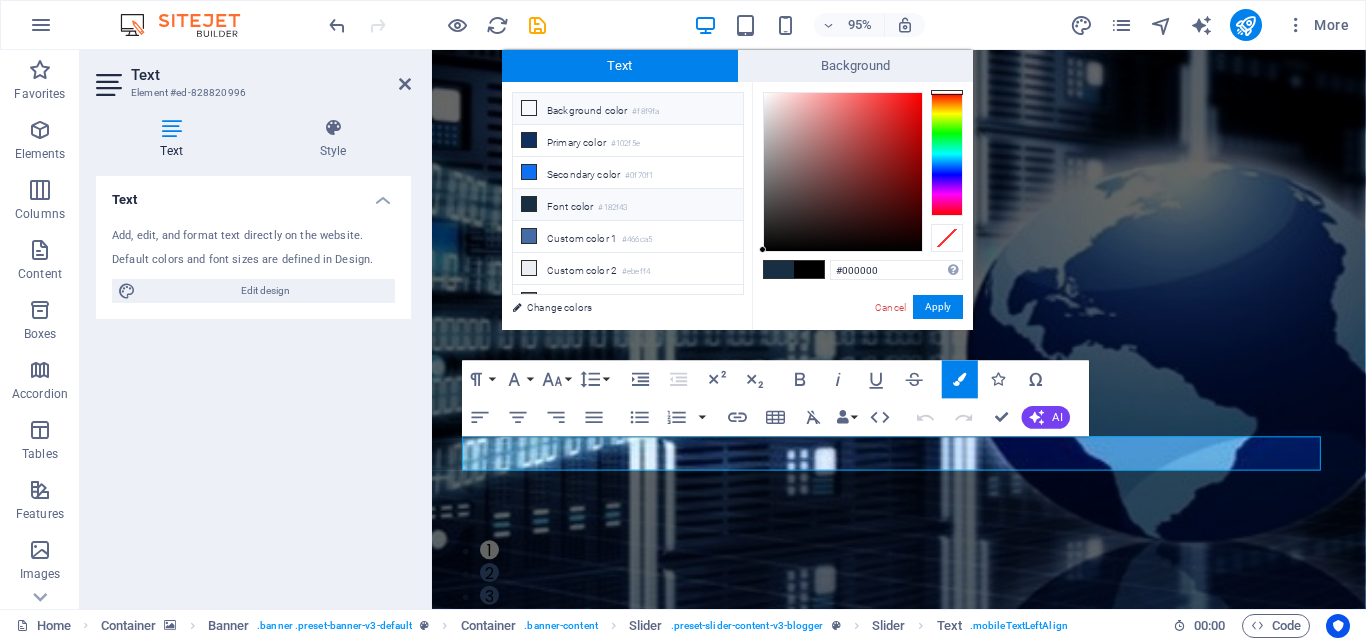 click on "Background color
#f8f9fa" at bounding box center [628, 109] 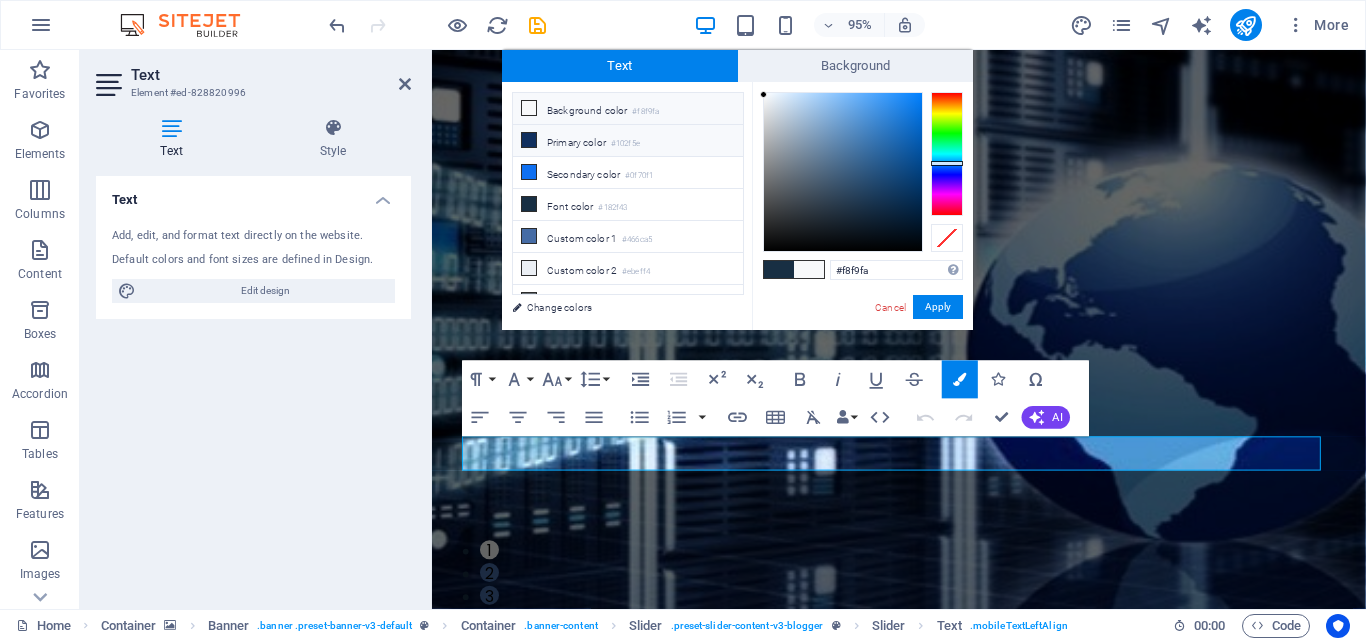 click on "Primary color
#102f5e" at bounding box center [628, 141] 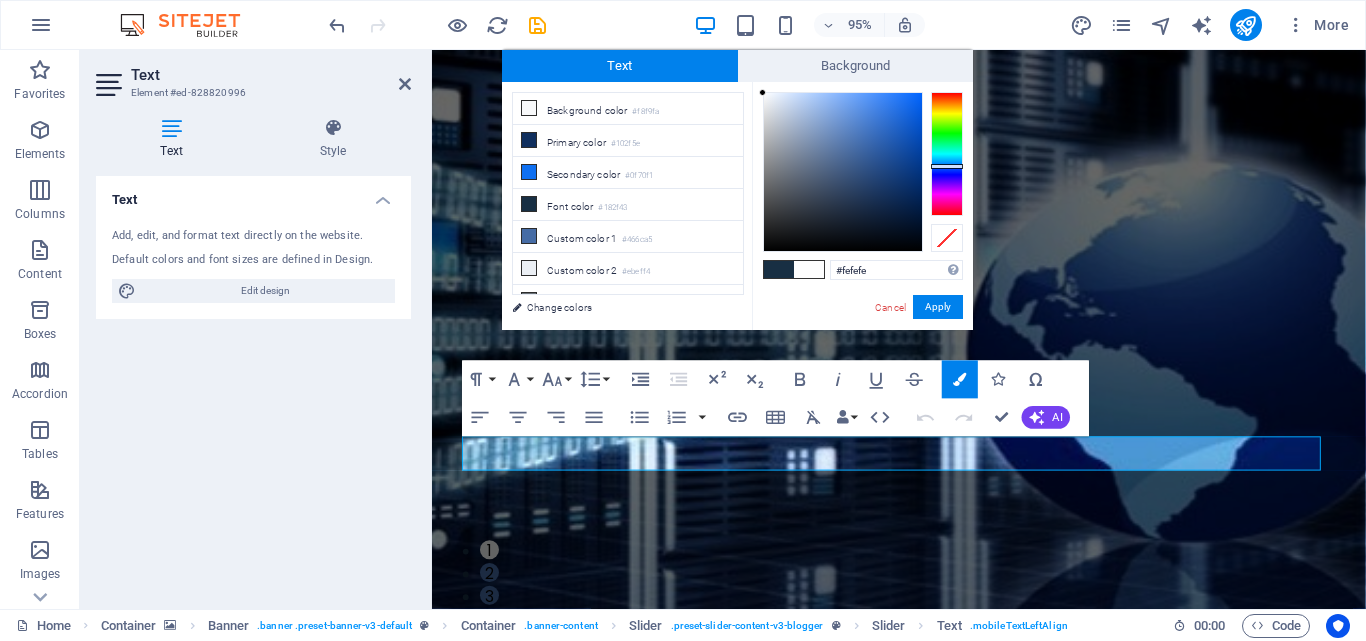 drag, startPoint x: 885, startPoint y: 190, endPoint x: 744, endPoint y: 93, distance: 171.14322 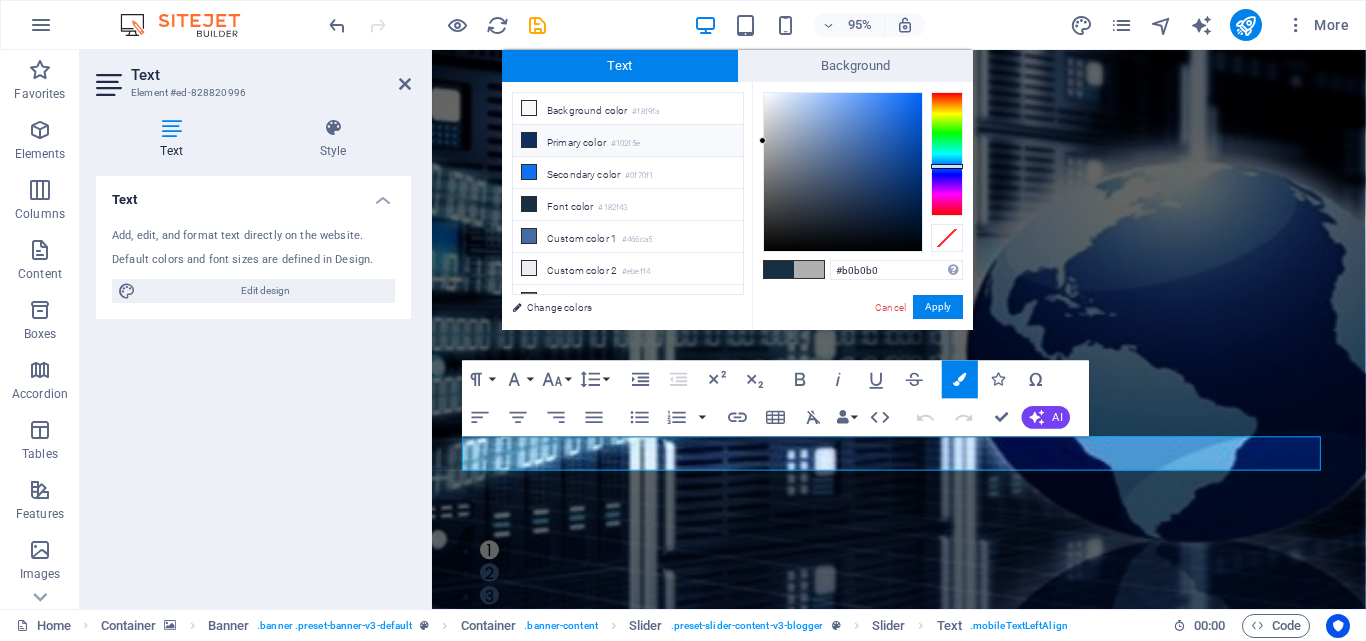 click on "Primary color
#102f5e" at bounding box center [628, 141] 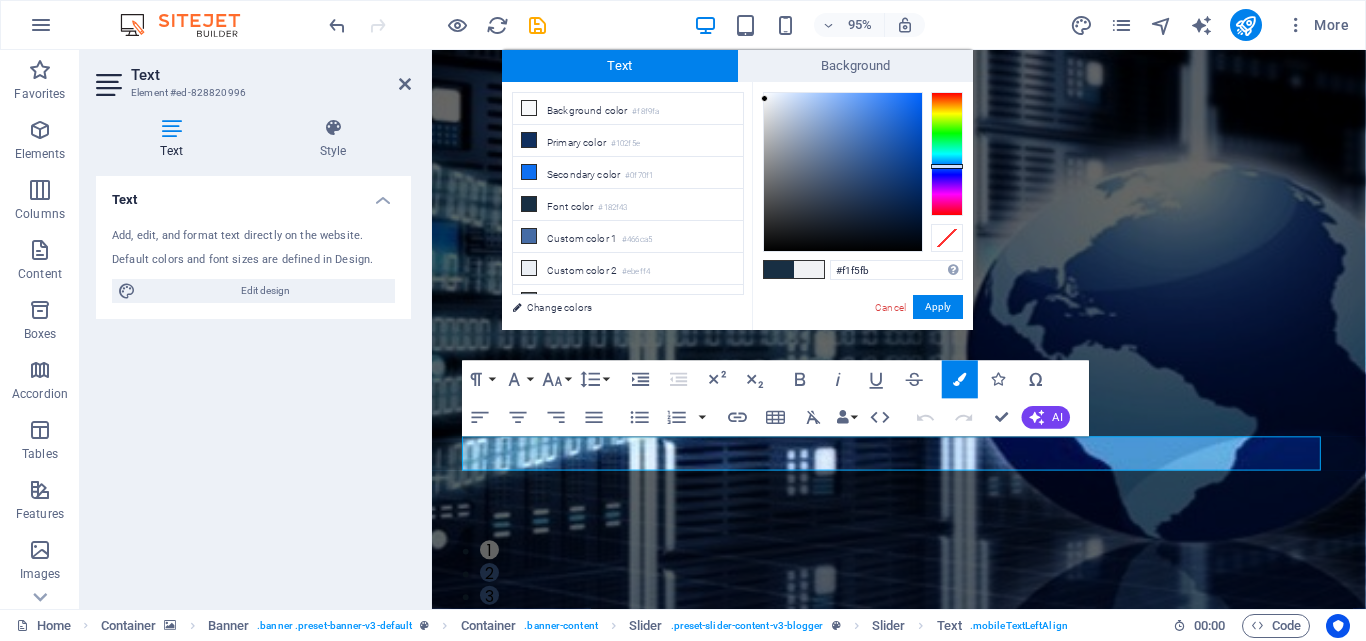 type on "#eff4fb" 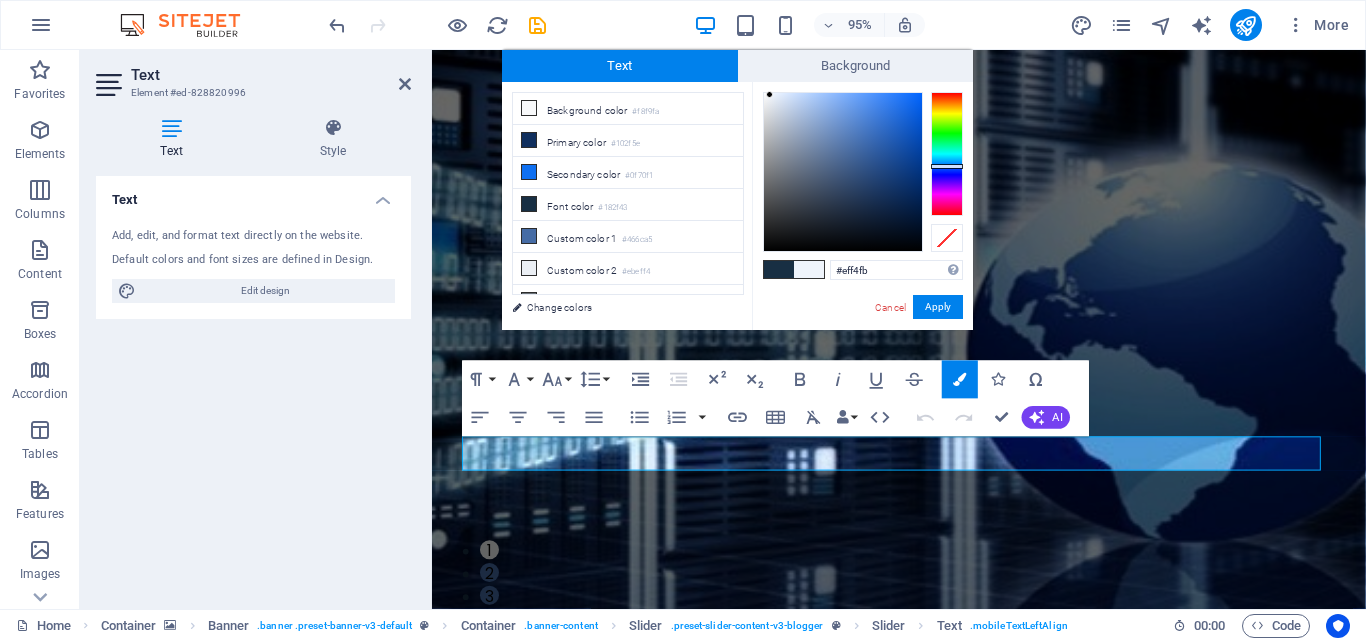 click at bounding box center (769, 94) 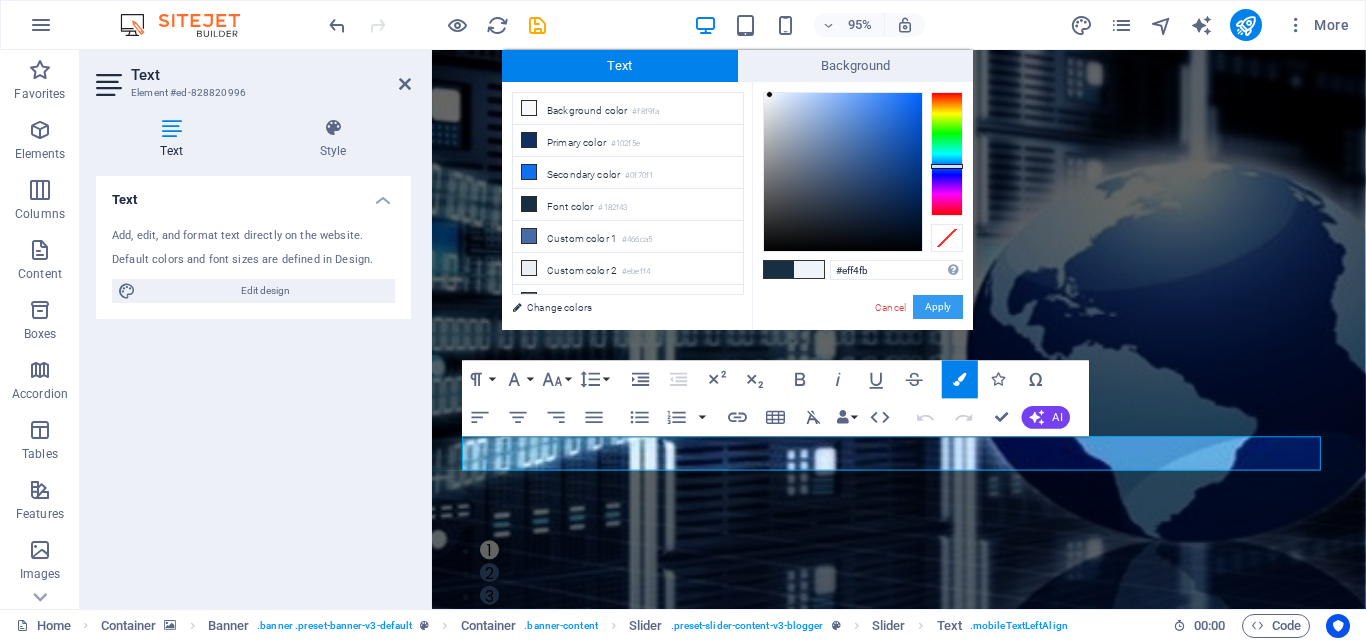 click on "Apply" at bounding box center [938, 307] 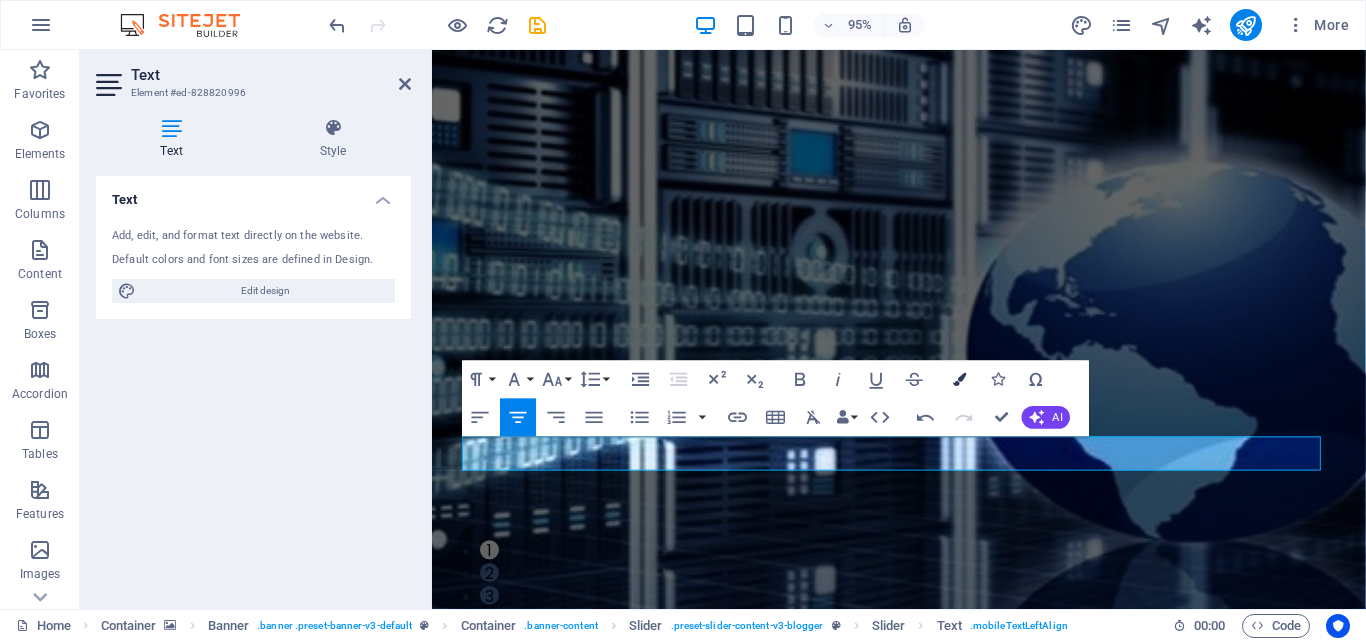 click at bounding box center (960, 379) 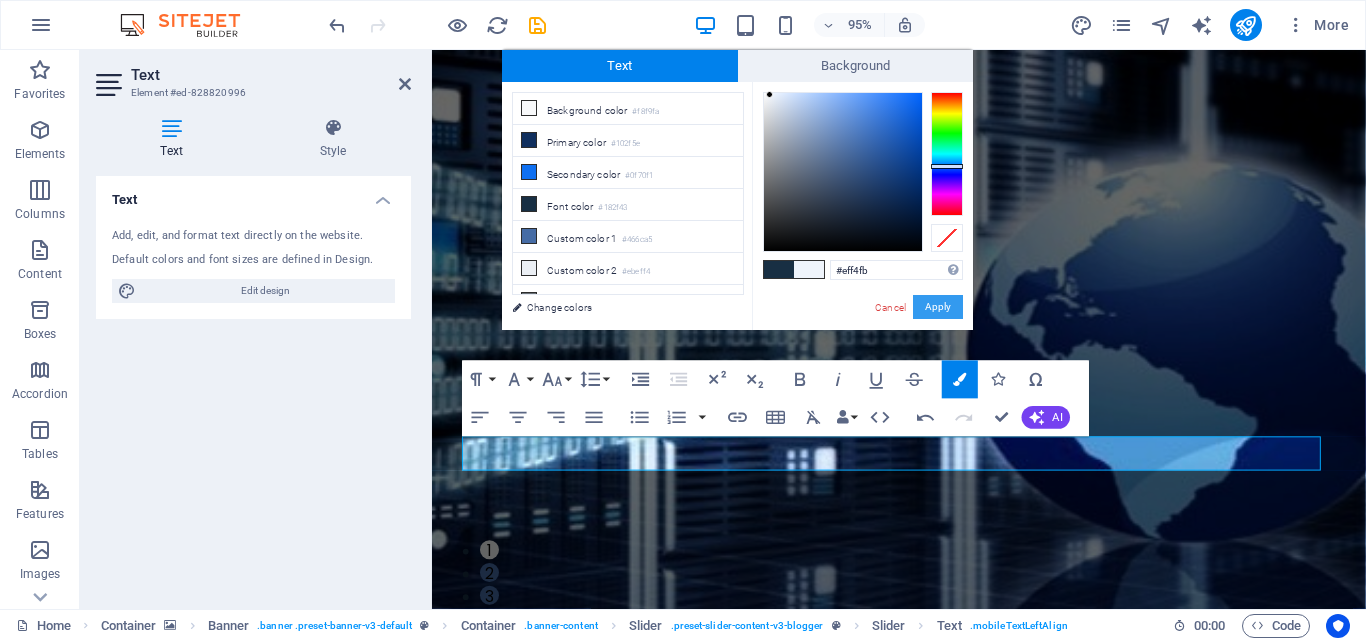click on "Apply" at bounding box center [938, 307] 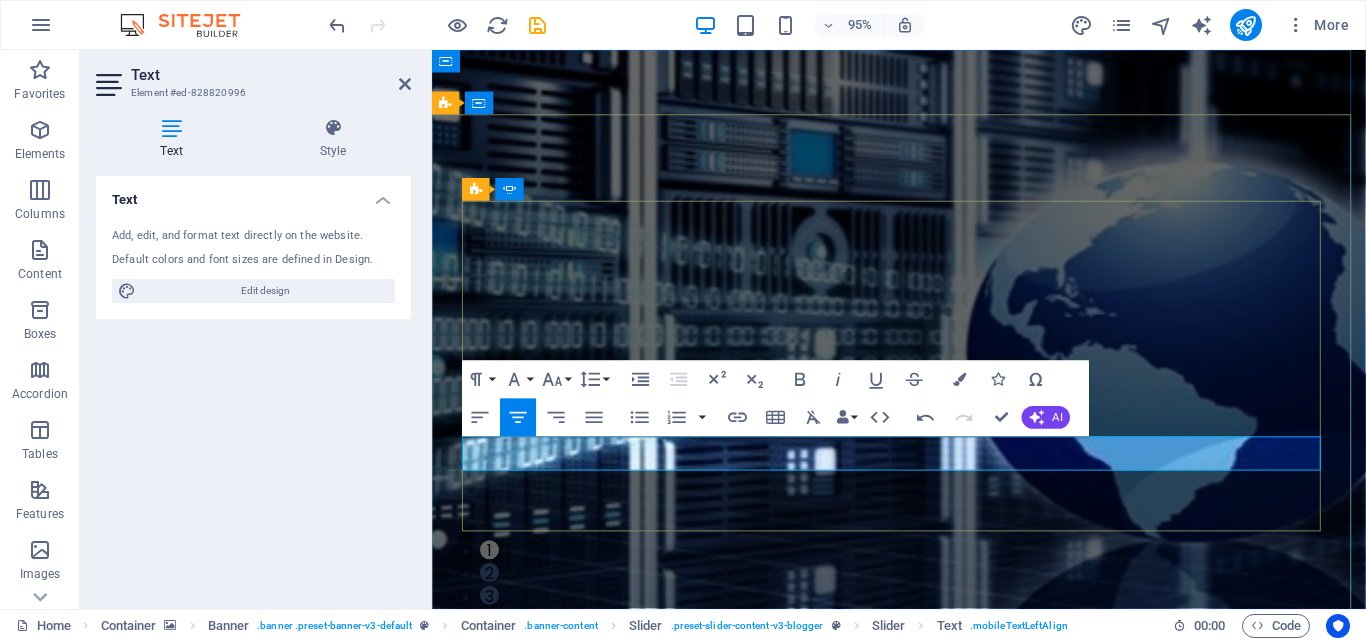 click on "Security is not a word for us, It's what we do" at bounding box center (12, 1605) 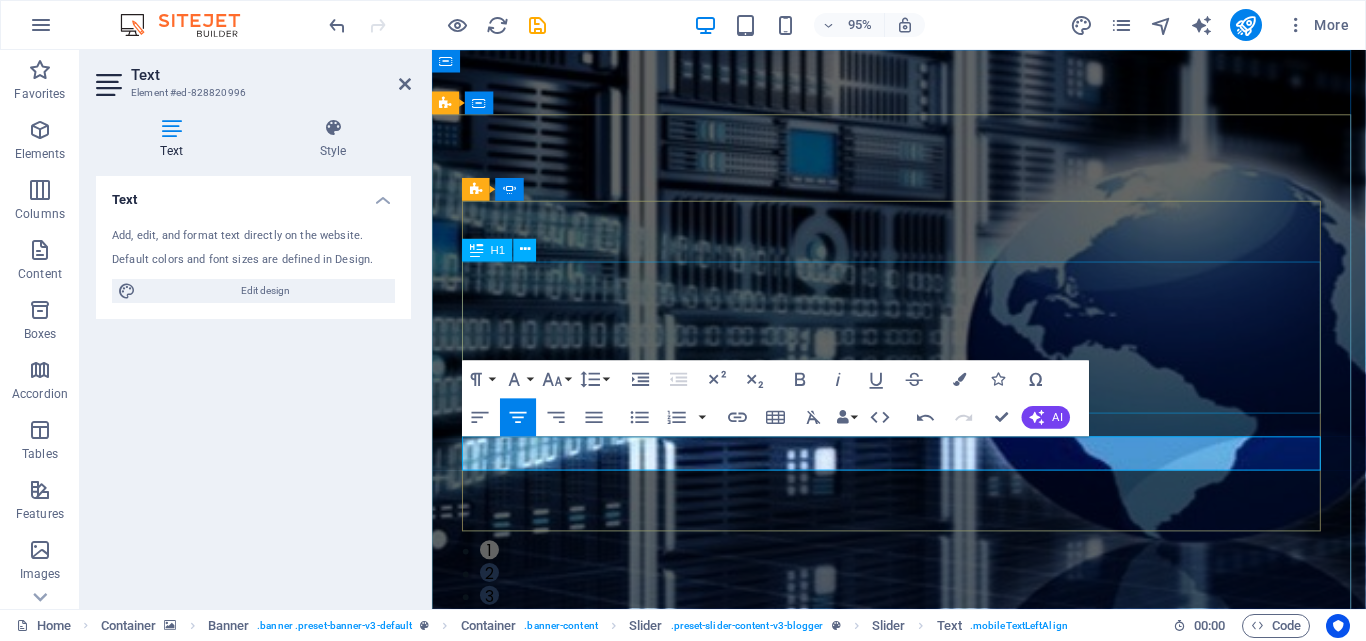 click on "Fast Buraq Technologies" at bounding box center [12, 1483] 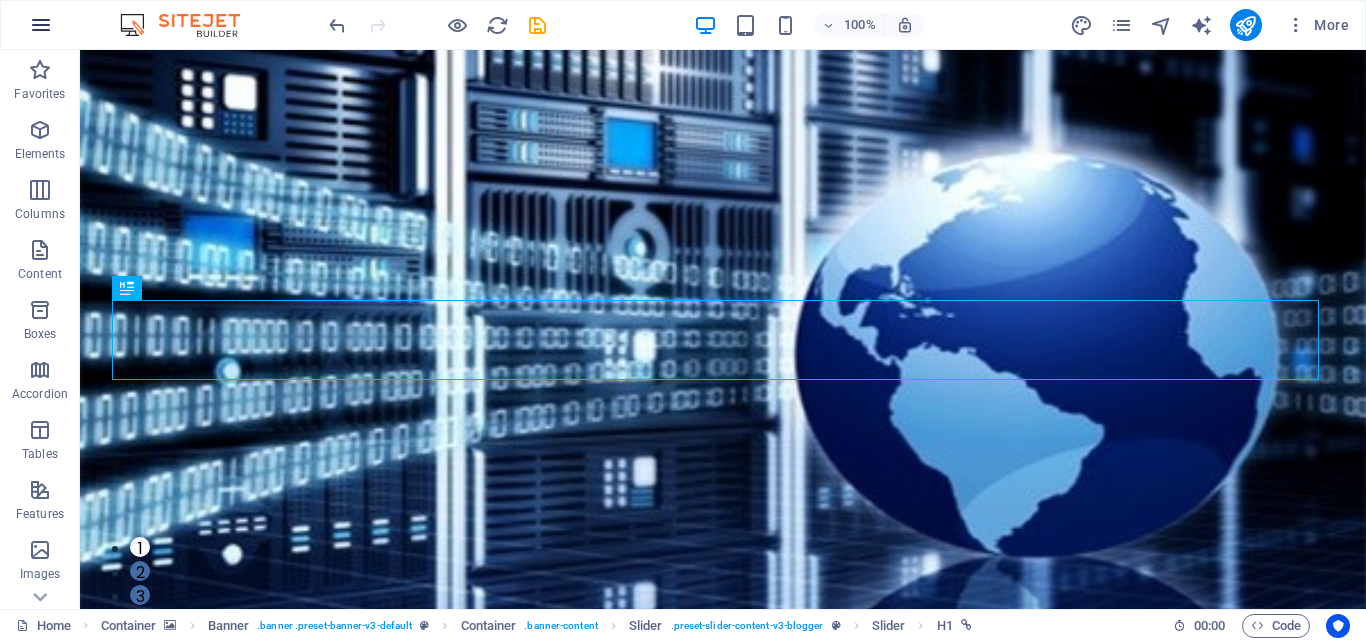 click at bounding box center [41, 25] 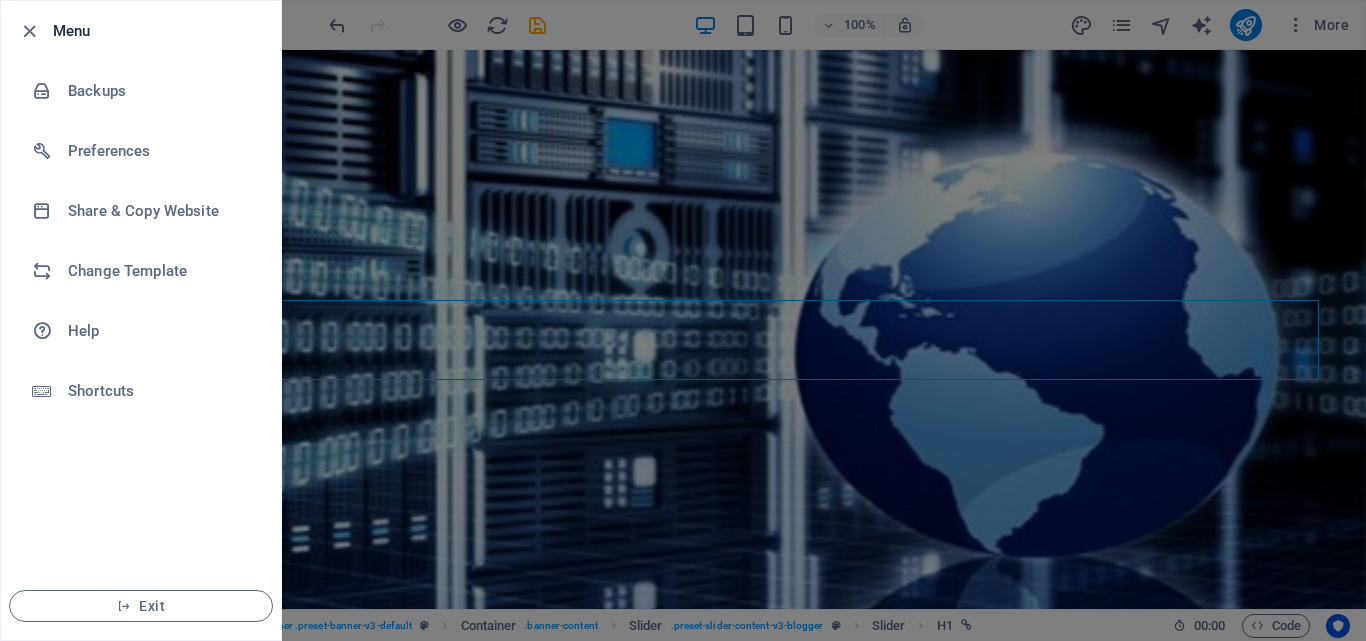 type 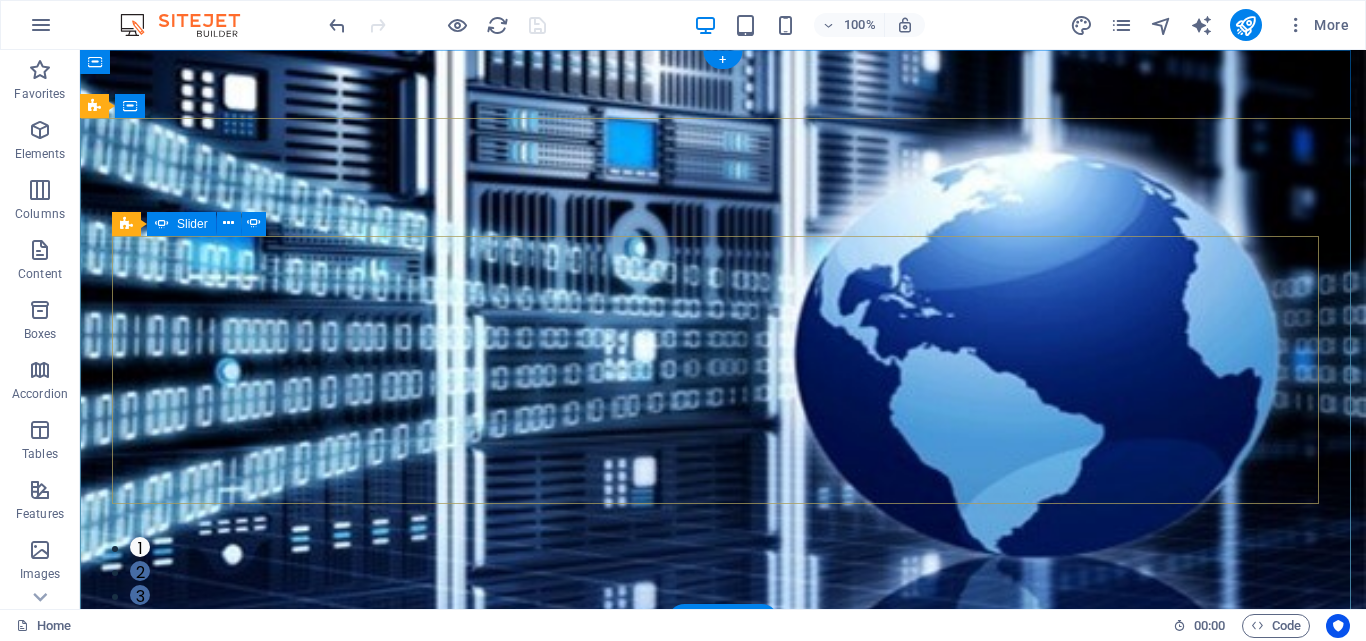 click on "2" at bounding box center [140, 571] 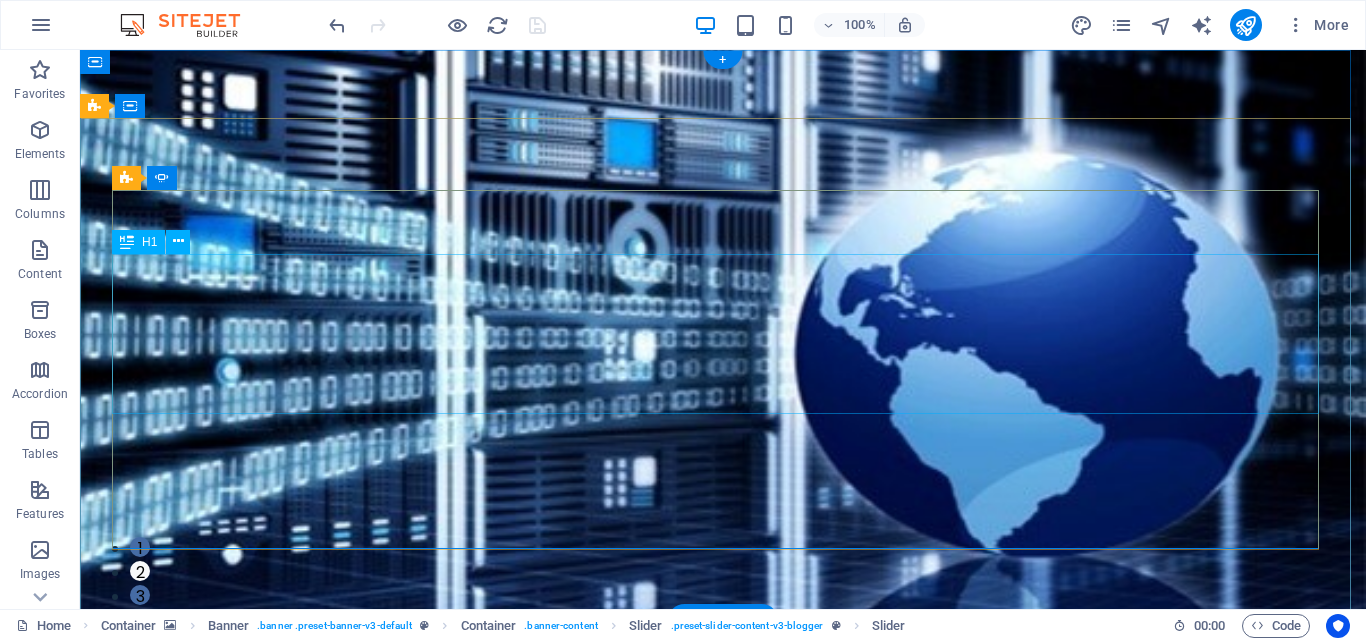 click on "Ice Cream  Across the World" at bounding box center (-1696, 1701) 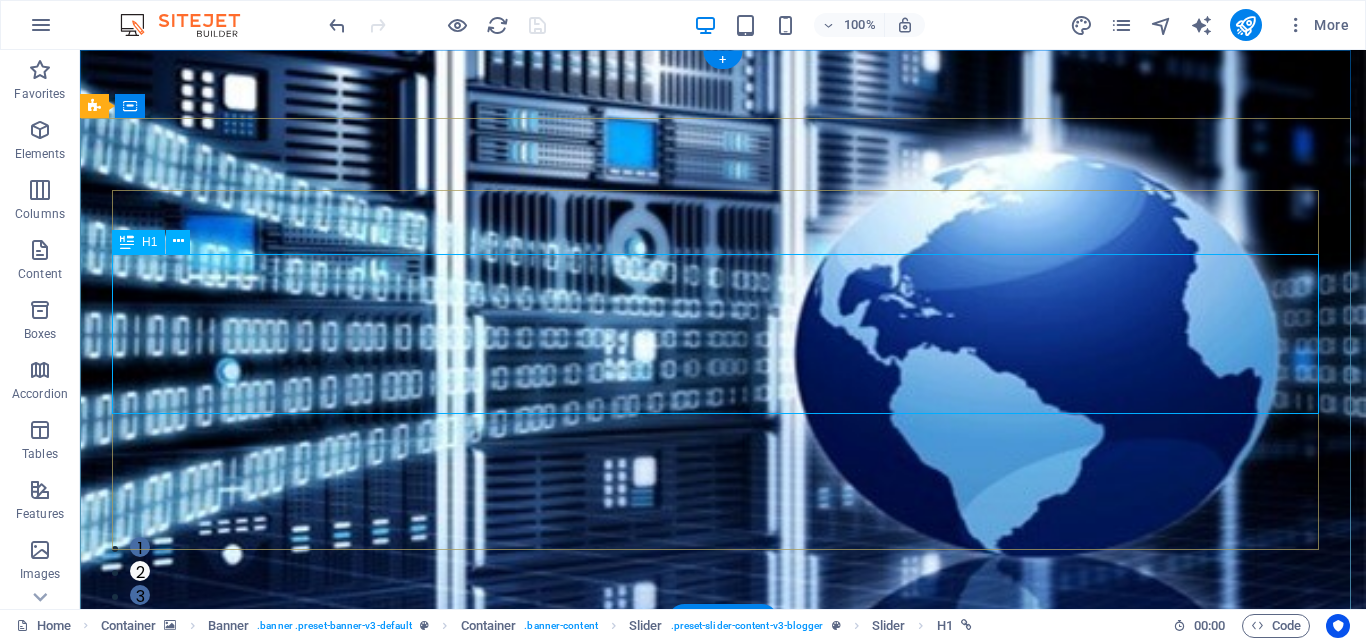 click on "Ice Cream  Across the World" at bounding box center [-1696, 1701] 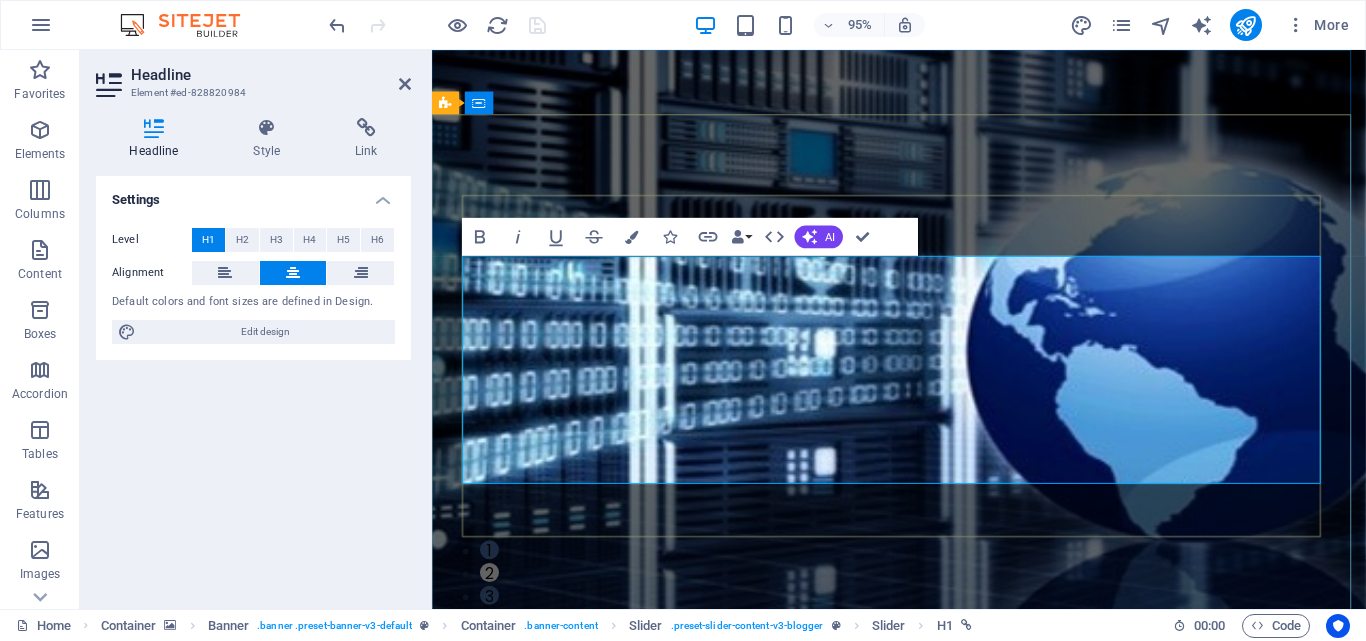 scroll, scrollTop: 0, scrollLeft: 9, axis: horizontal 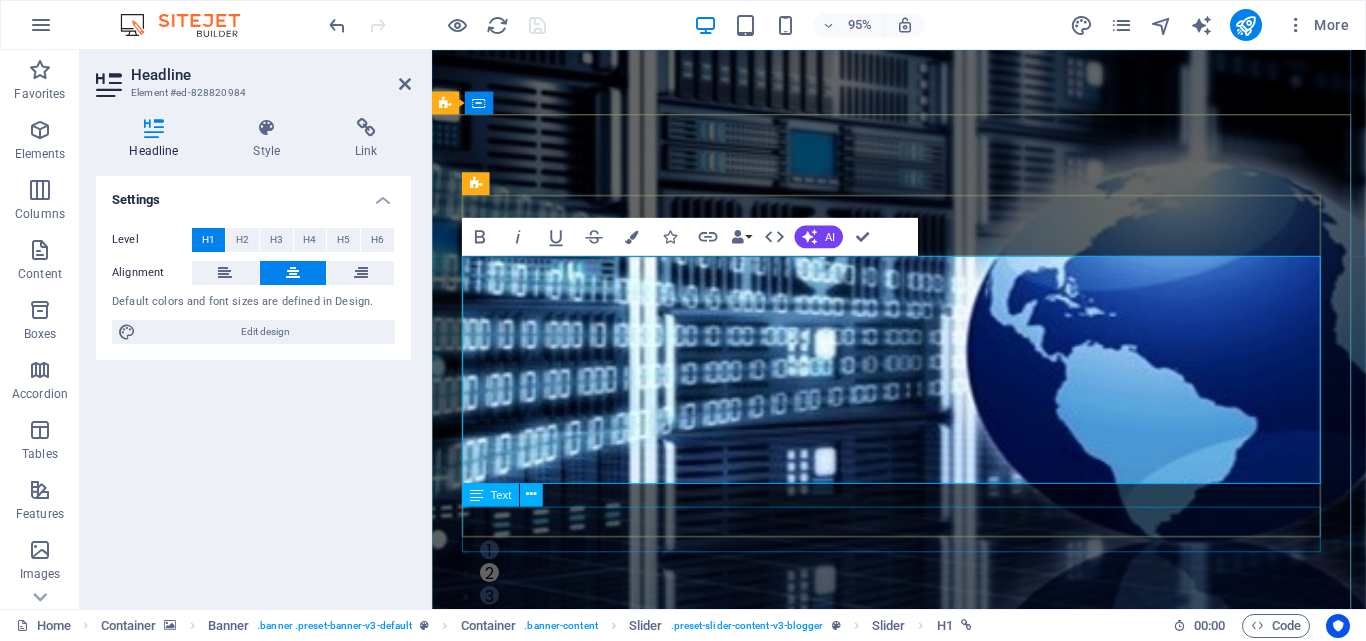 click on "A comprehensive - yet uncomplete - guide about the different types of ice cream that the world has to offer and where to find the best ice cream" at bounding box center (-892, 2039) 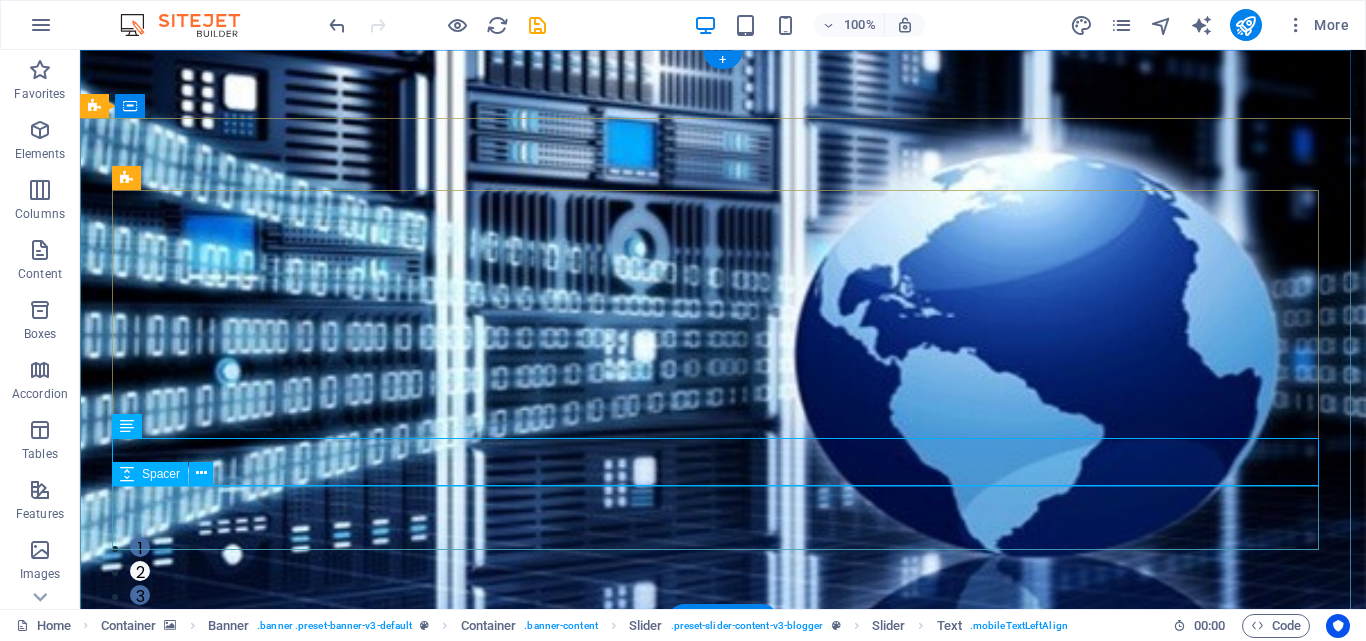 click at bounding box center [-1696, 1885] 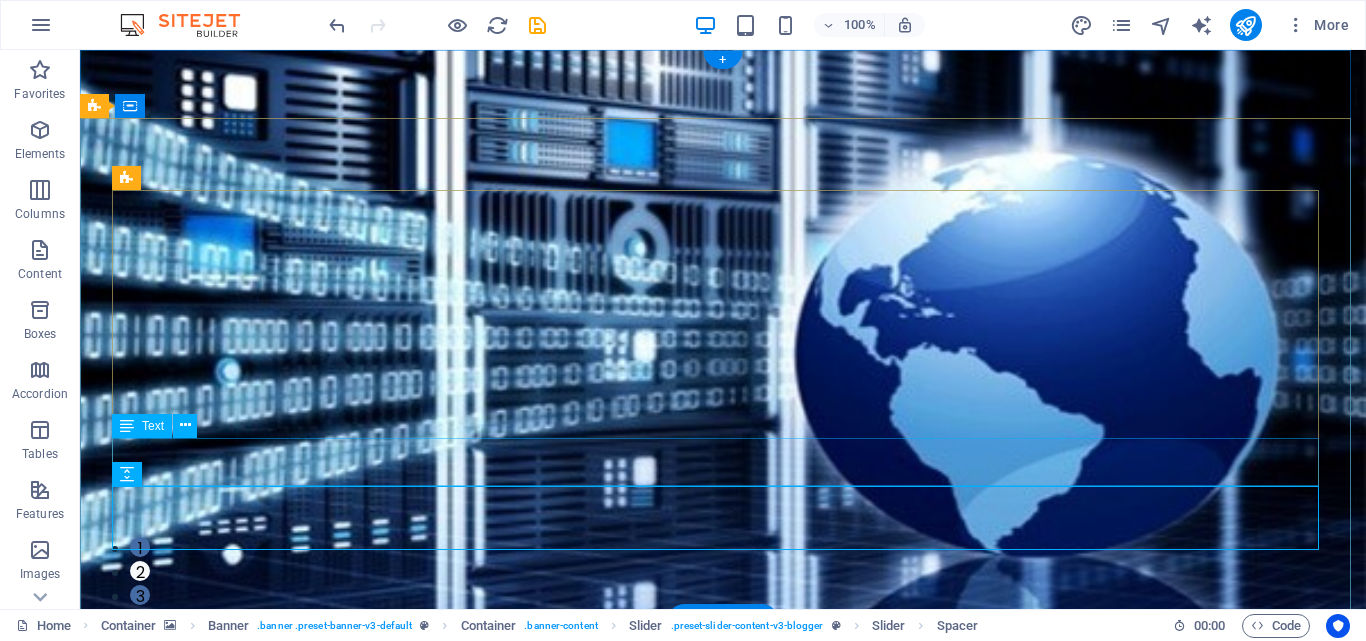 click on "A comprehensive - yet uncomplete - guide about the different types of ice cream that the world has to offer and where to find the best ice cream" at bounding box center (-1696, 1829) 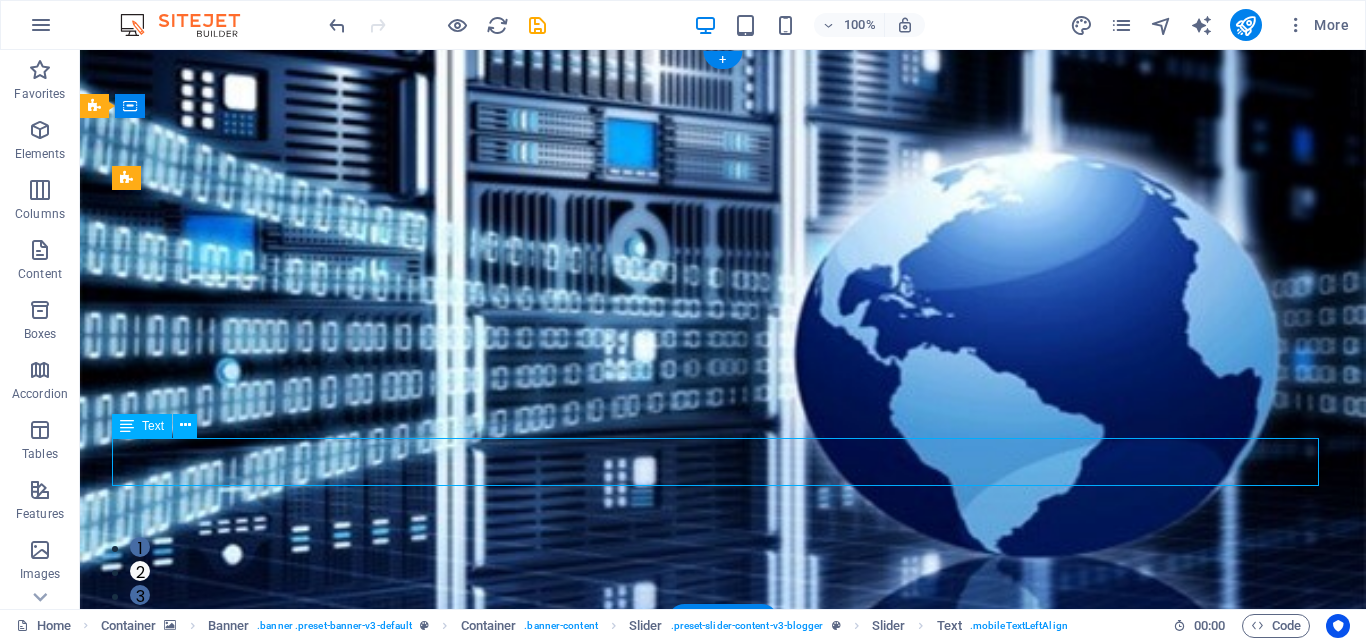 drag, startPoint x: 305, startPoint y: 447, endPoint x: 461, endPoint y: 479, distance: 159.24823 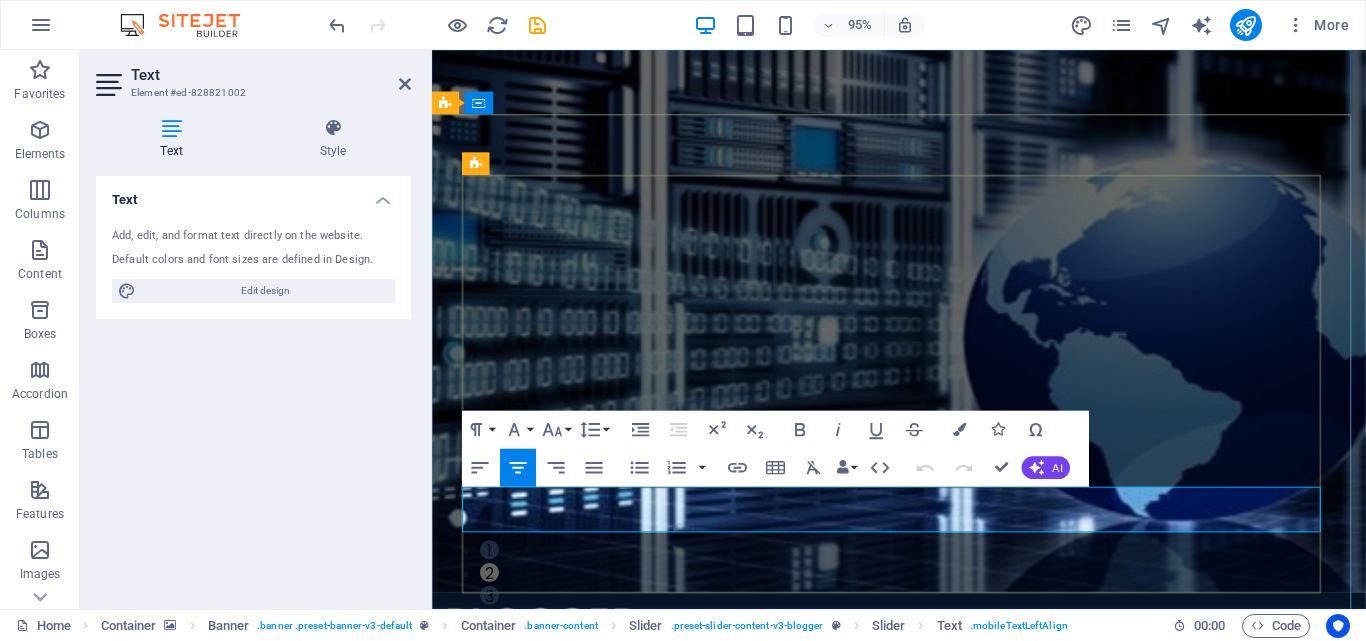 click on "A comprehensive - yet uncomplete - guide about the different types of ice cream that the world has to offer and where to find the best ice cream" at bounding box center (-892, 2013) 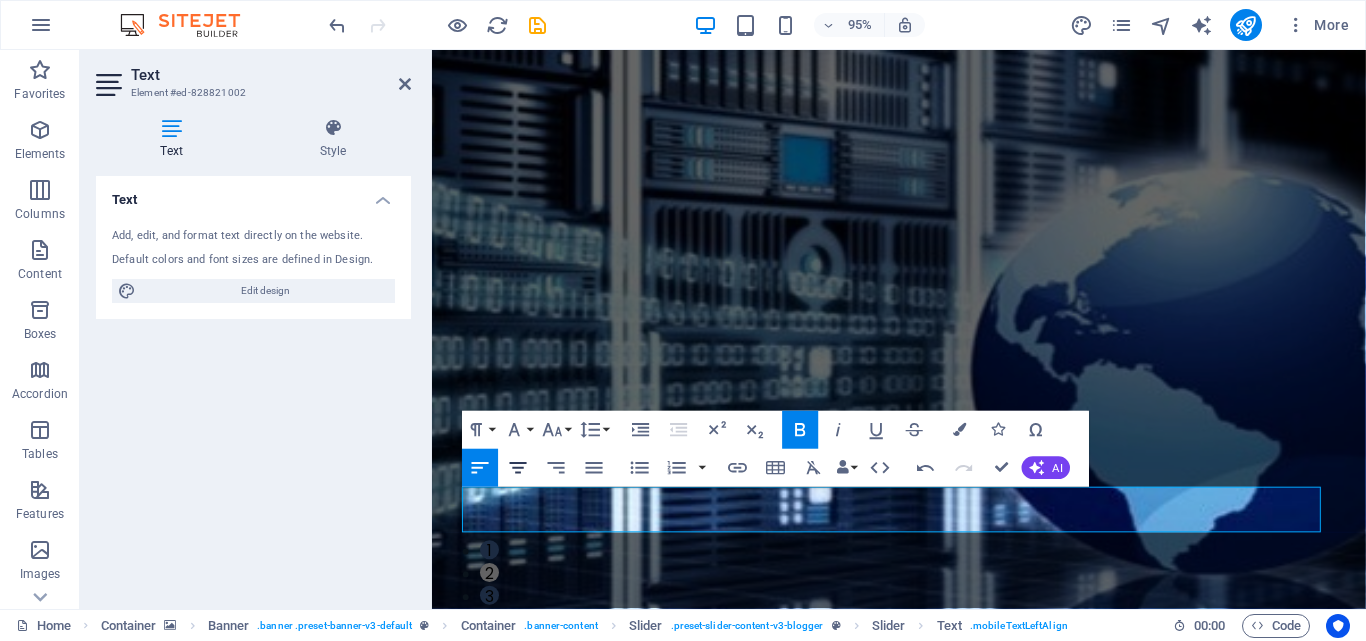 click 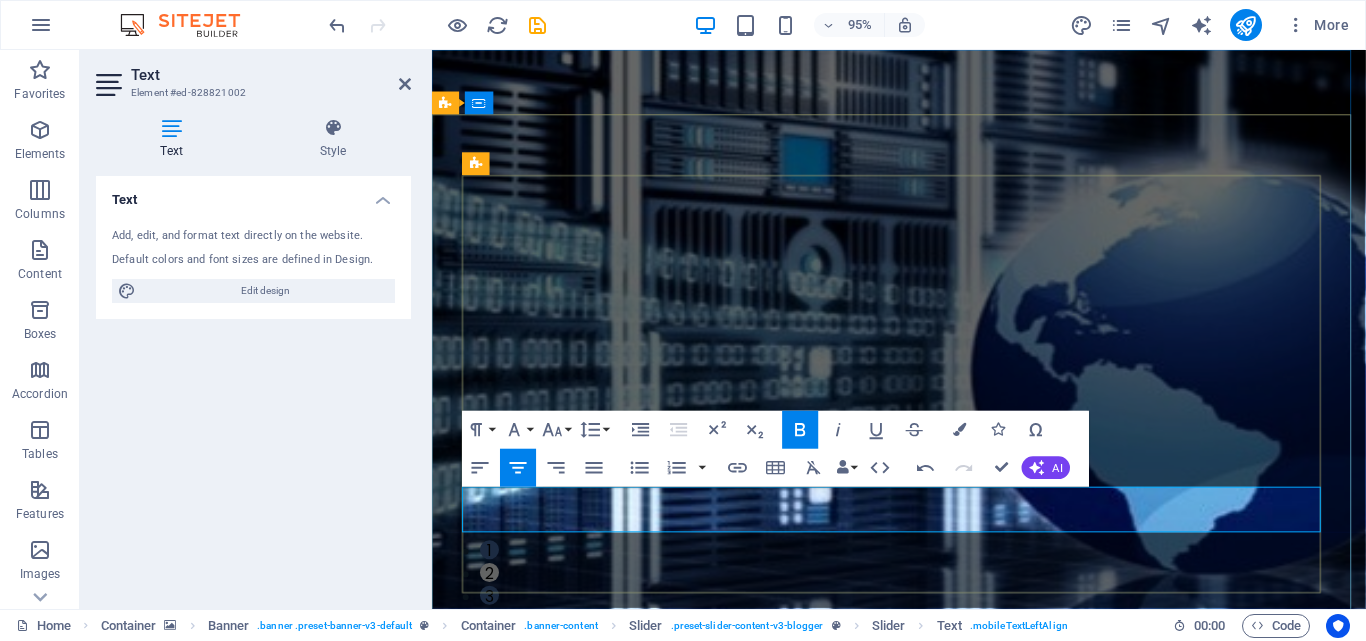 click on "IT (AI) Edification is the most powerful weapon which you can use to change the world" at bounding box center [-892, 2078] 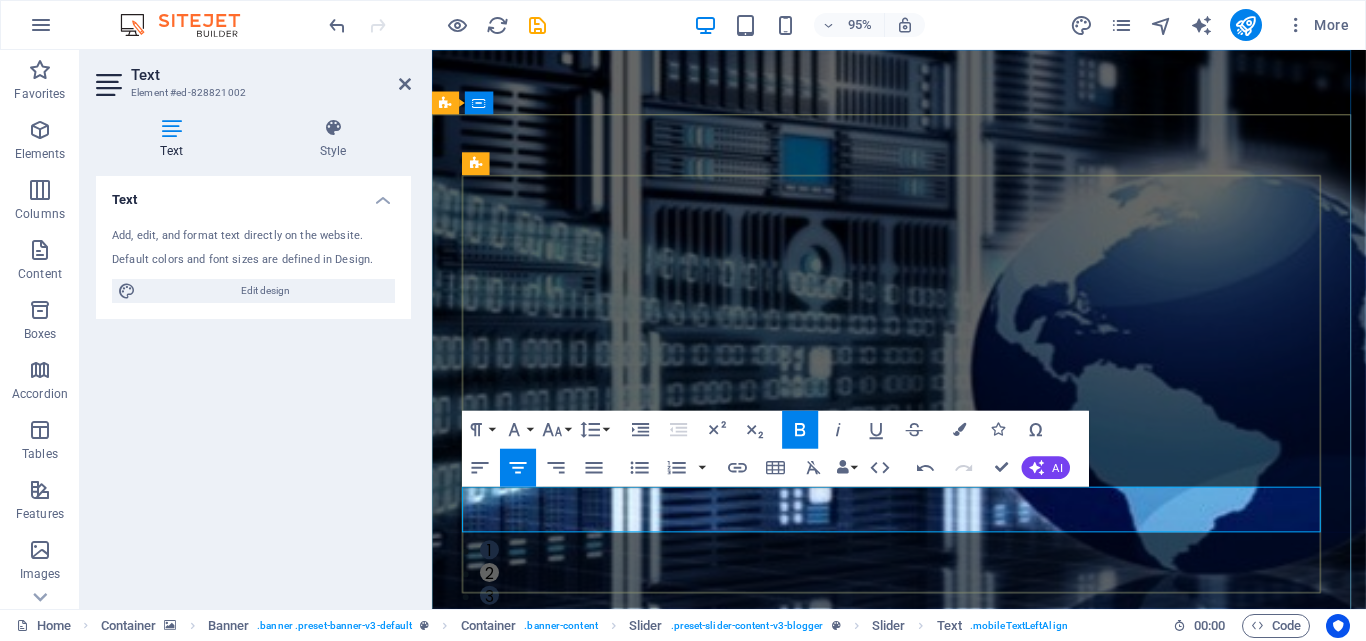 click on "IT (AI) Edification is the most powerful weapon which you can use to change the world" at bounding box center [-892, 2078] 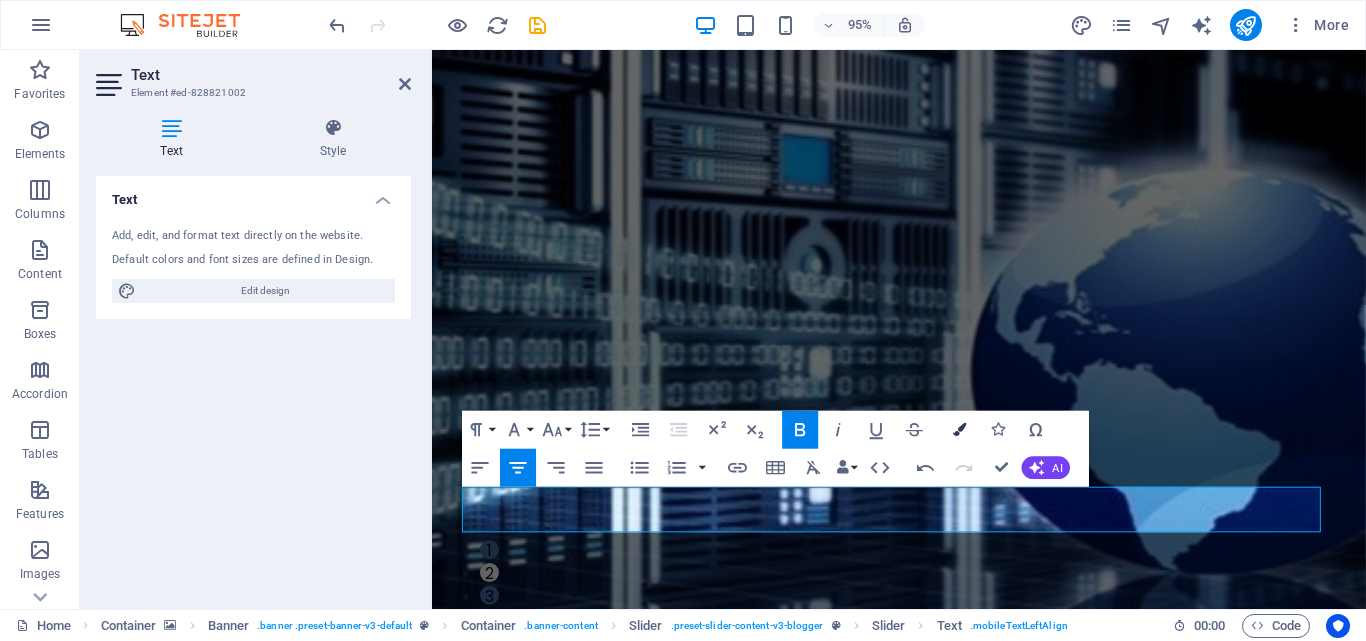click at bounding box center [960, 429] 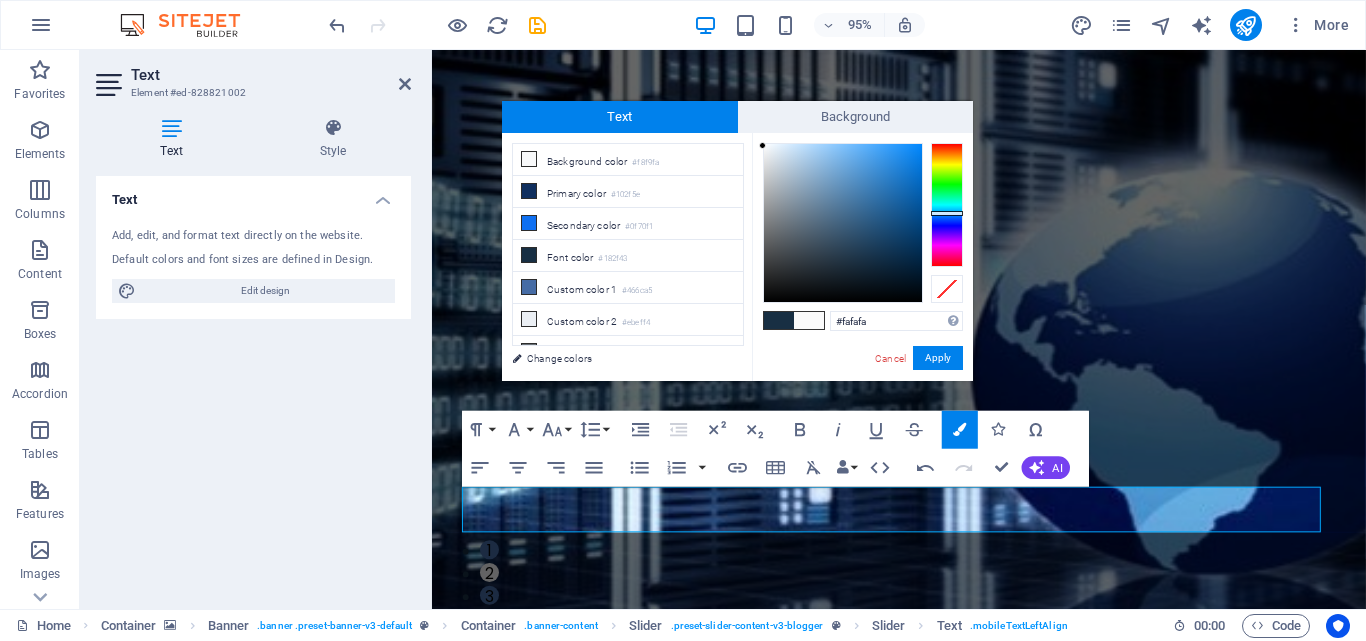 drag, startPoint x: 863, startPoint y: 254, endPoint x: 752, endPoint y: 146, distance: 154.87091 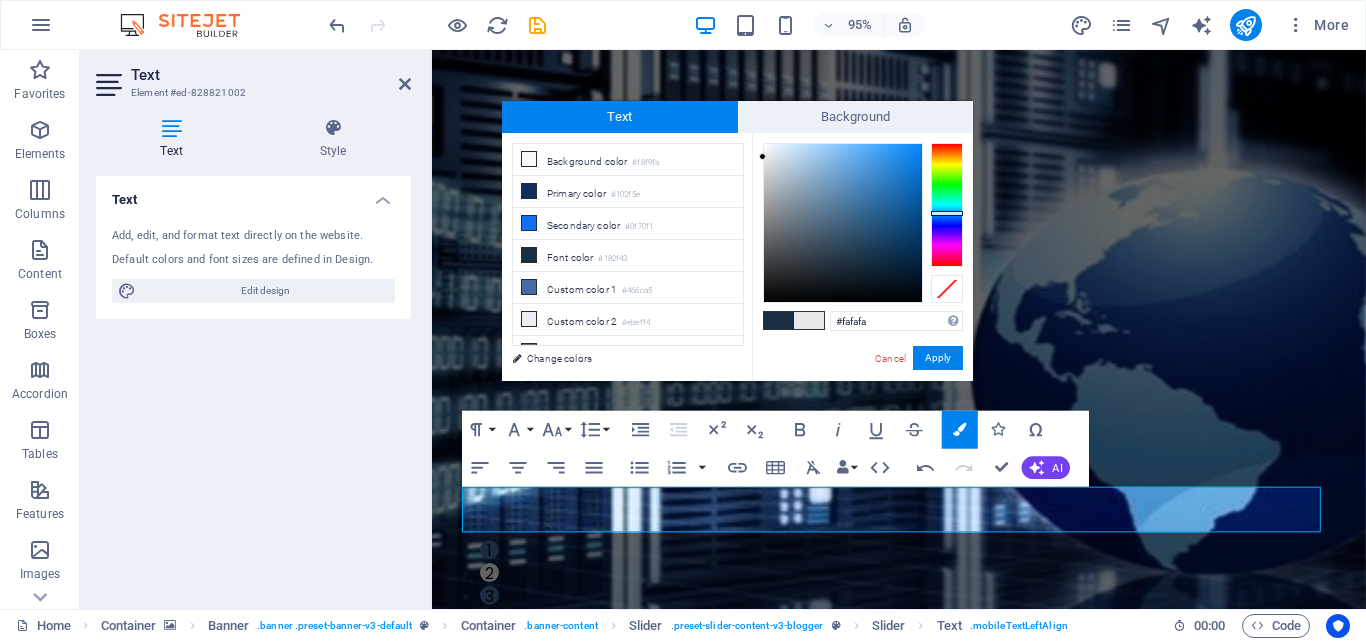 type on "#fcfcfc" 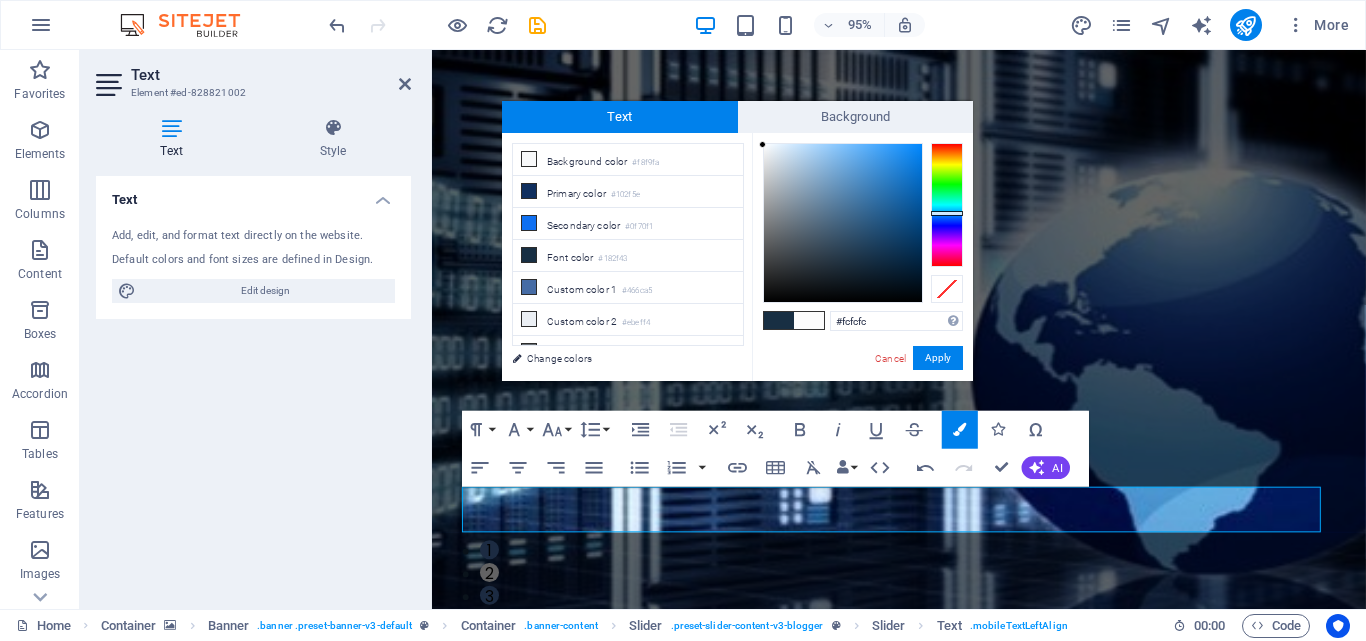 click at bounding box center [762, 144] 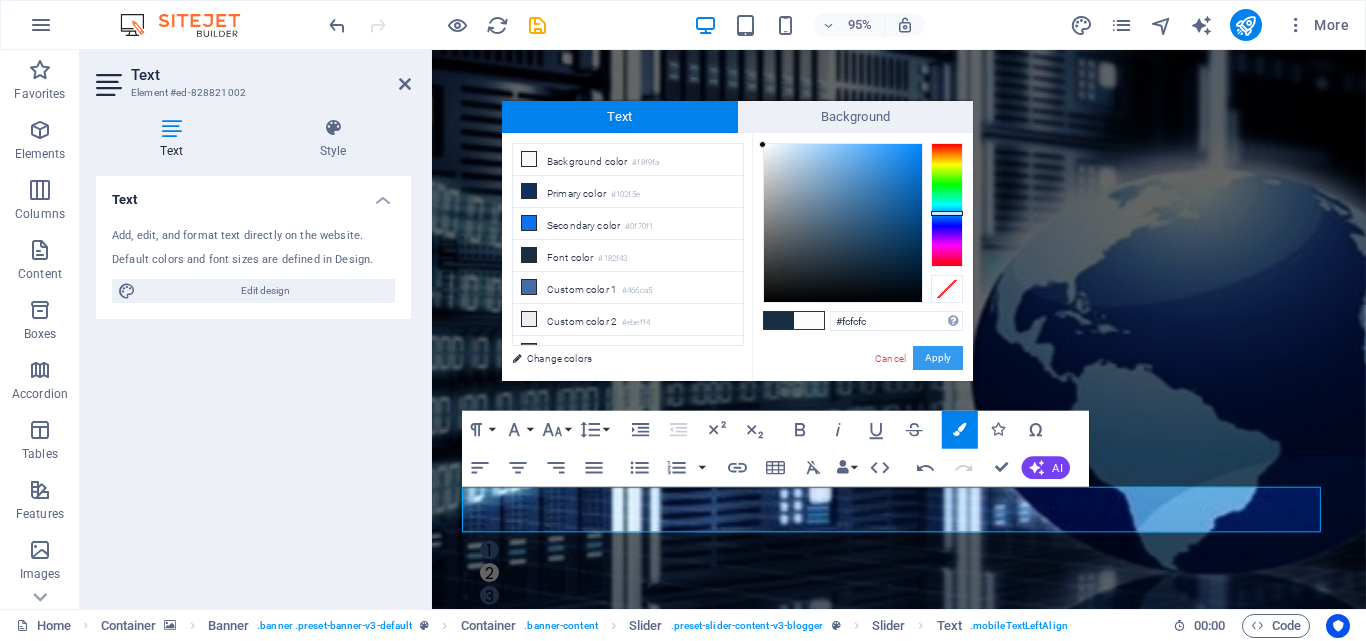 click on "Apply" at bounding box center [938, 358] 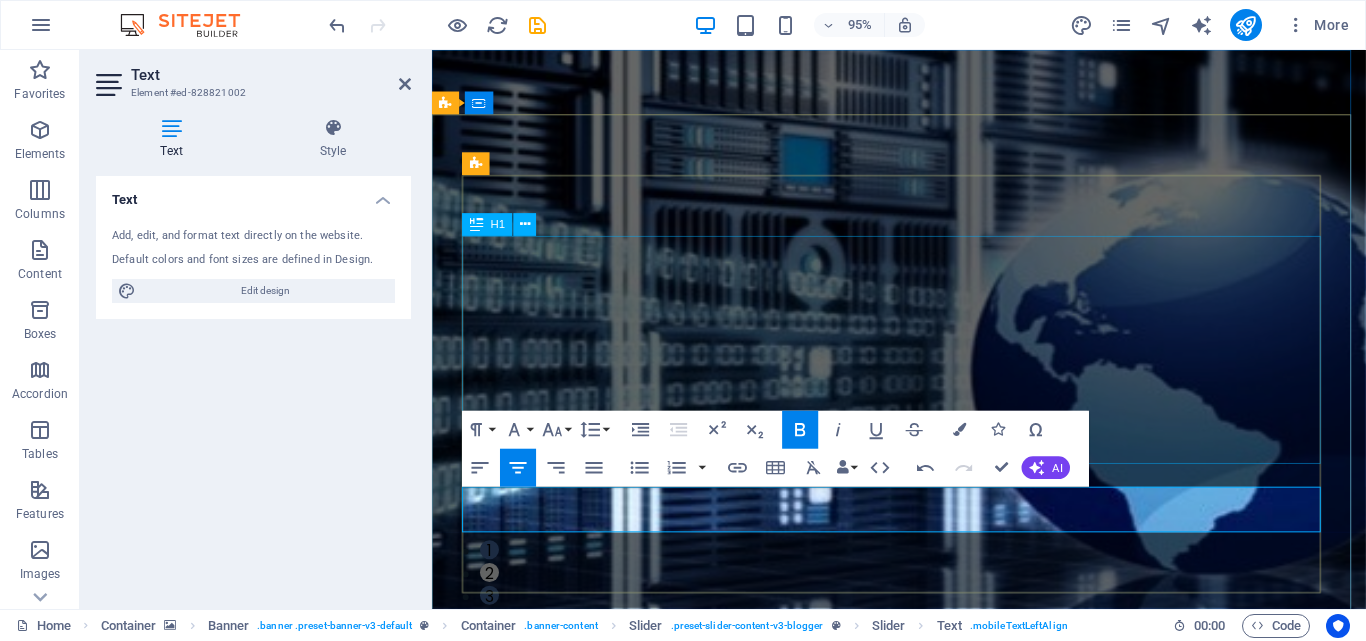 click on "You Learn We Will Teach" at bounding box center (-892, 1910) 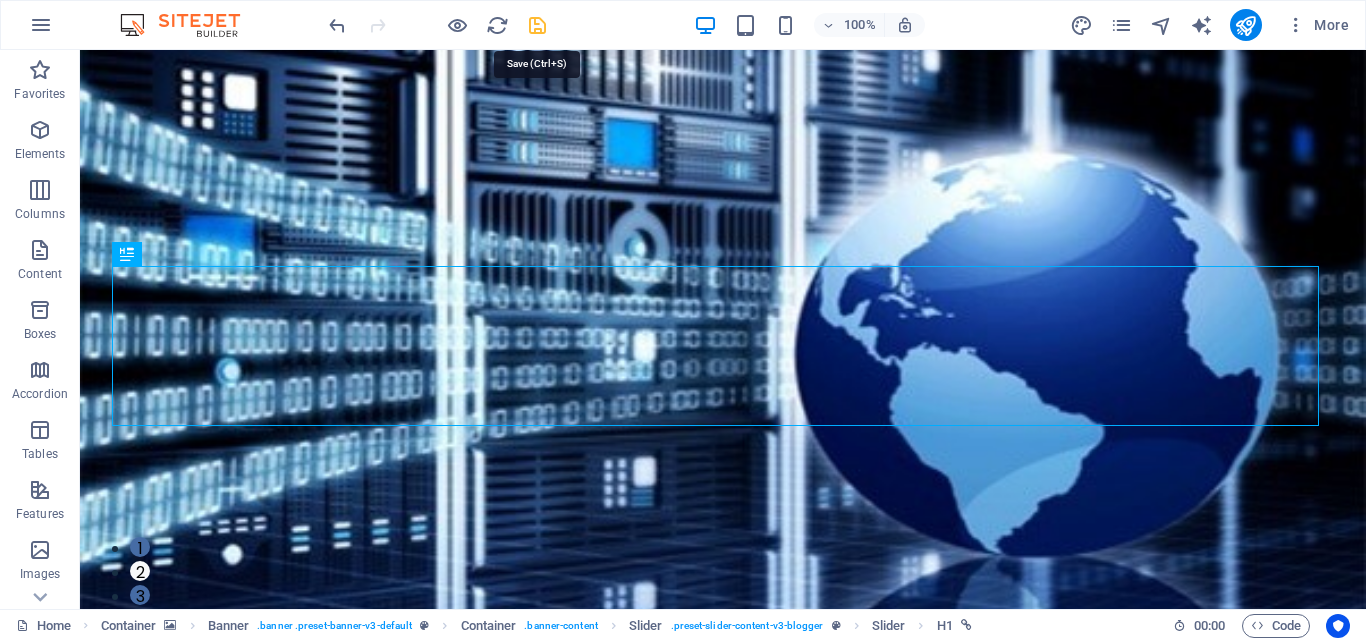 click at bounding box center (537, 25) 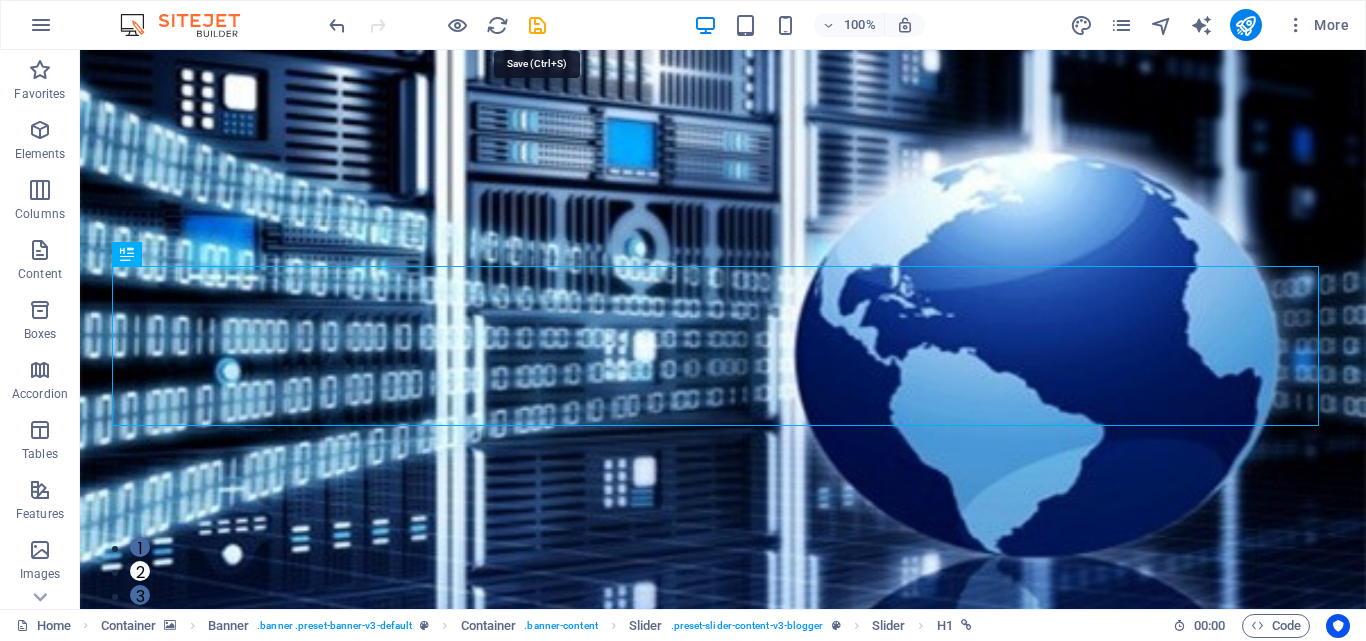 click at bounding box center [437, 25] 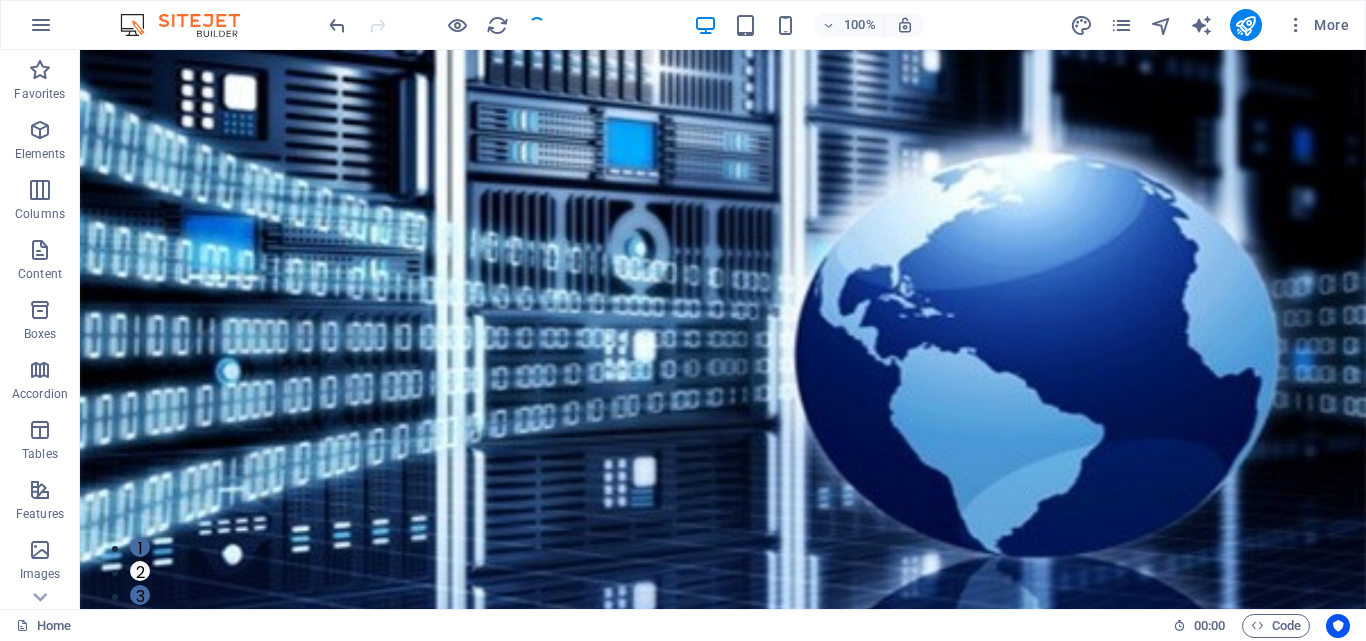 click at bounding box center (437, 25) 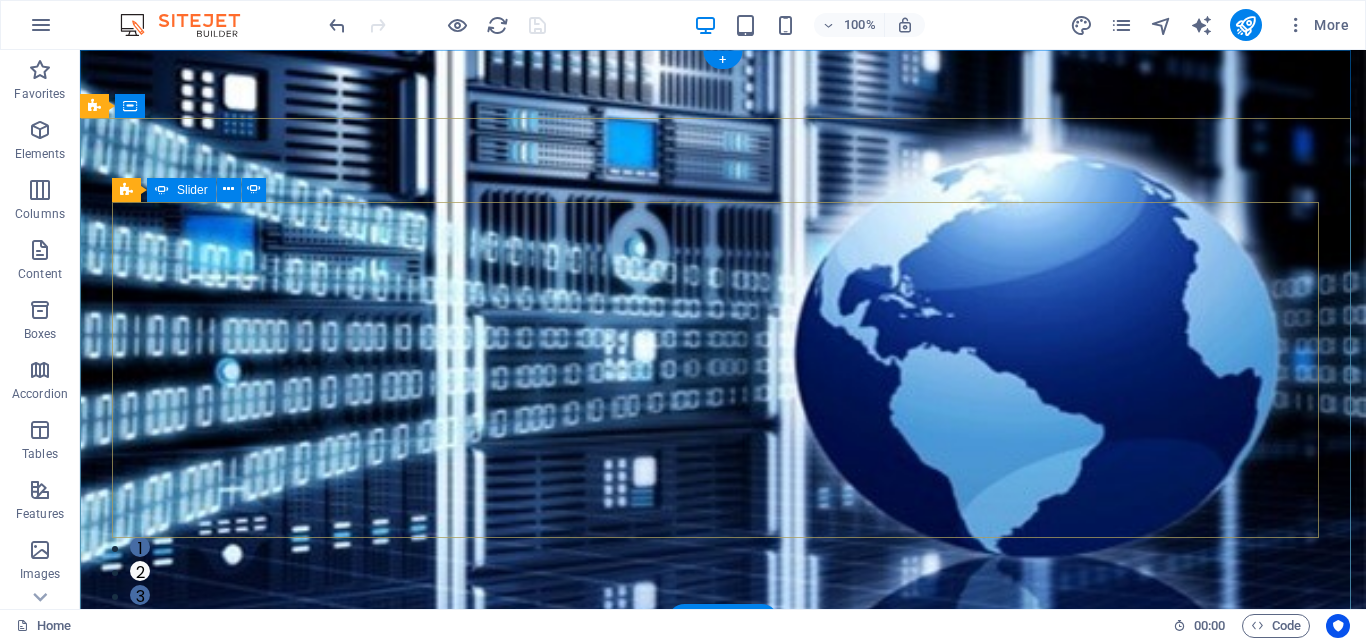 click on "3" at bounding box center (140, 595) 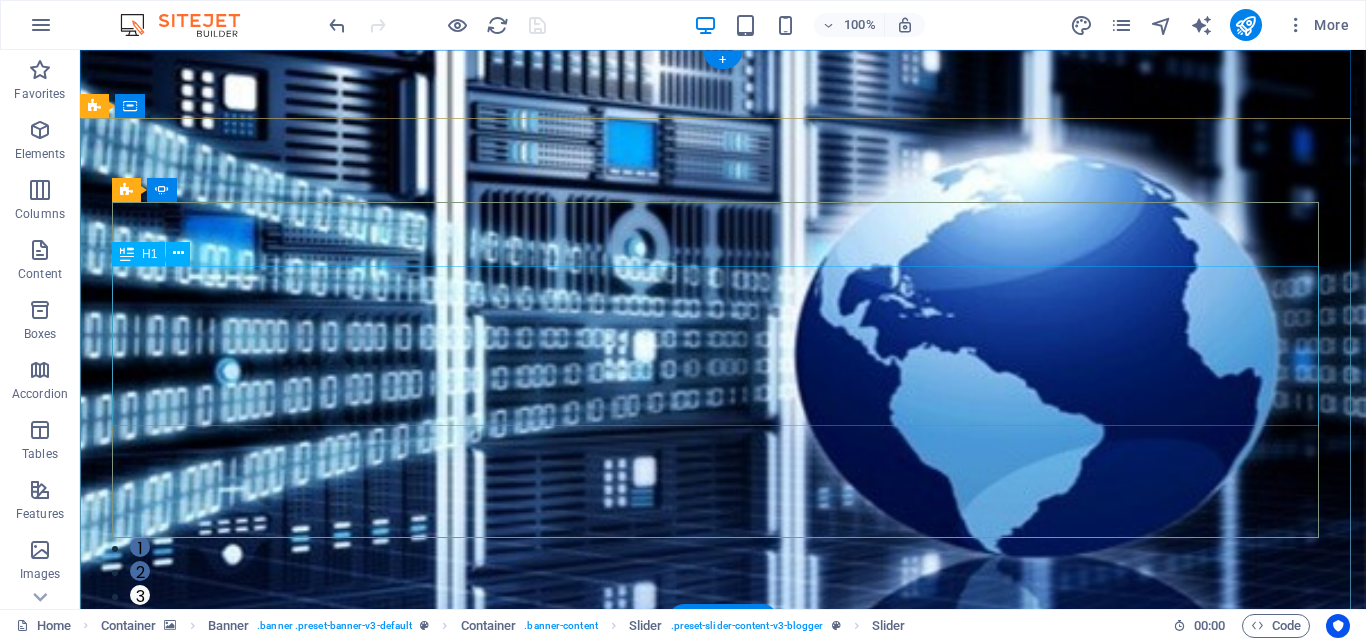click on "Use Technology to Live Healthier" at bounding box center (-2903, 2037) 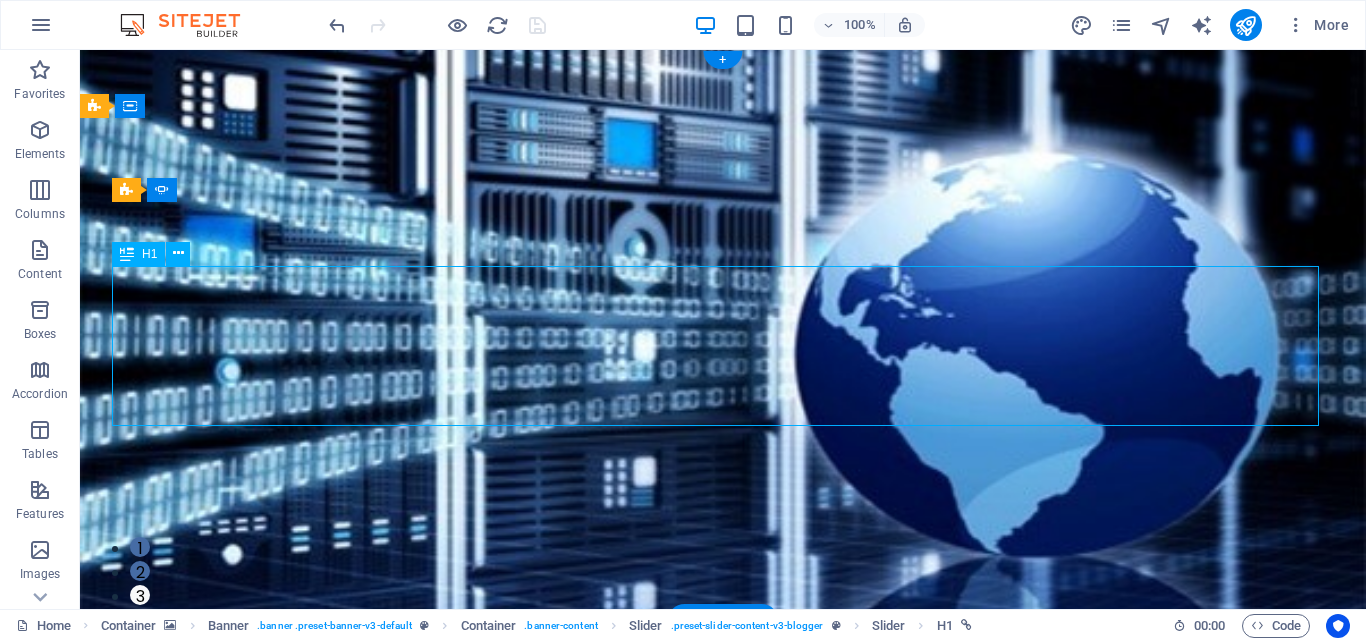 click on "Use Technology to Live Healthier" at bounding box center (-2903, 2037) 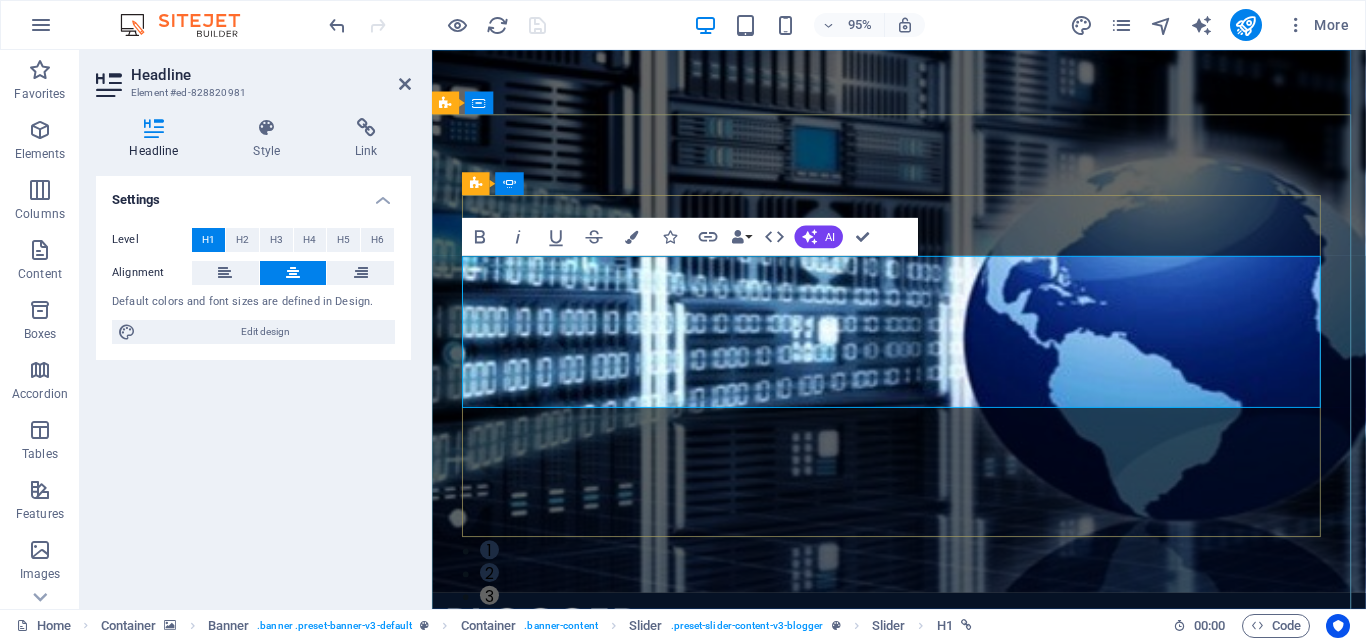 click on "Use Technology to Live Healthier" at bounding box center [-1796, 2244] 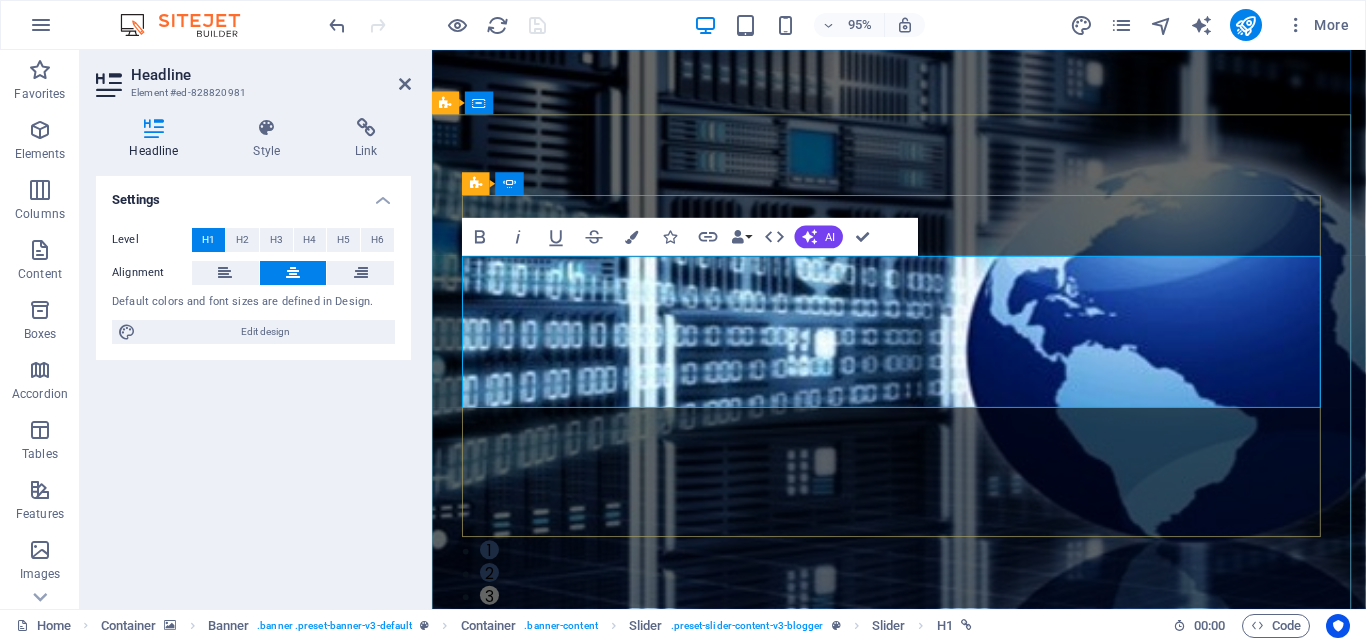 copy on "Healthier" 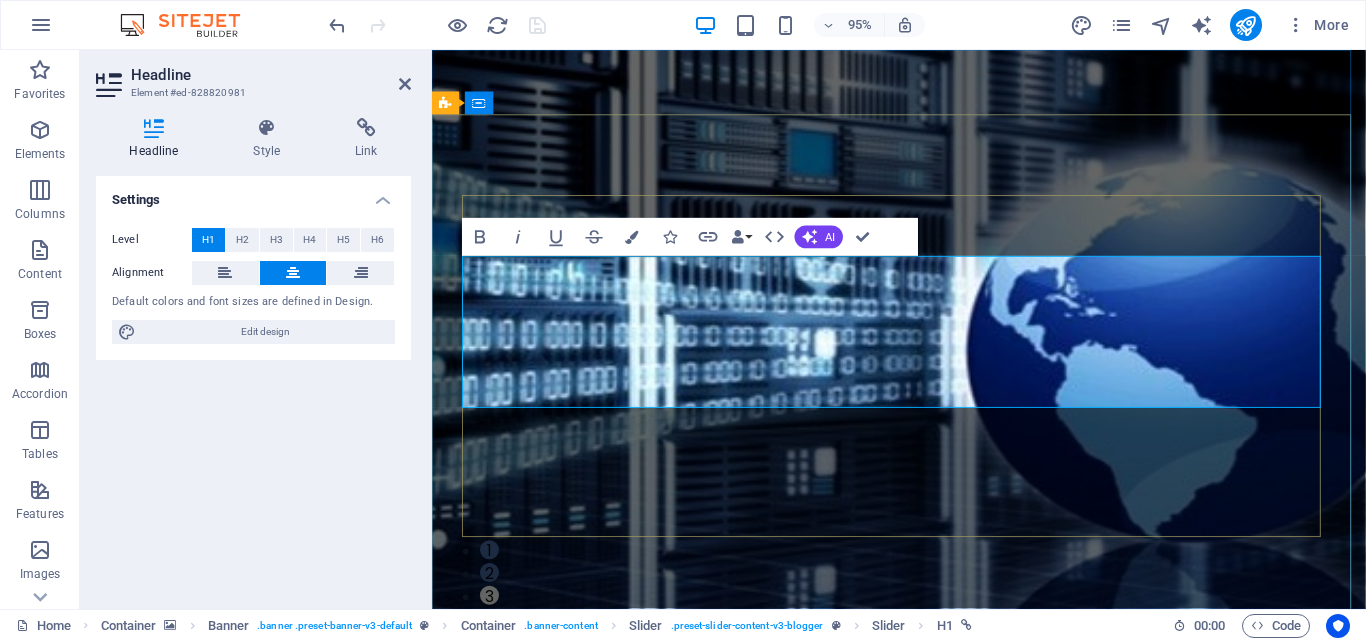 drag, startPoint x: 620, startPoint y: 315, endPoint x: 1145, endPoint y: 387, distance: 529.9141 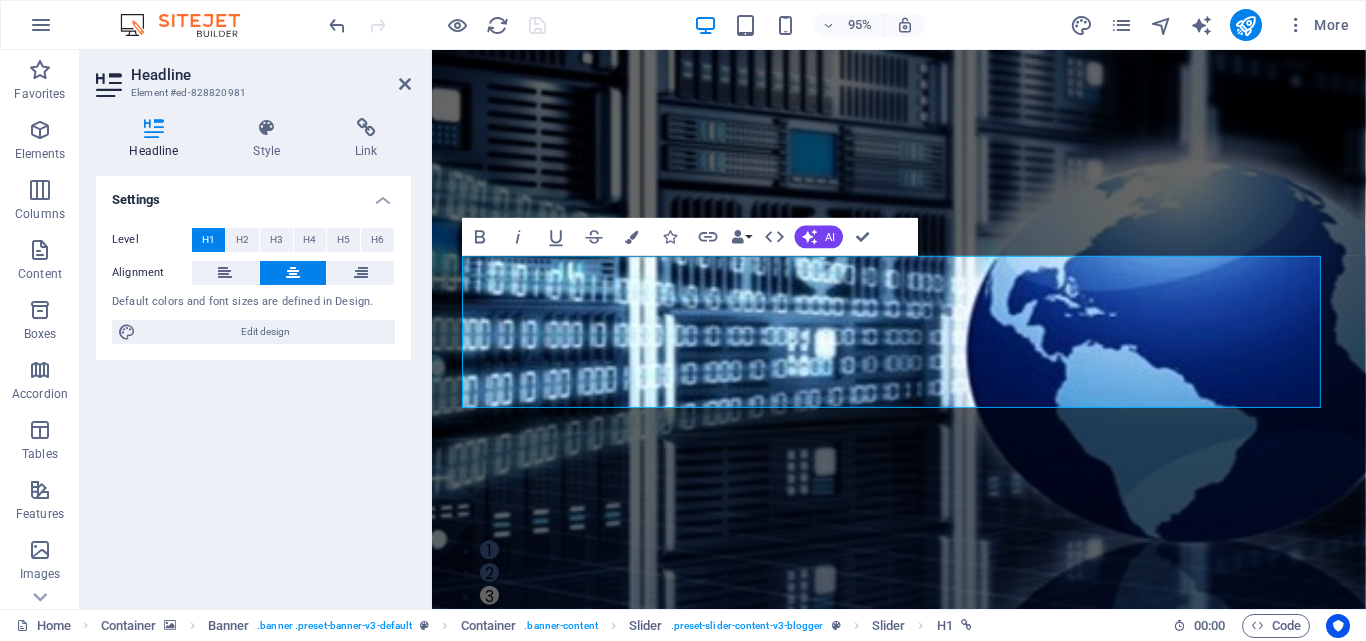 copy on "Use Technology to Live Healthier" 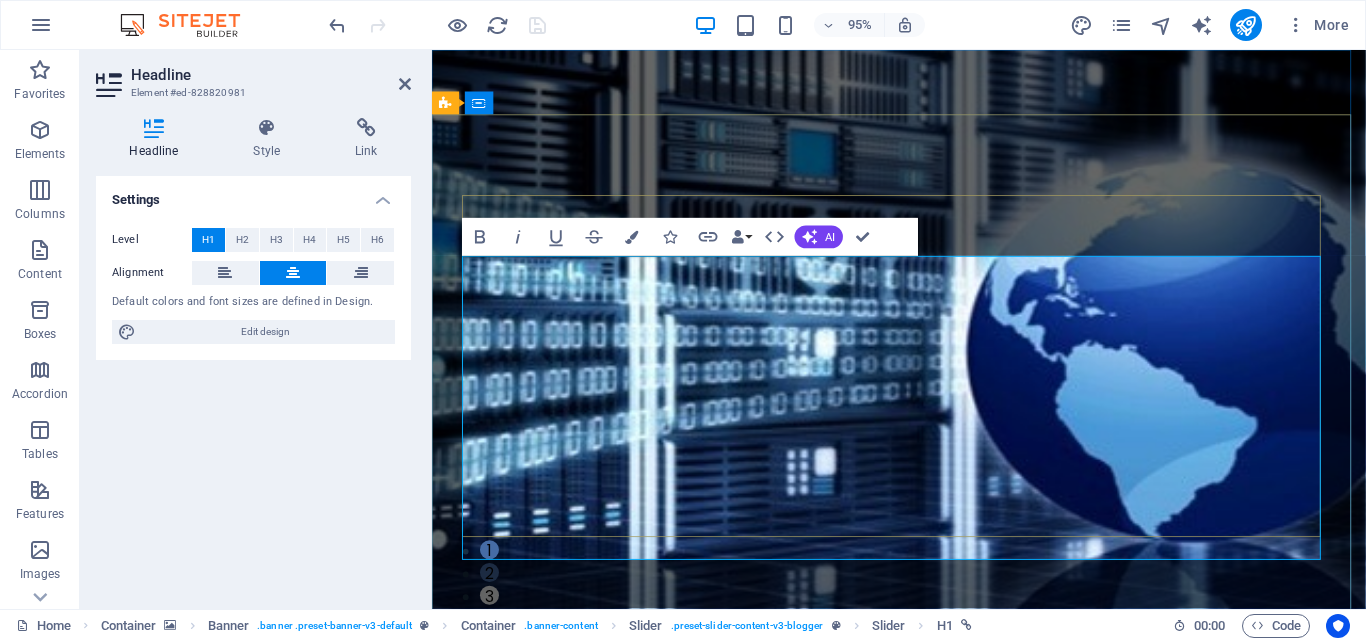 drag, startPoint x: 614, startPoint y: 301, endPoint x: 1181, endPoint y: 558, distance: 622.5255 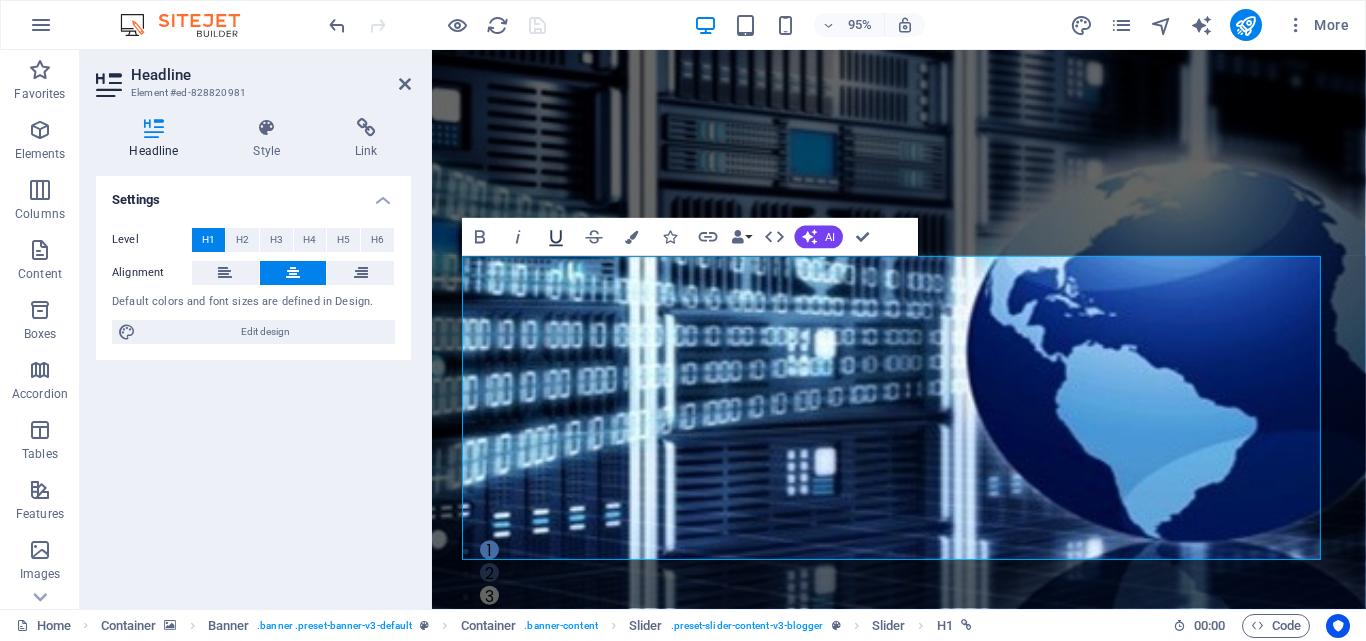 click 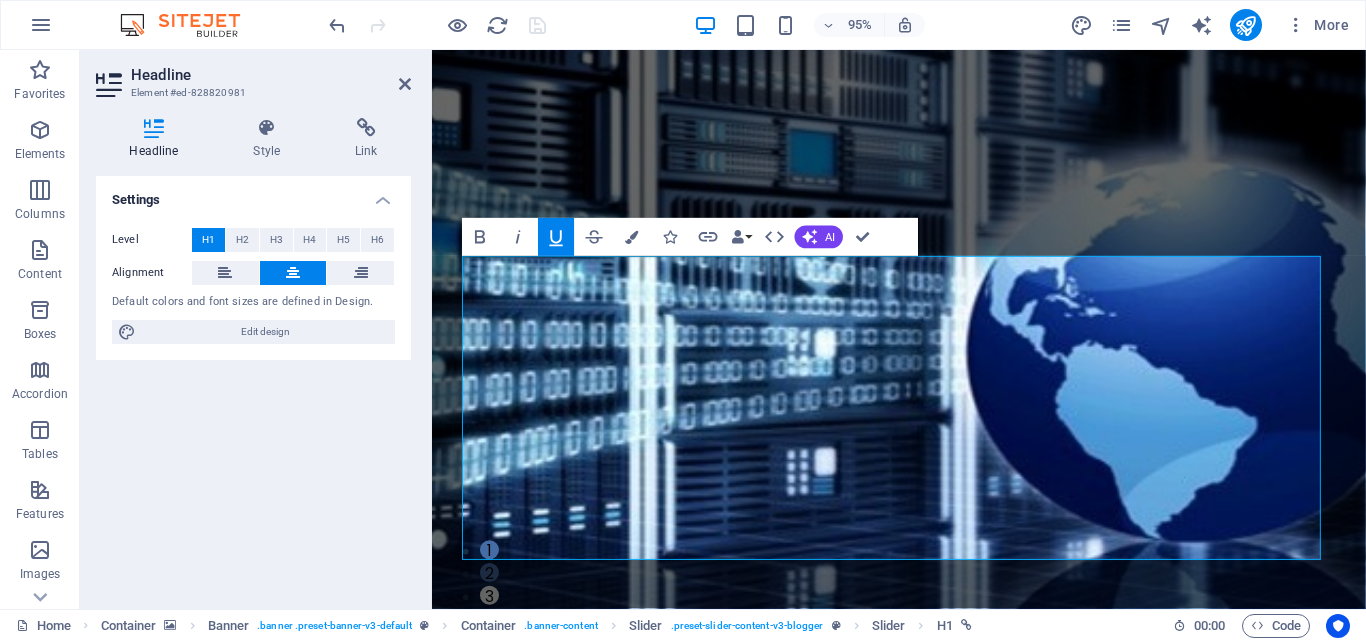 click 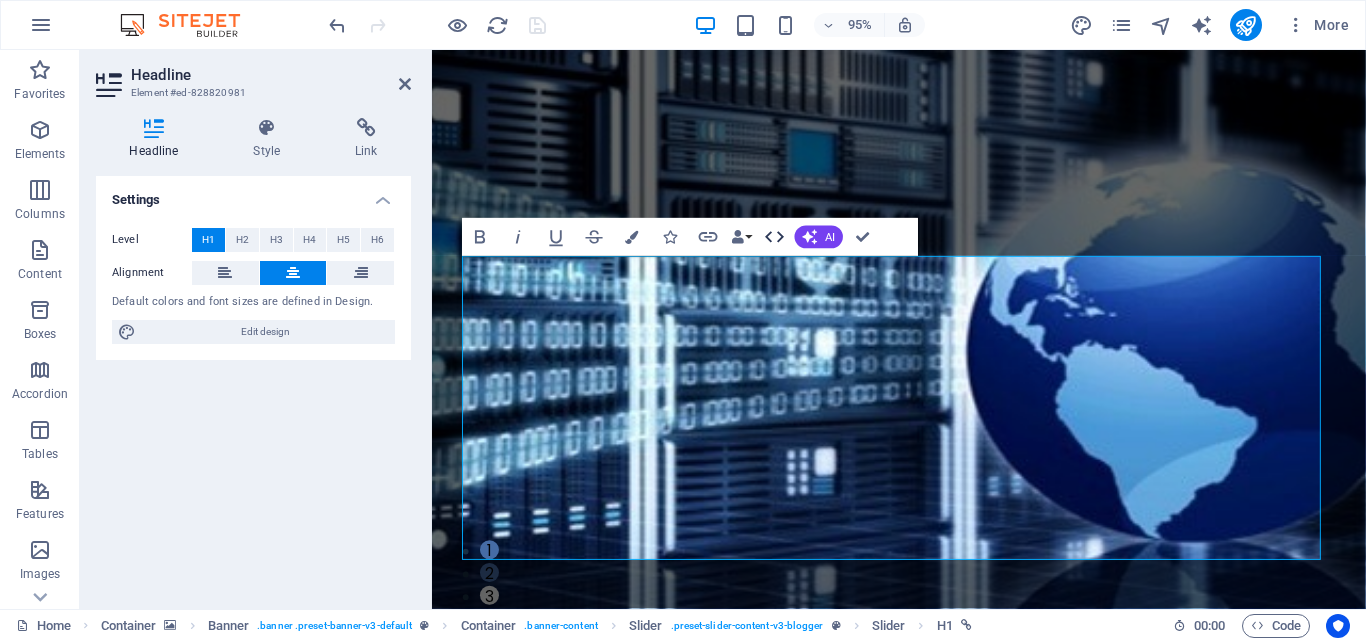 click 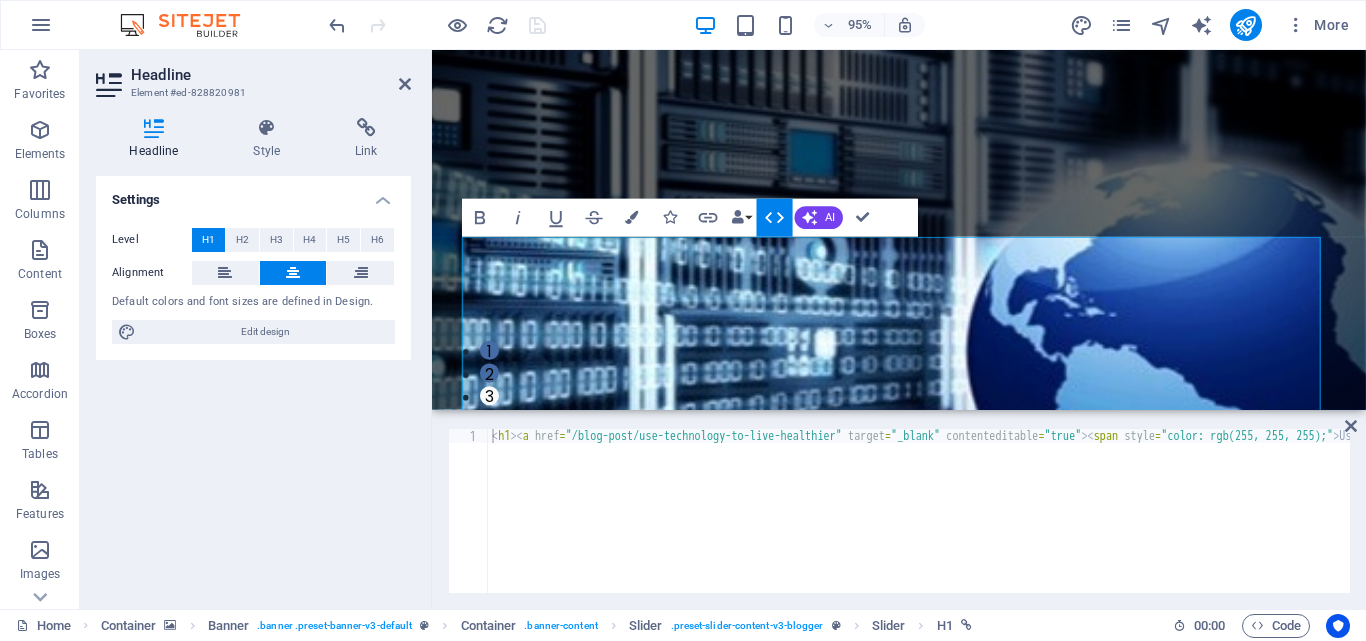 click 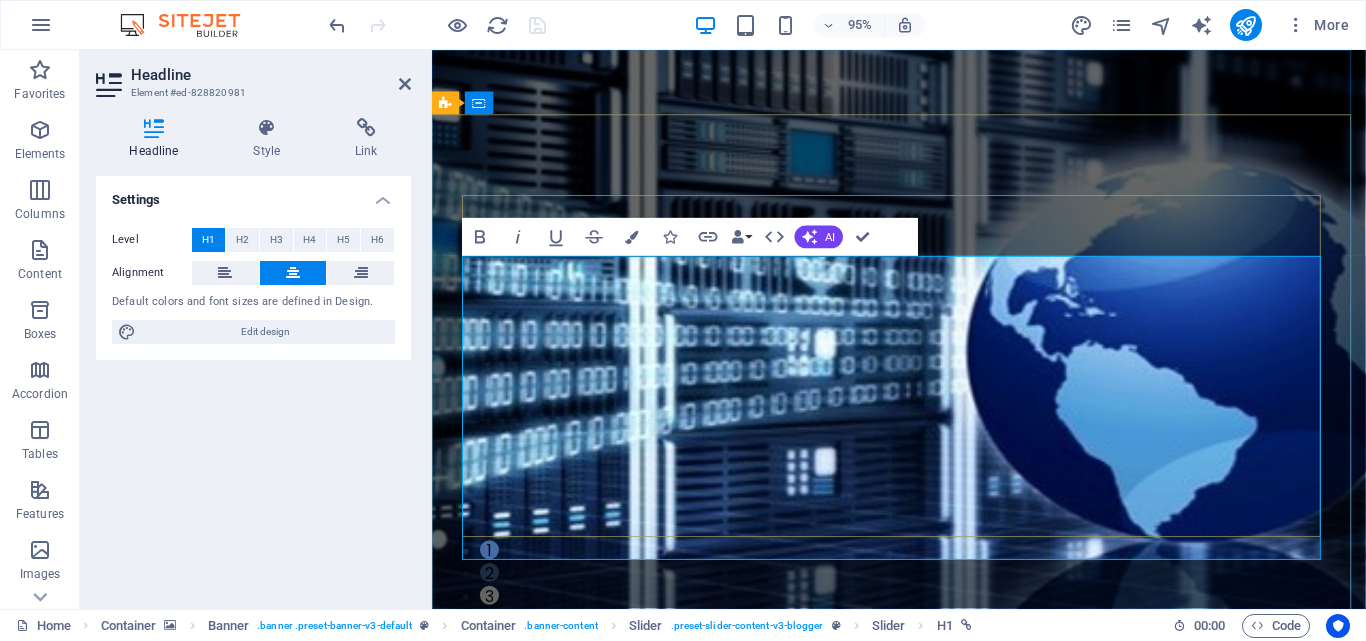 click on "Use Technology to Live Healthier’ We know better what you want" at bounding box center [-1796, 2350] 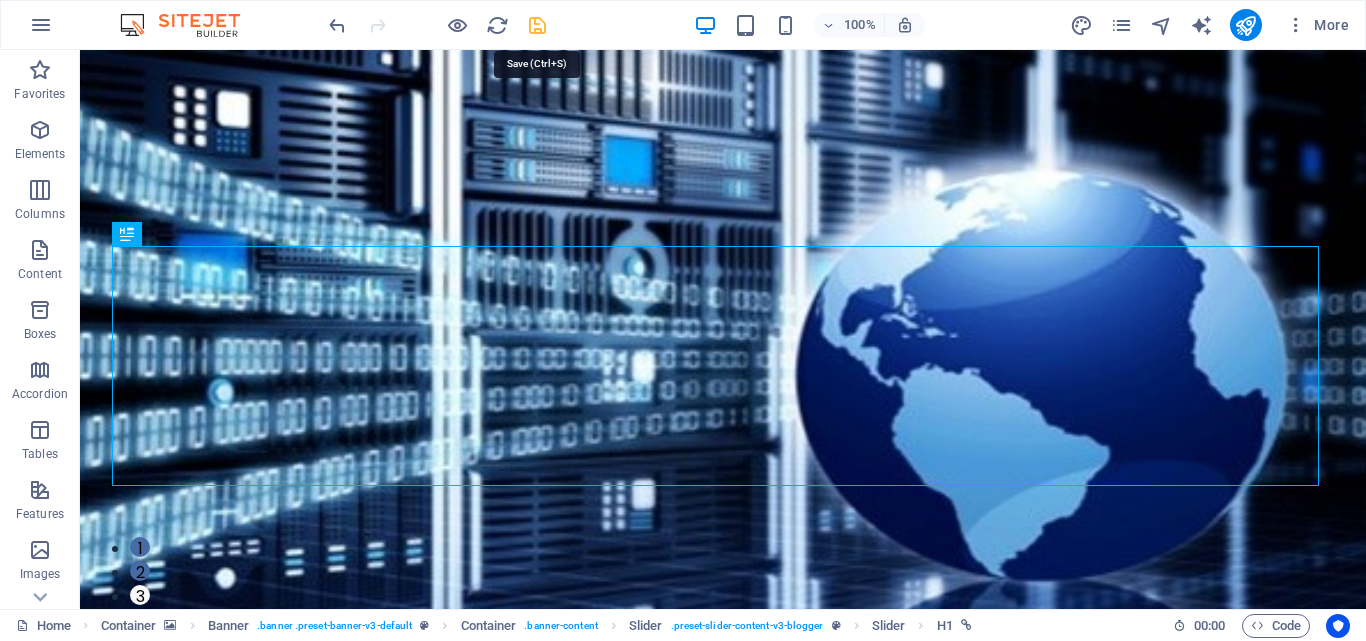 click at bounding box center (537, 25) 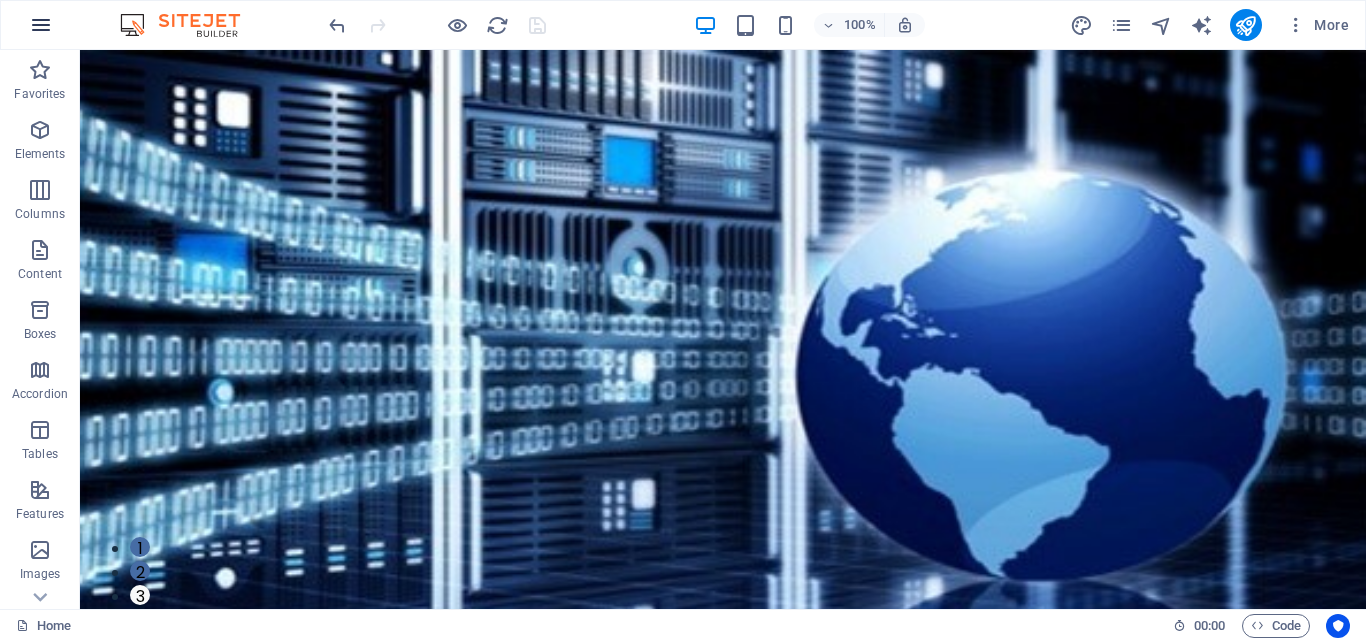 click at bounding box center (41, 25) 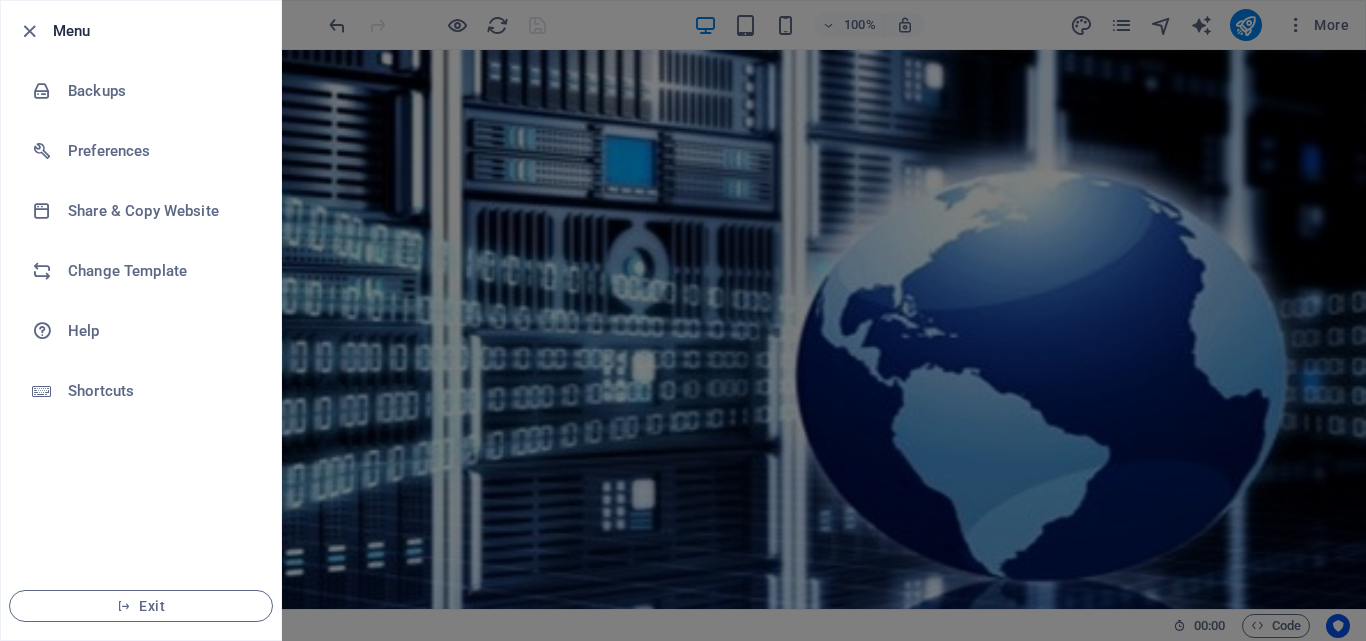 click at bounding box center [683, 320] 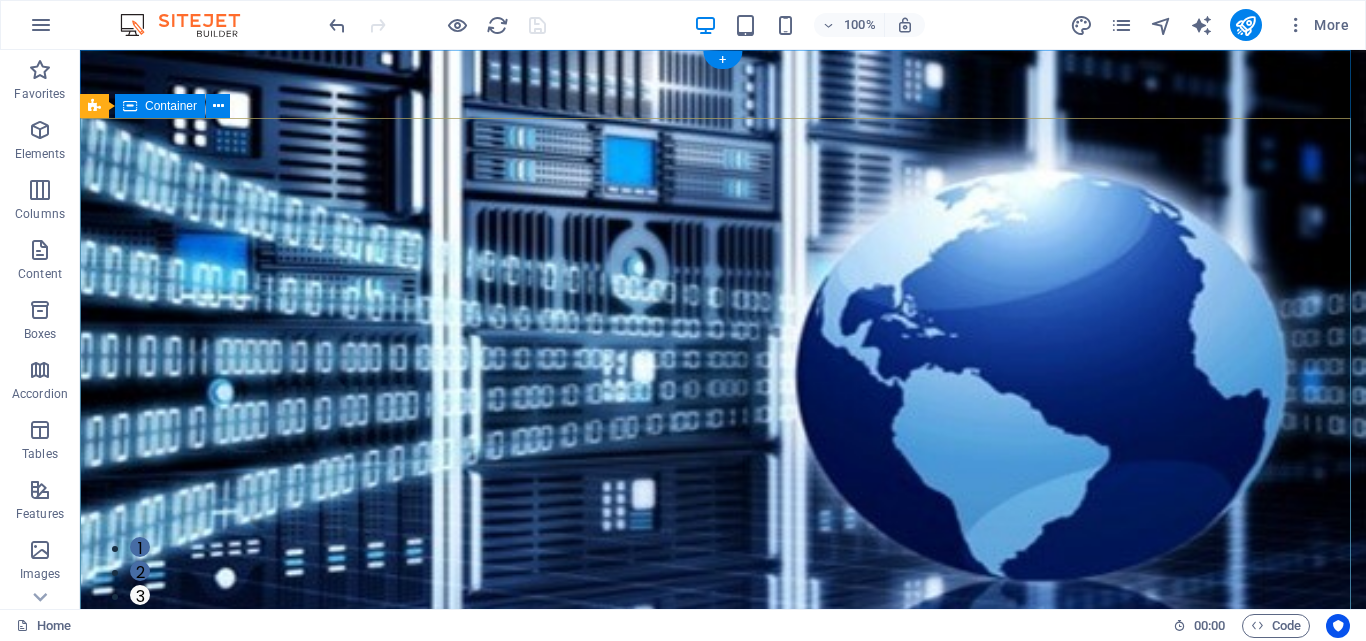 click on "TECHNOLOGY Use Technology to Live Healthier We know better what you want How today's technology can improve your quality of life and when to be careful of technology usage ADVENTURE Fast Buraq Technologies Security is not a word for us, It's what we do TRAVEL You Learn We Will Teach IT (AI) Edification is the most powerful weapon which you can use to change the world TECHNOLOGY Use Technology to Live Healthier We know better what you want How today's technology can improve your quality of life and when to be careful of technology usage ADVENTURE Fast Buraq Technologies Security is not a word for us, It's what we do 1 2 3" at bounding box center (723, 1202) 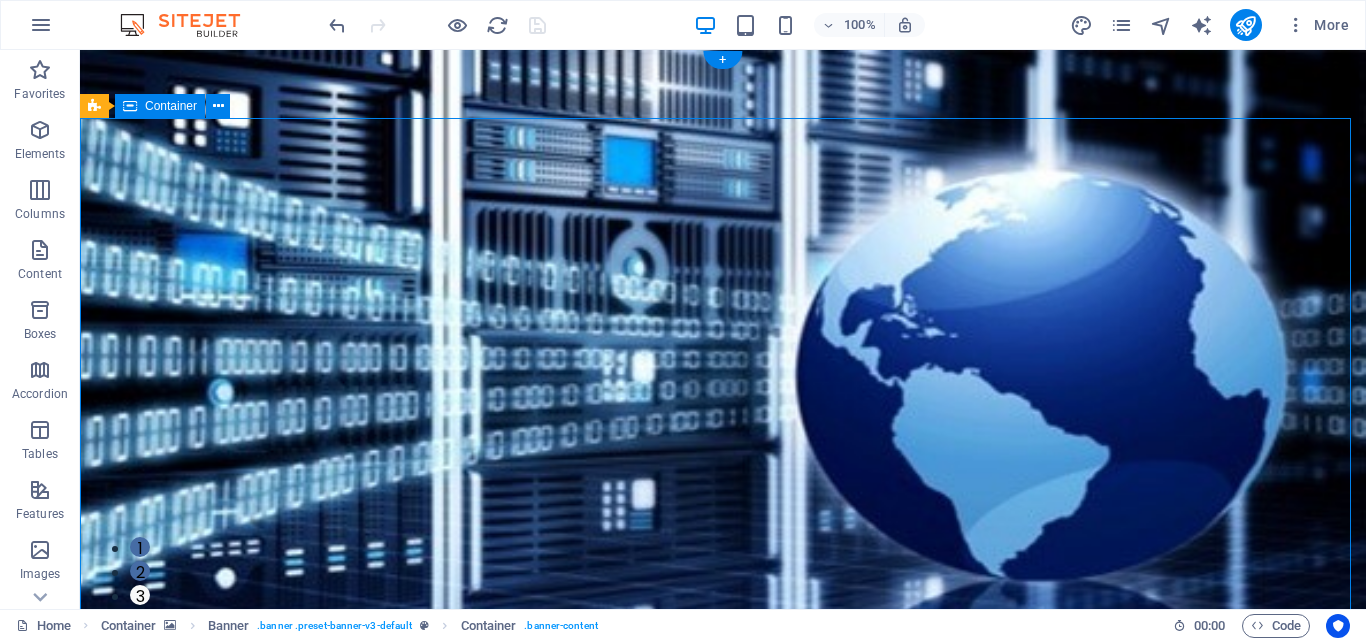 click on "TECHNOLOGY Use Technology to Live Healthier We know better what you want How today's technology can improve your quality of life and when to be careful of technology usage ADVENTURE Fast Buraq Technologies Security is not a word for us, It's what we do TRAVEL You Learn We Will Teach IT (AI) Edification is the most powerful weapon which you can use to change the world TECHNOLOGY Use Technology to Live Healthier We know better what you want How today's technology can improve your quality of life and when to be careful of technology usage ADVENTURE Fast Buraq Technologies Security is not a word for us, It's what we do 1 2 3" at bounding box center [723, 1202] 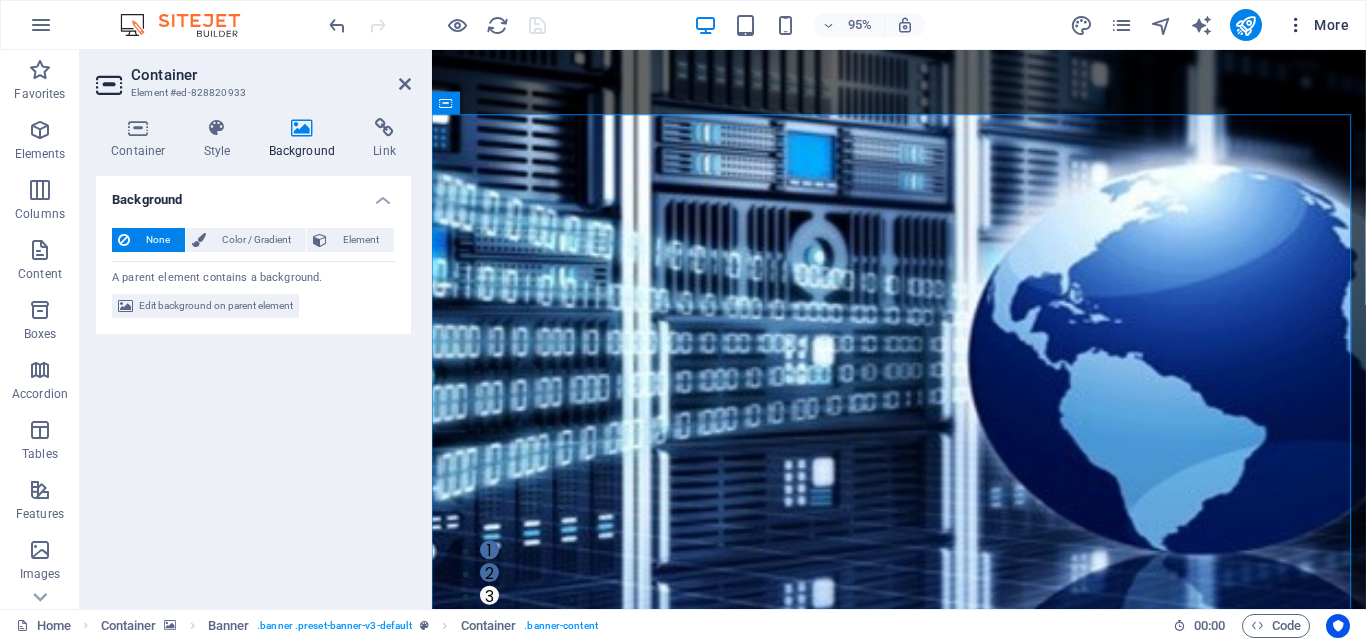 click on "More" at bounding box center [1317, 25] 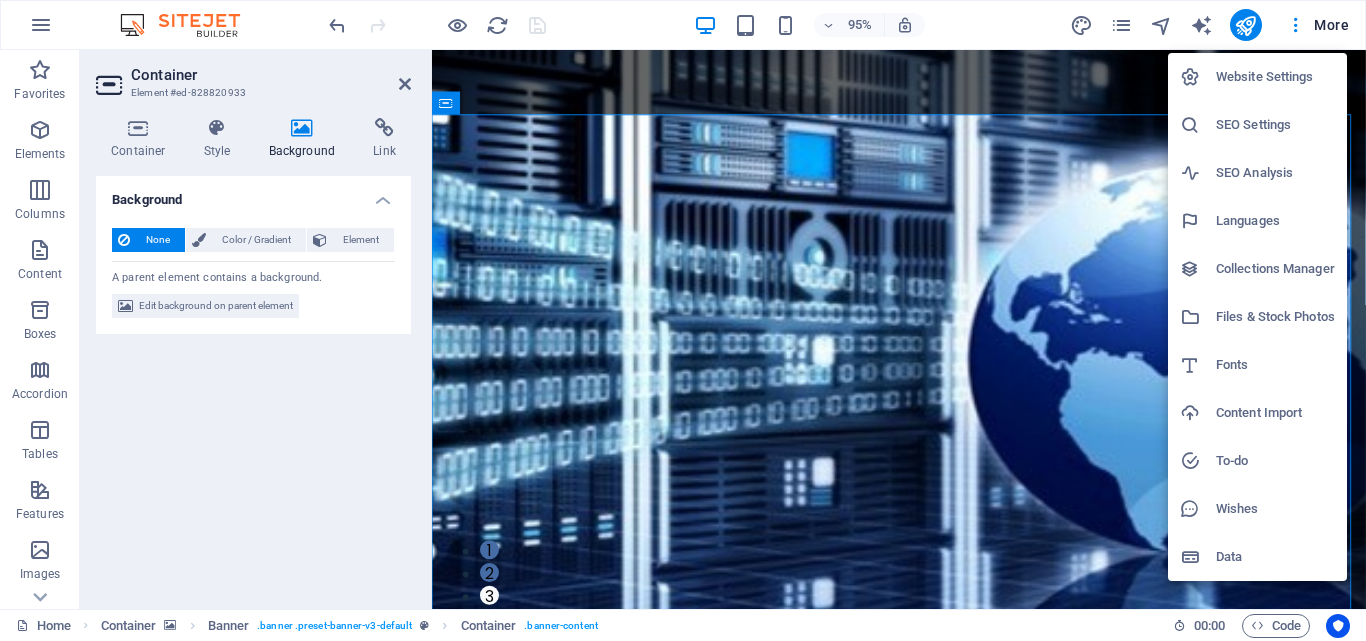 click at bounding box center (683, 320) 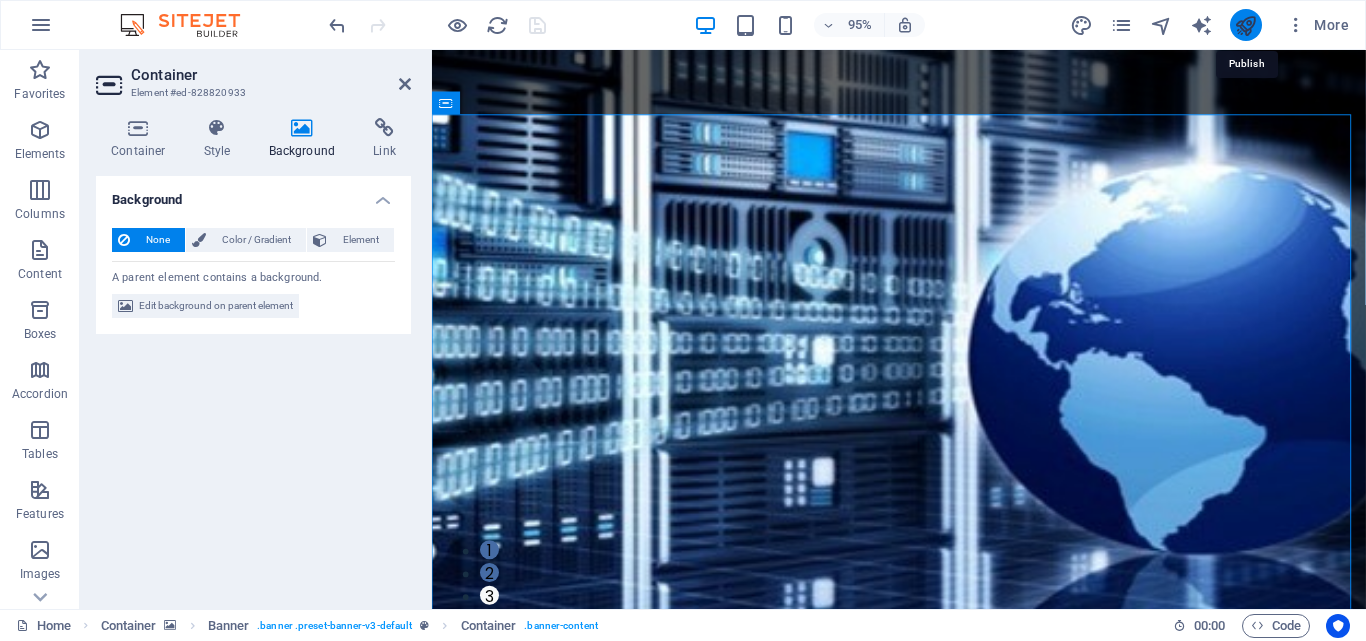 click at bounding box center [1245, 25] 